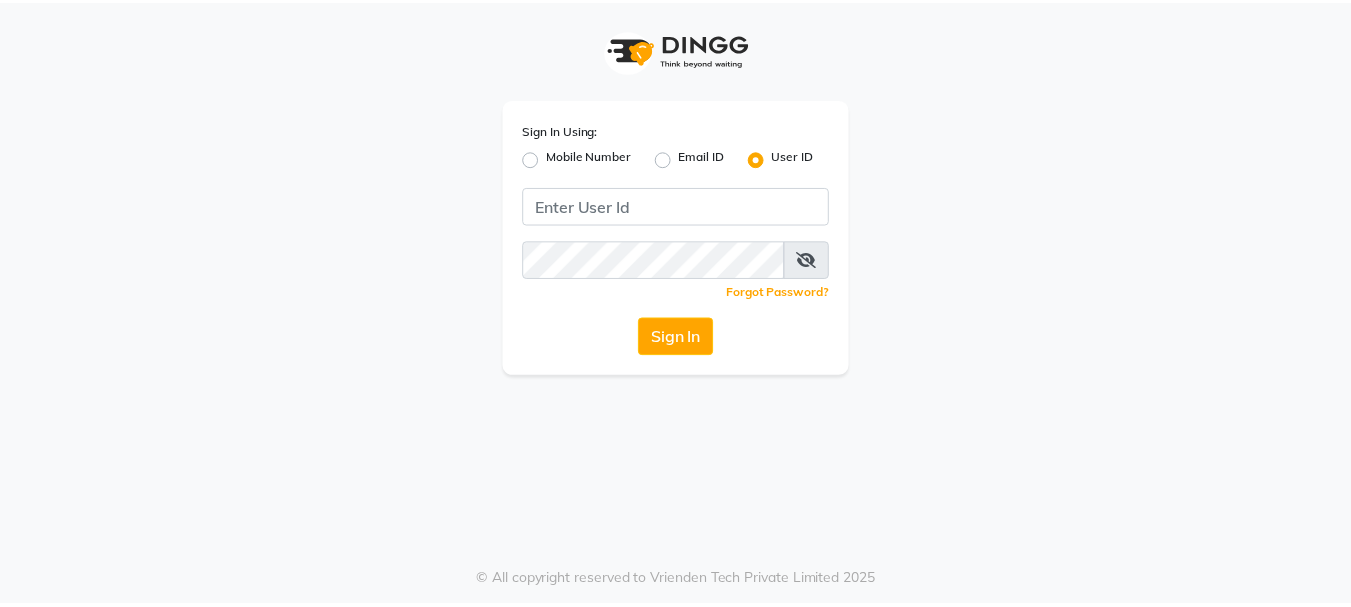 scroll, scrollTop: 0, scrollLeft: 0, axis: both 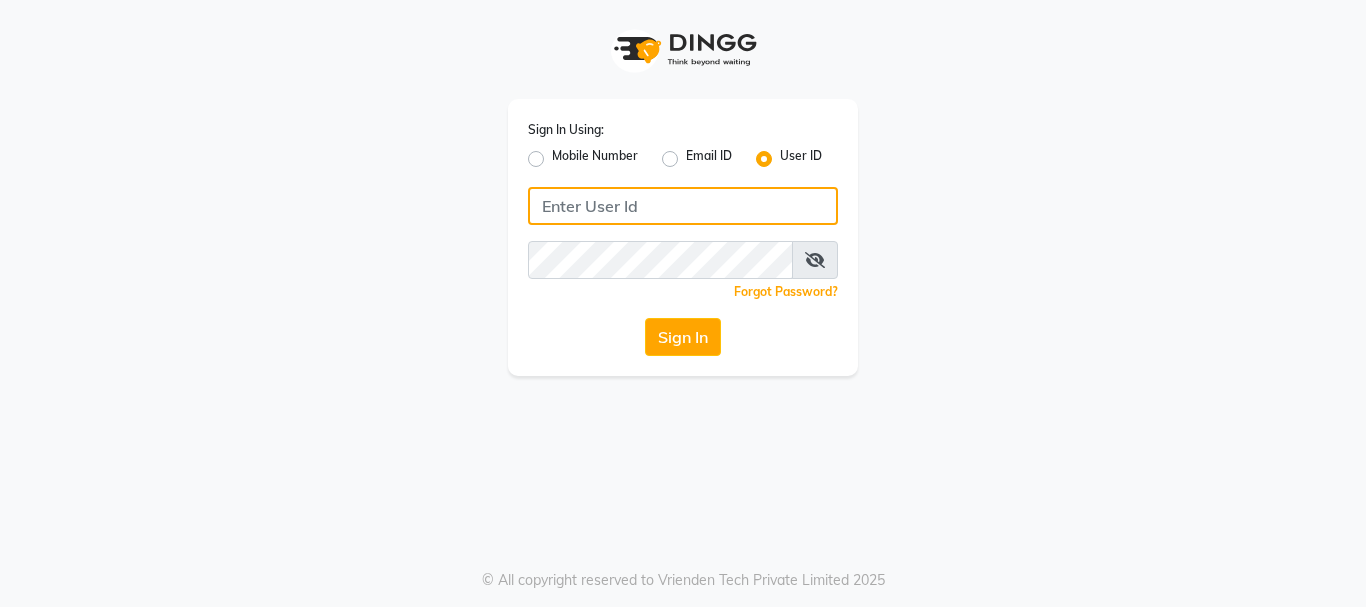 type on "makeoverkorner" 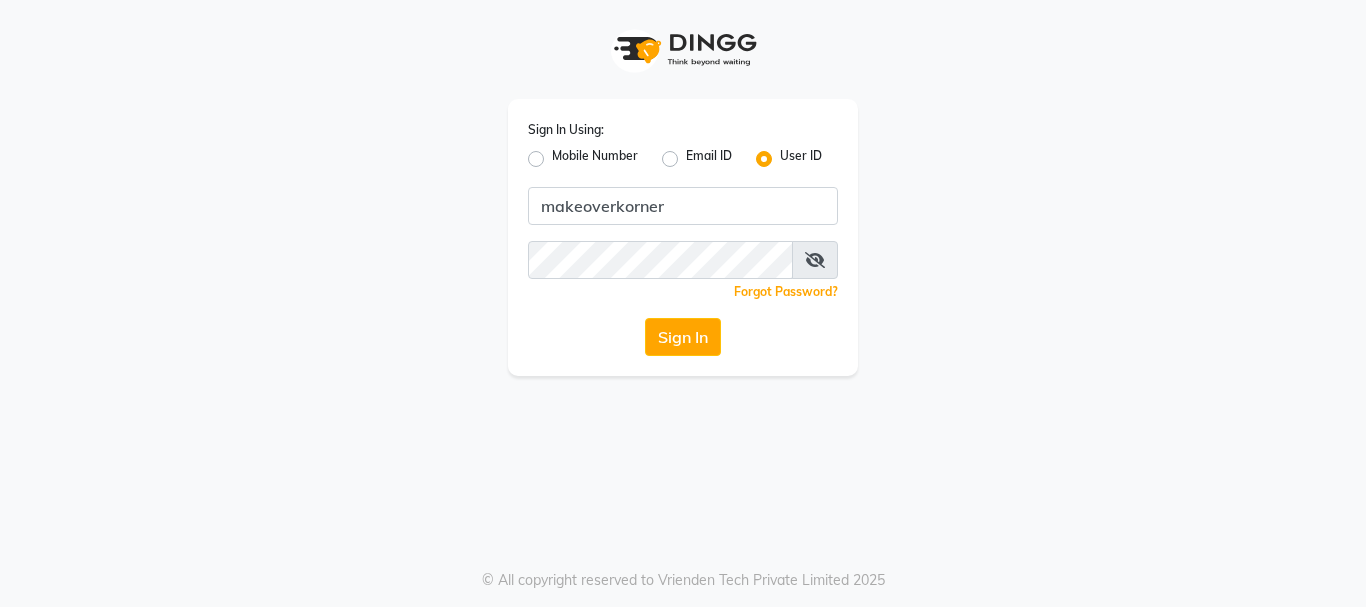 click on "Sign In" 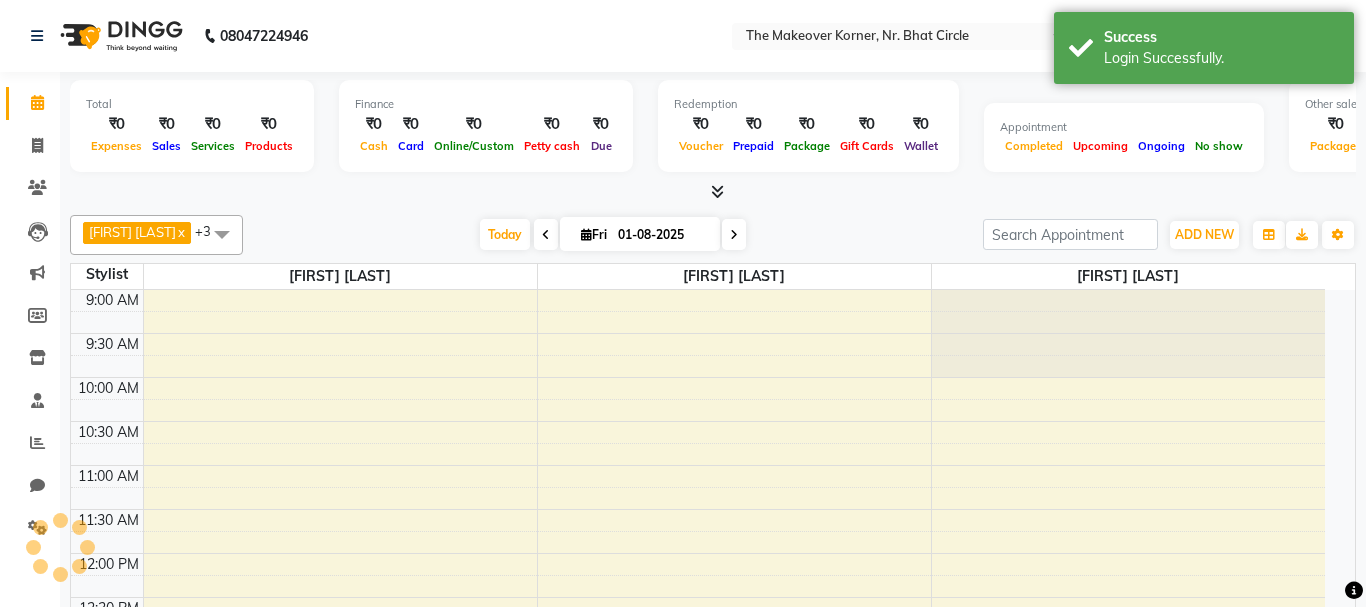 select on "en" 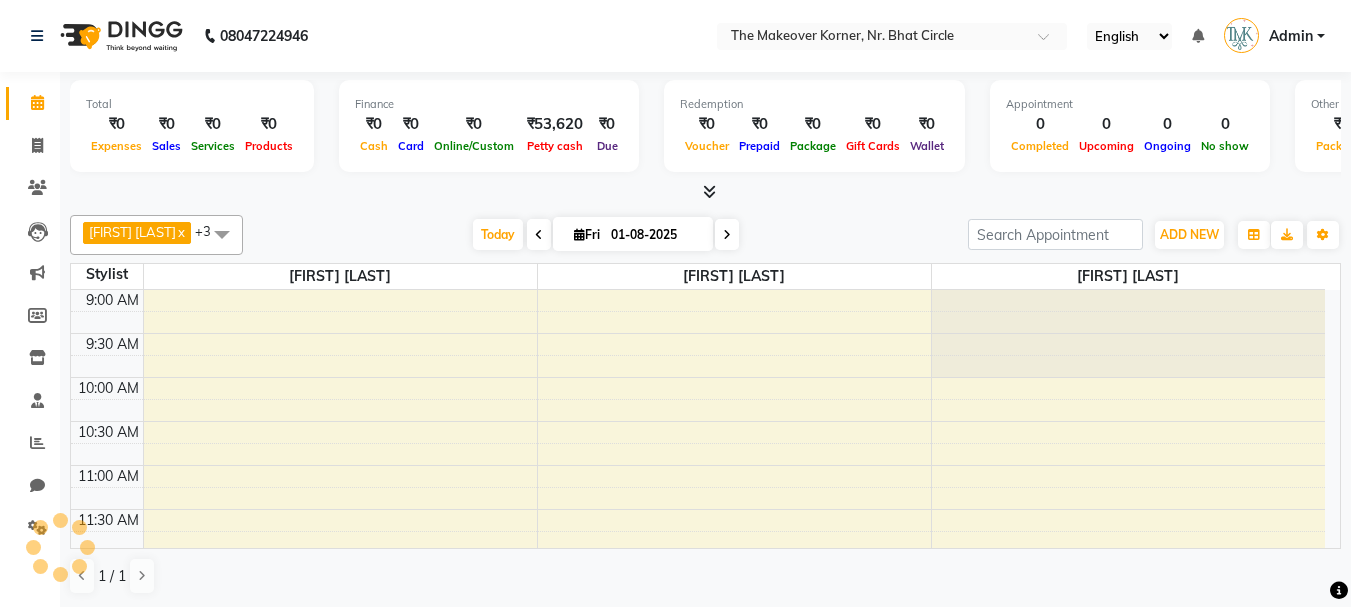 scroll, scrollTop: 0, scrollLeft: 0, axis: both 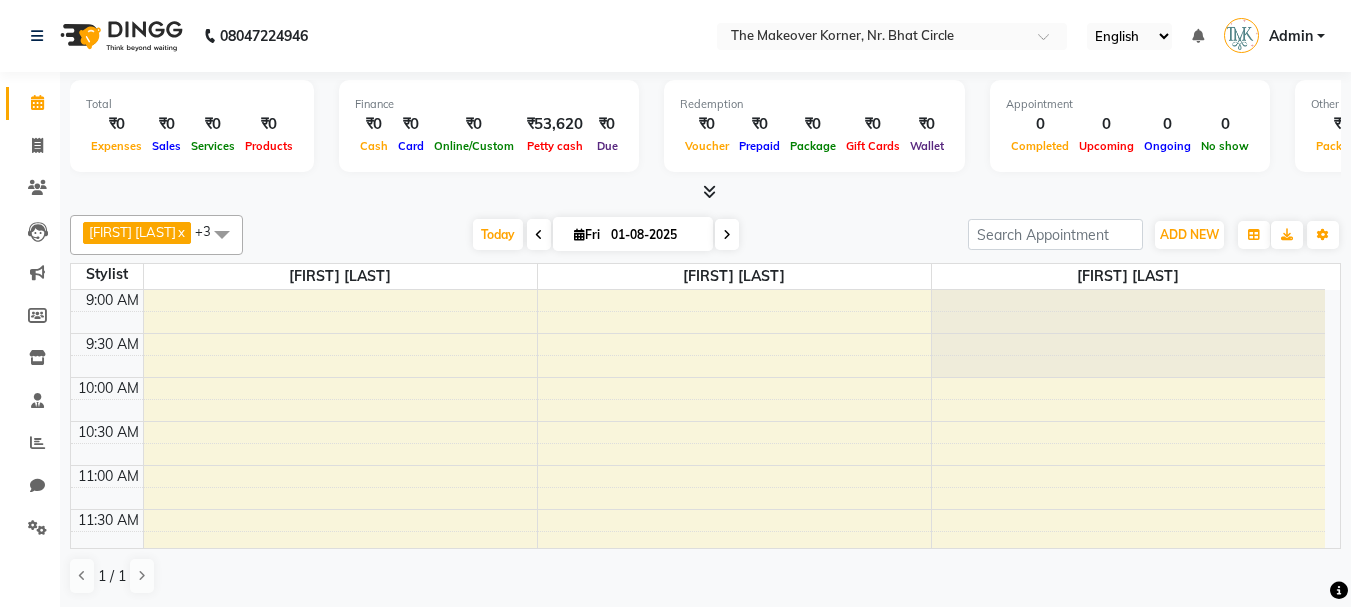 click at bounding box center [709, 191] 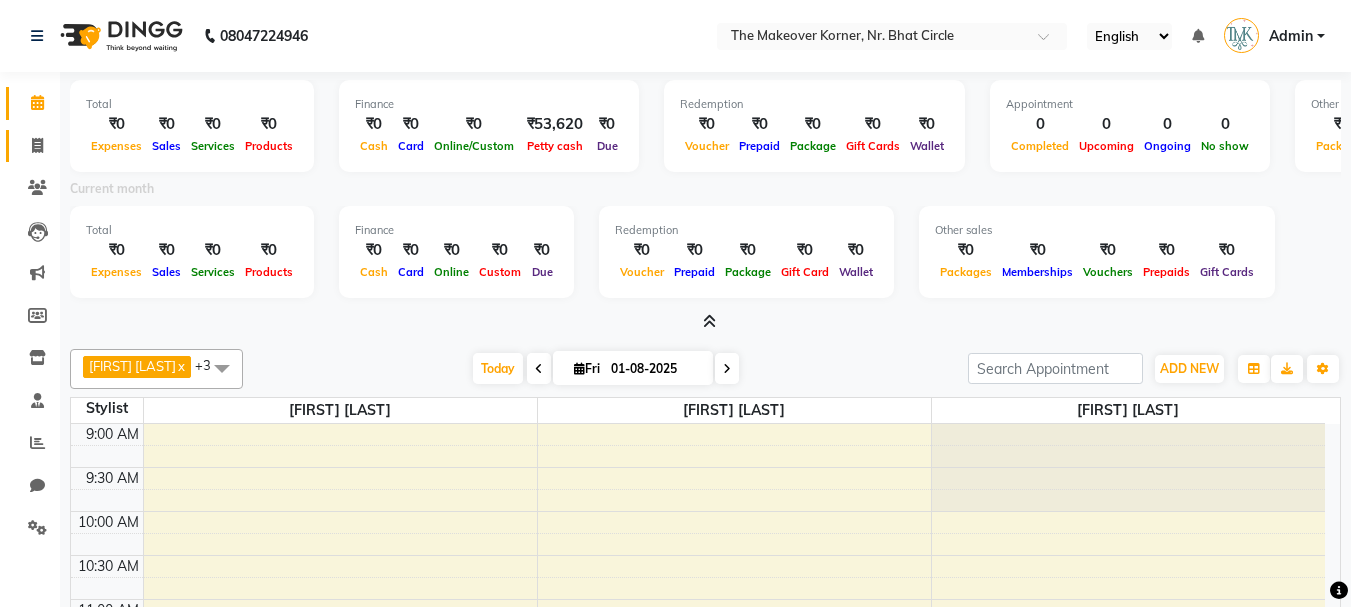 click 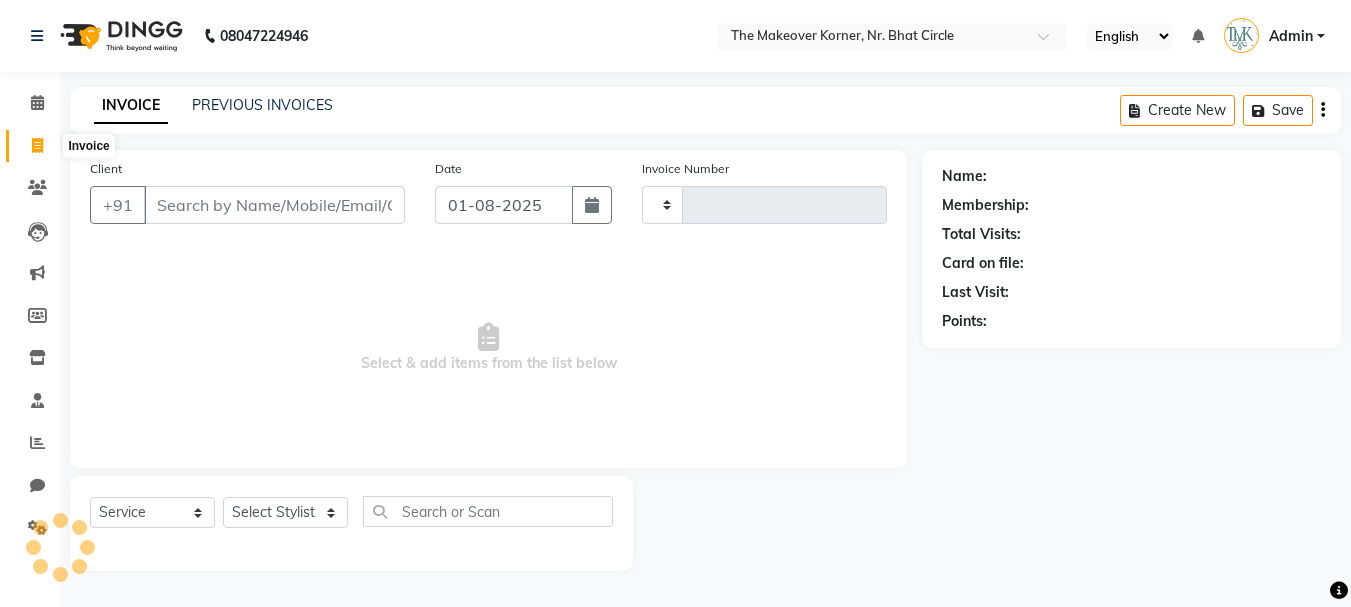 type on "0329" 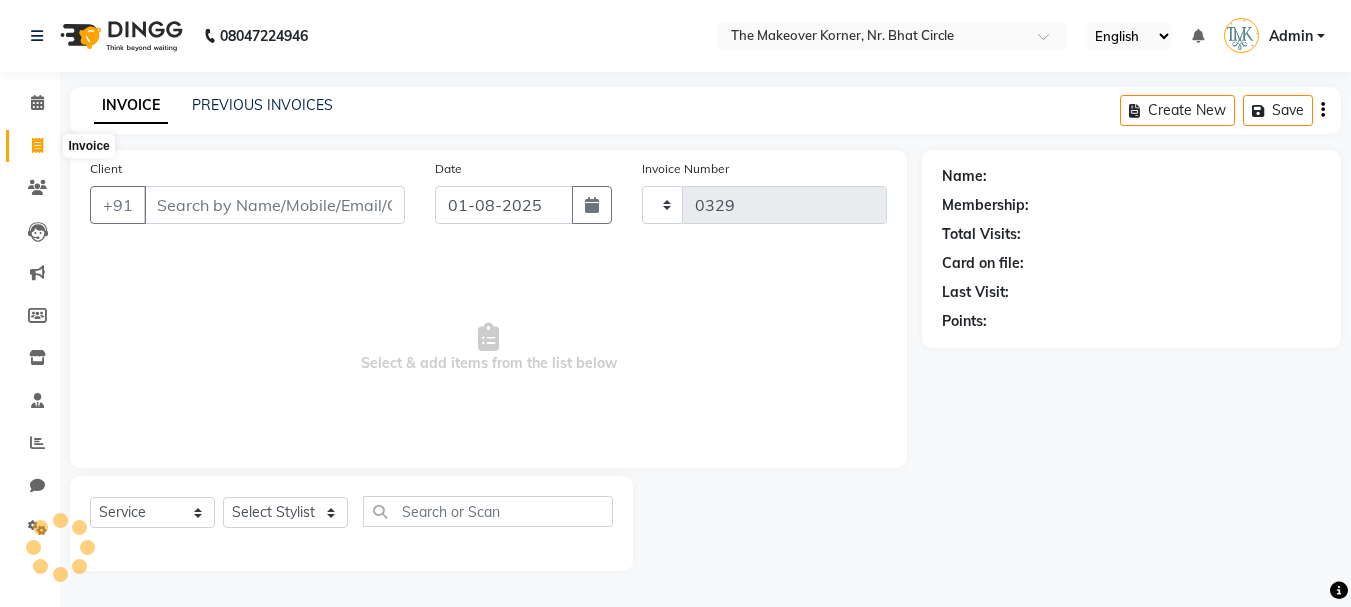 select on "5477" 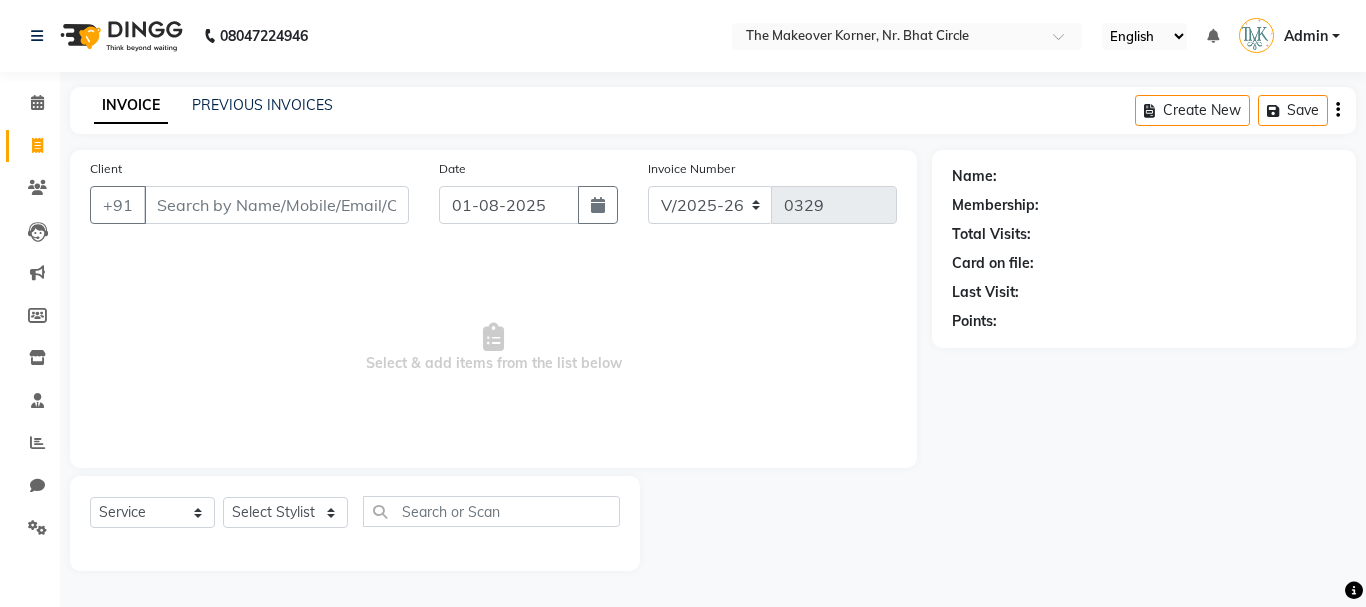 click on "Client" at bounding box center (276, 205) 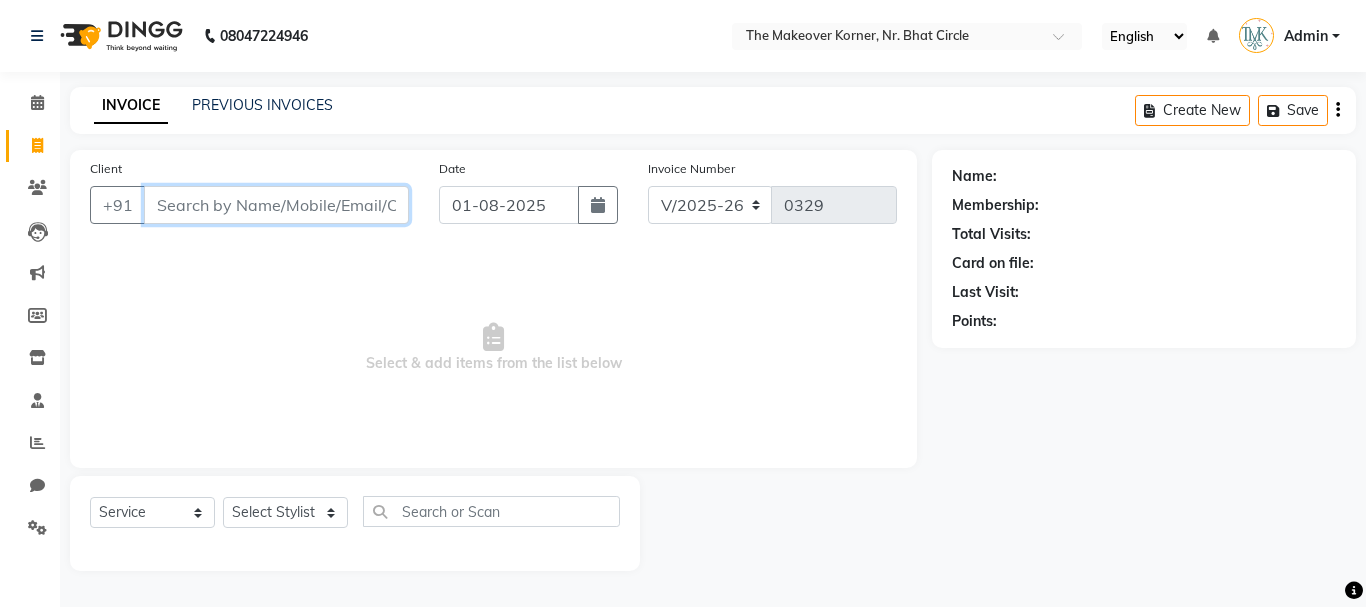 click on "Client" at bounding box center (276, 205) 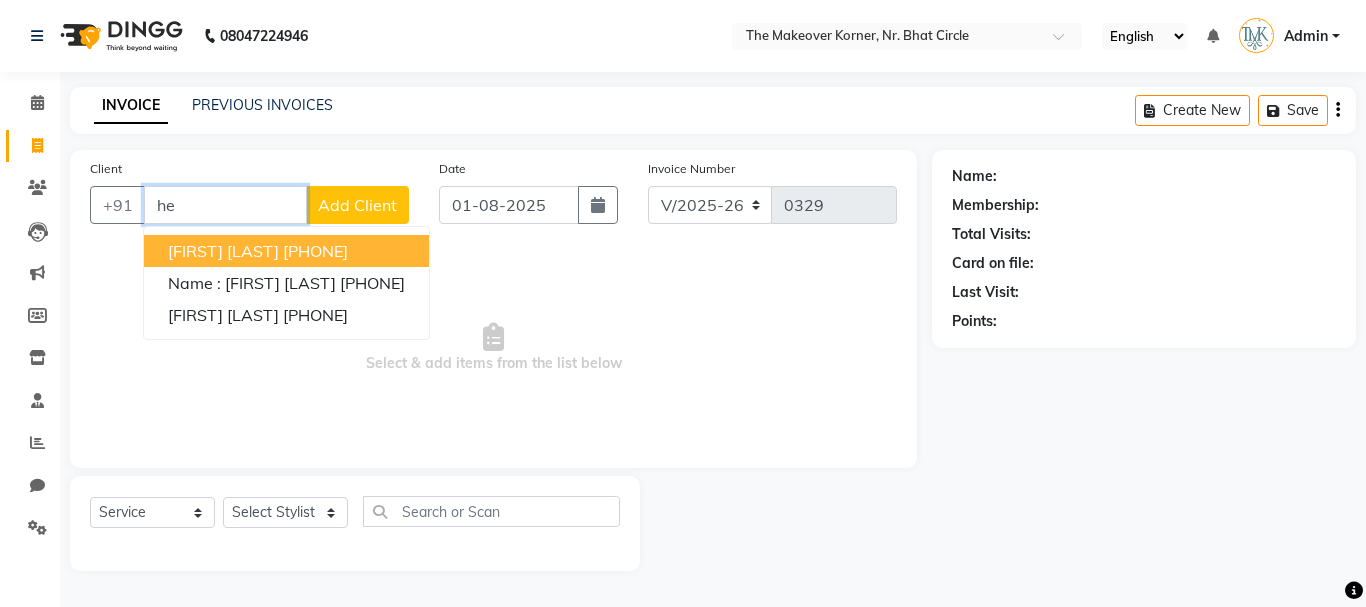type on "h" 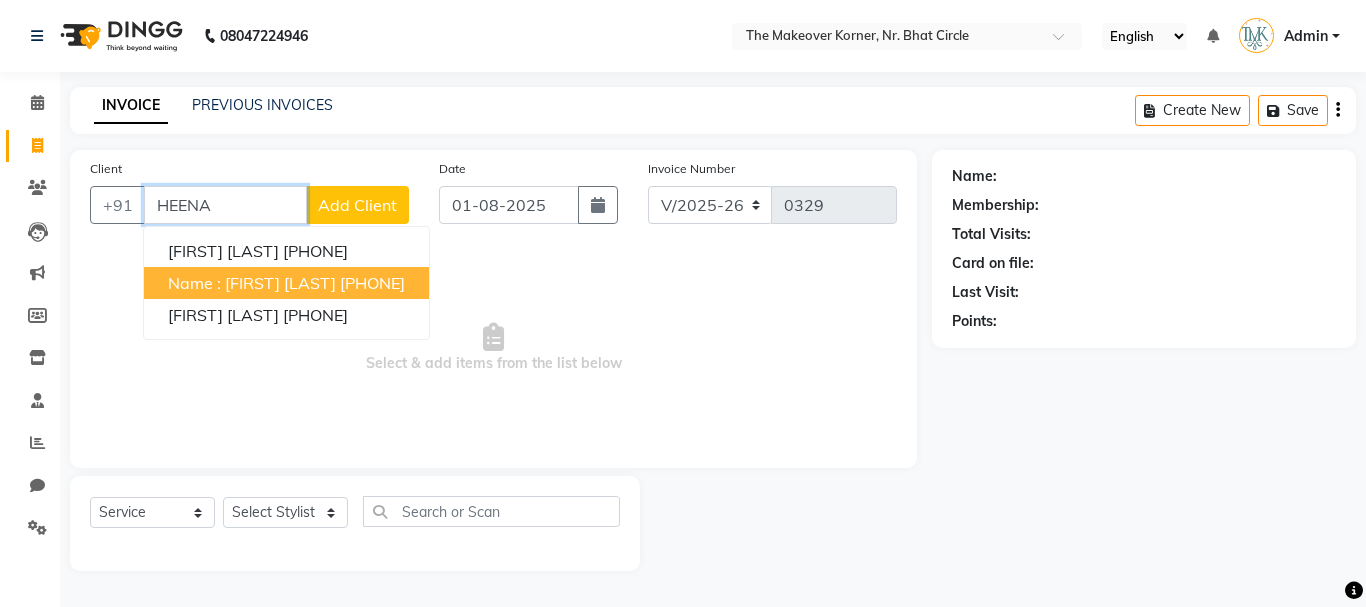 click on "Name : [FIRST] [LAST]" at bounding box center [252, 283] 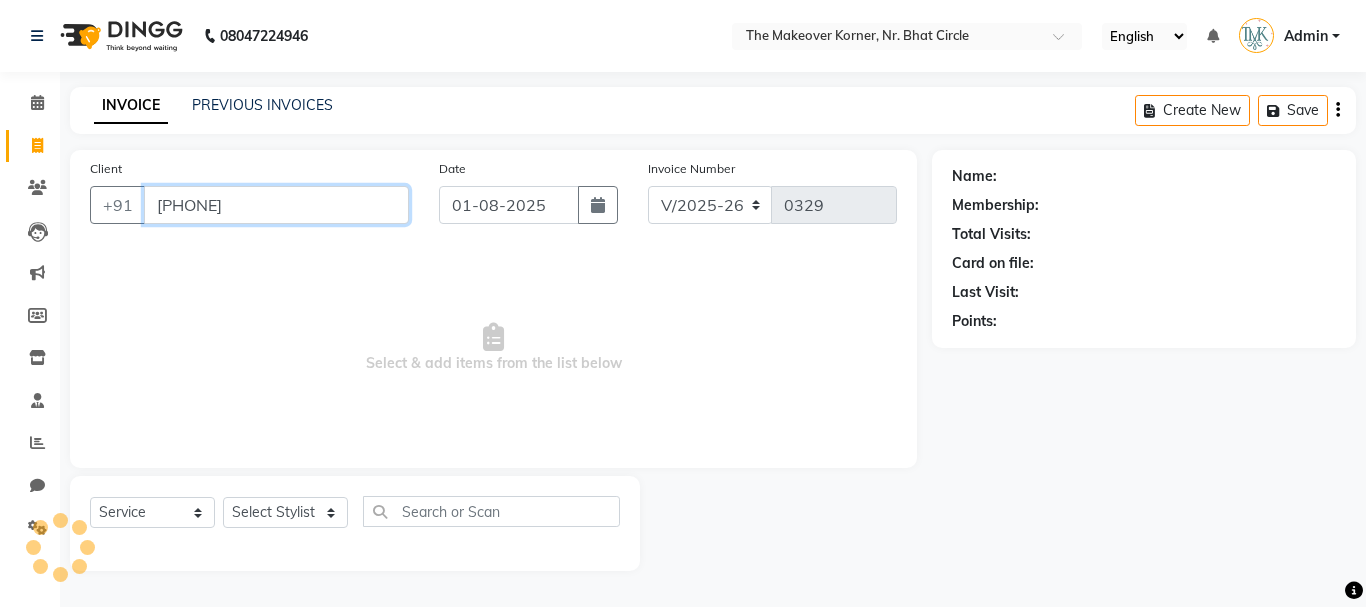 type on "[PHONE]" 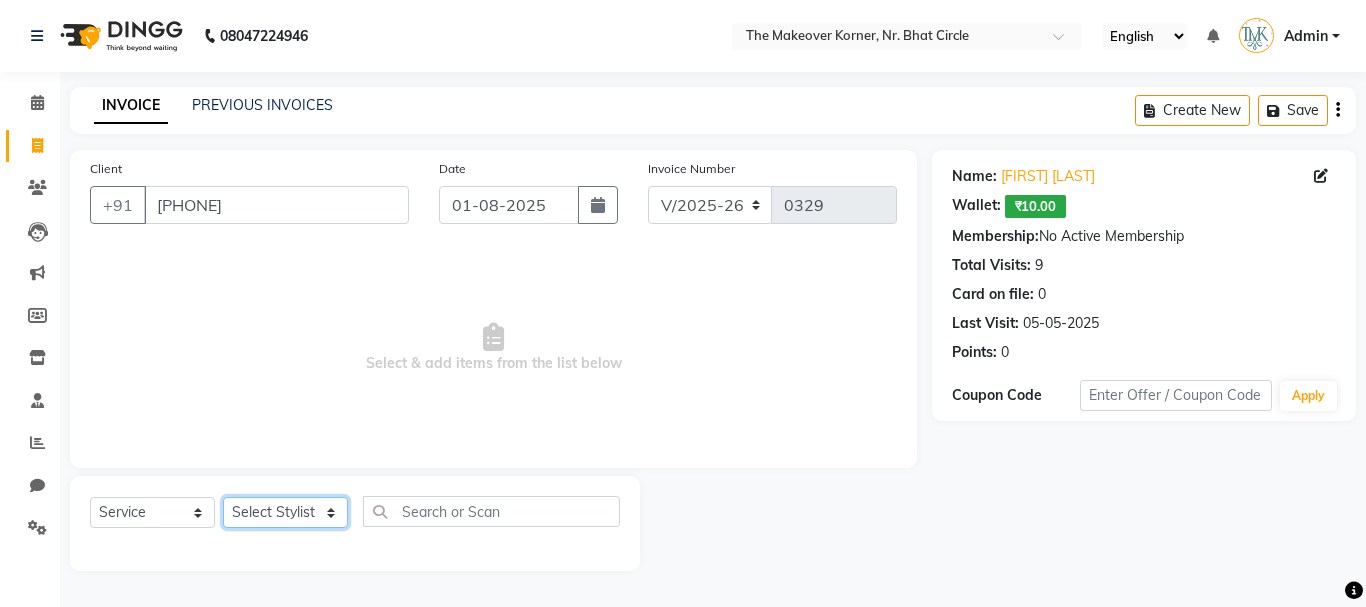 click on "Select Stylist Admin [FIRST] [LAST] [FIRST] [LAST] [FIRST] [LAST]" 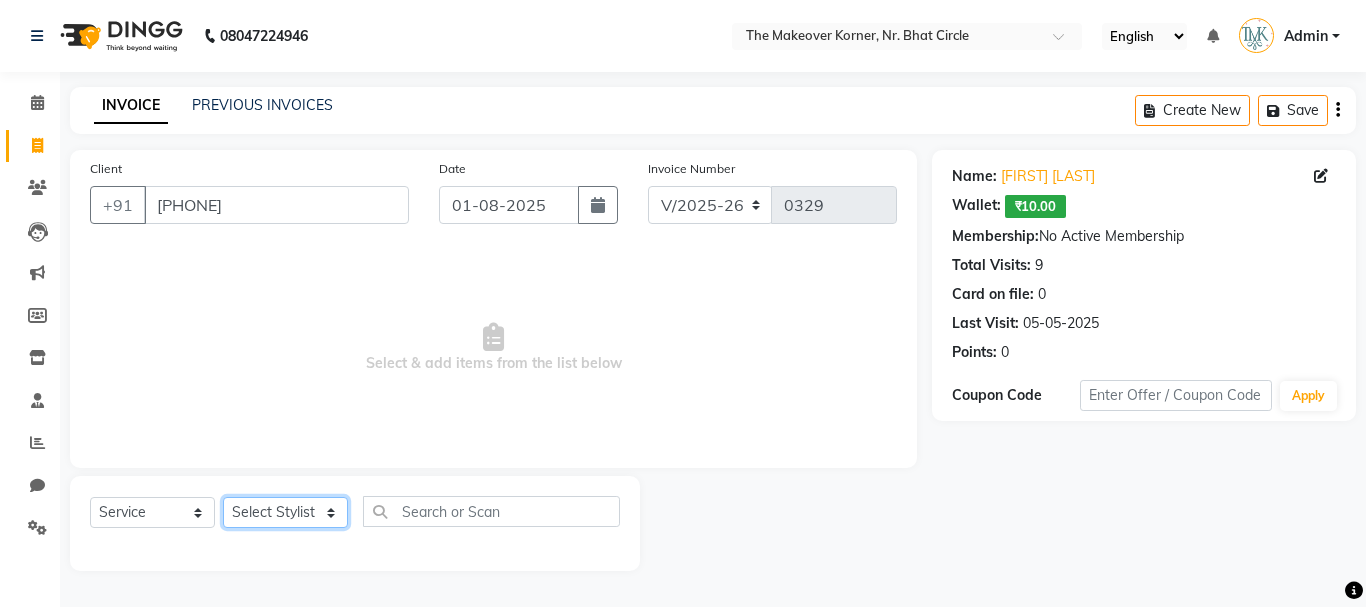 select on "53830" 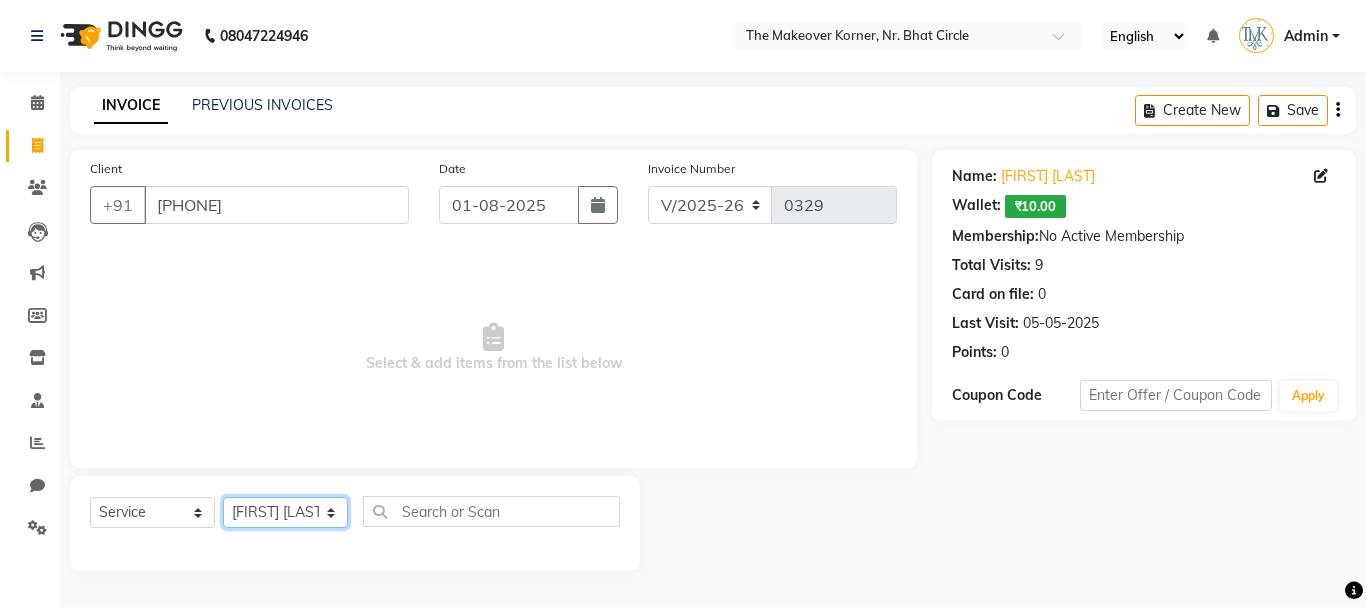 click on "Select Stylist Admin [FIRST] [LAST] [FIRST] [LAST] [FIRST] [LAST]" 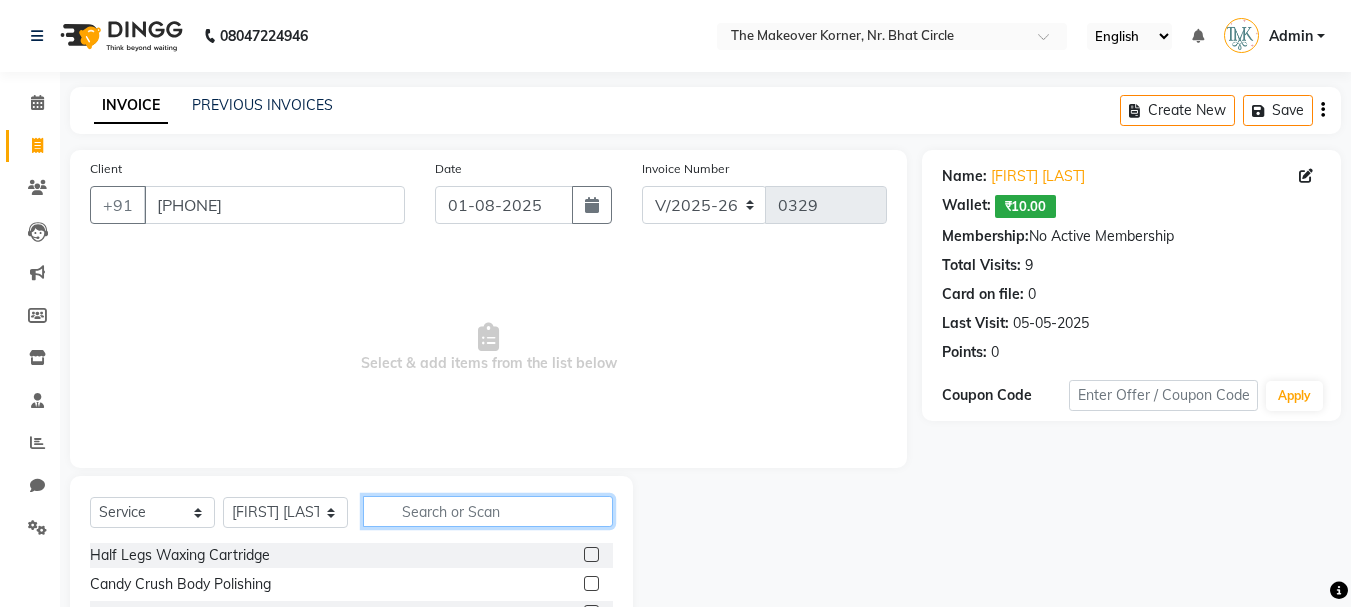 click 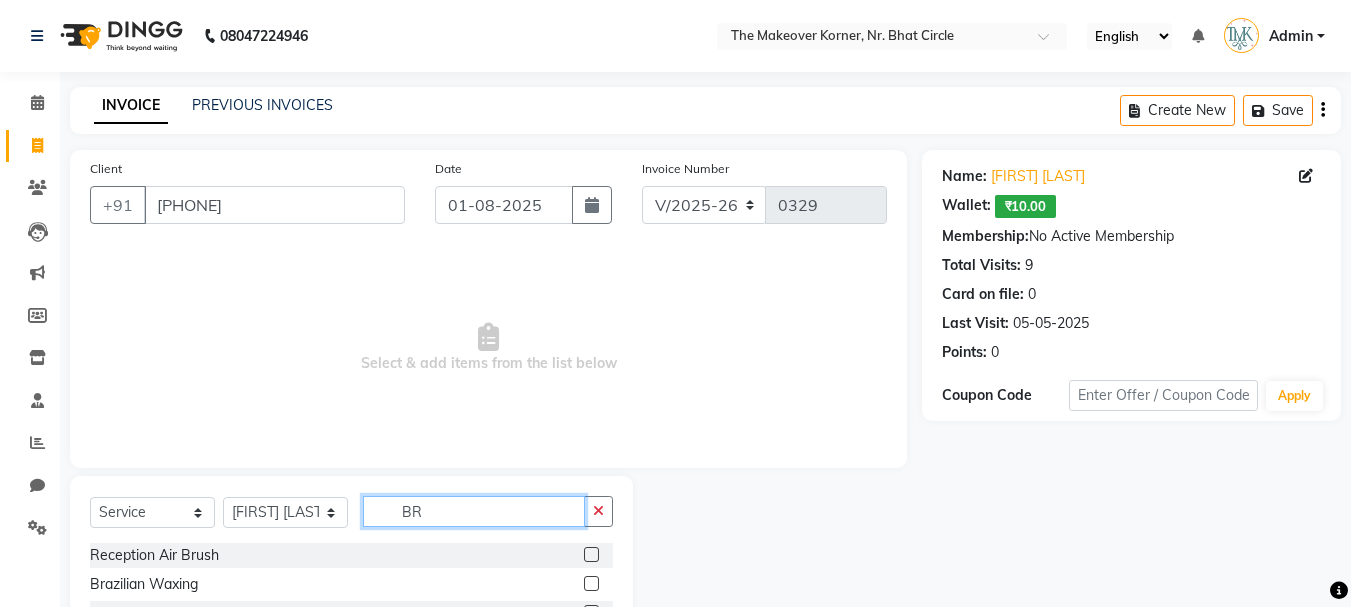 drag, startPoint x: 450, startPoint y: 513, endPoint x: 394, endPoint y: 528, distance: 57.974133 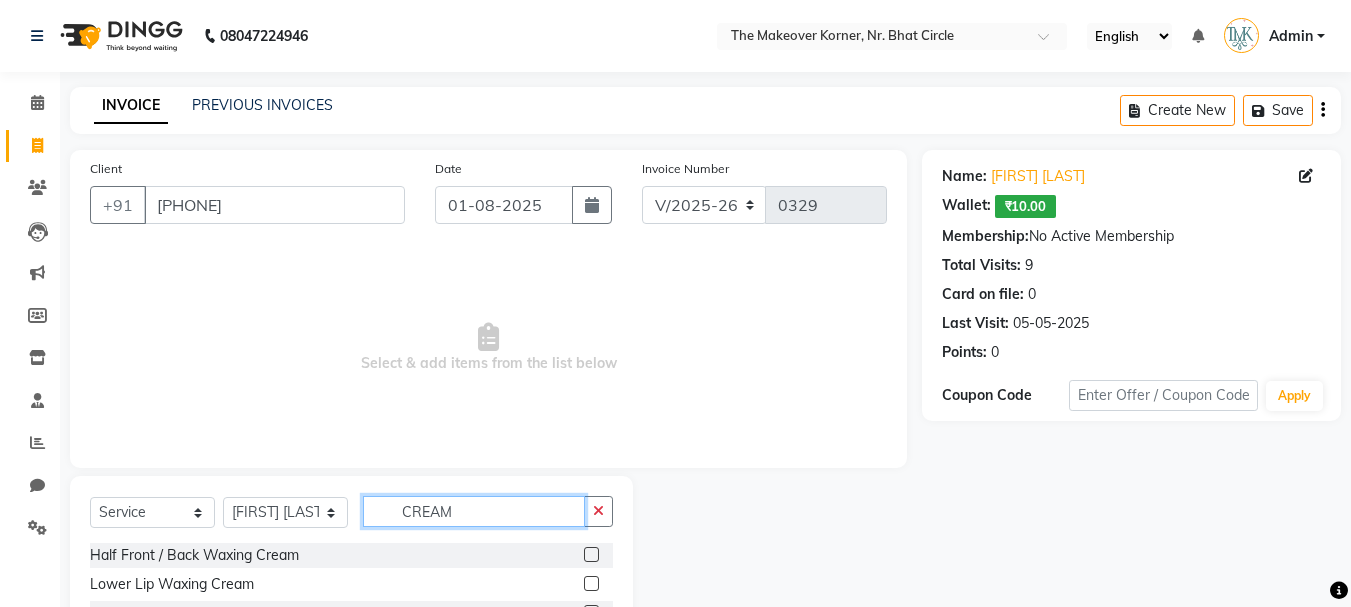 scroll, scrollTop: 194, scrollLeft: 0, axis: vertical 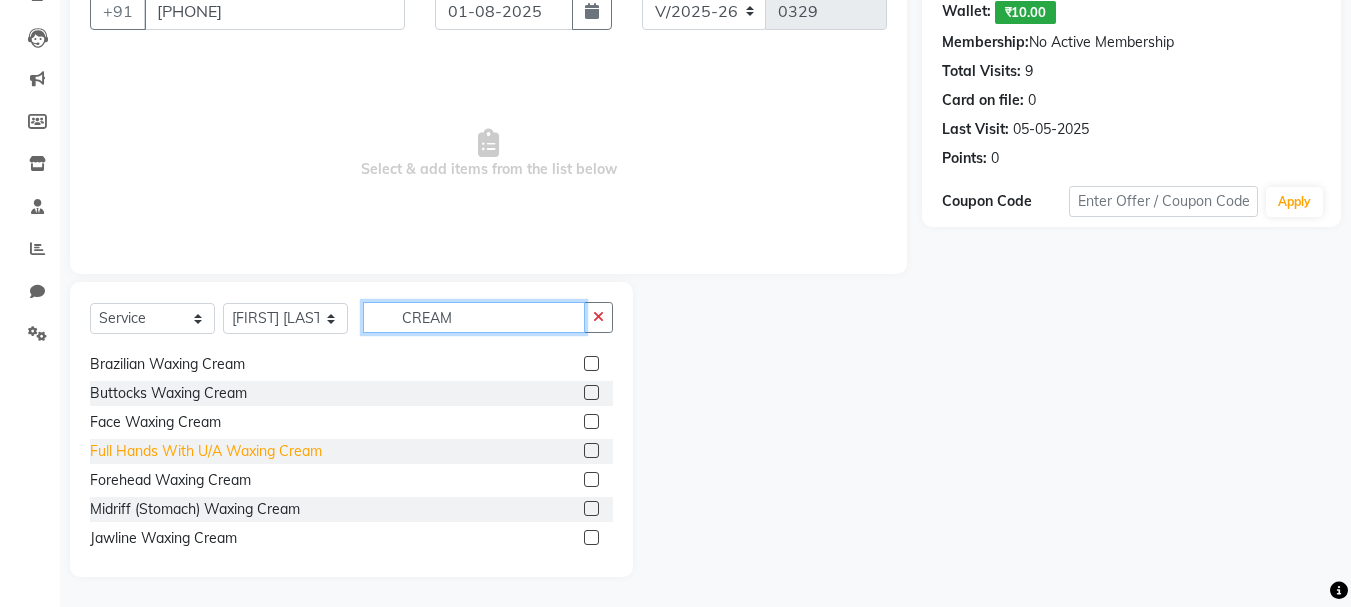 type on "CREAM" 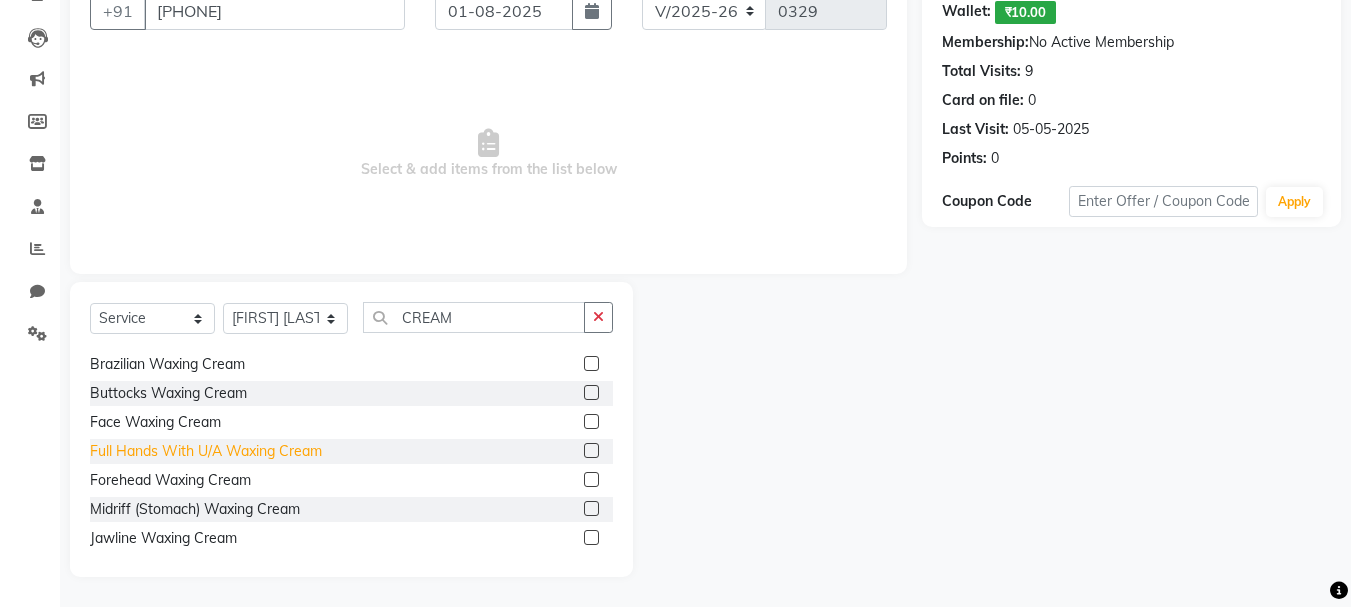 click on "Full Hands With U/A Waxing Cream" 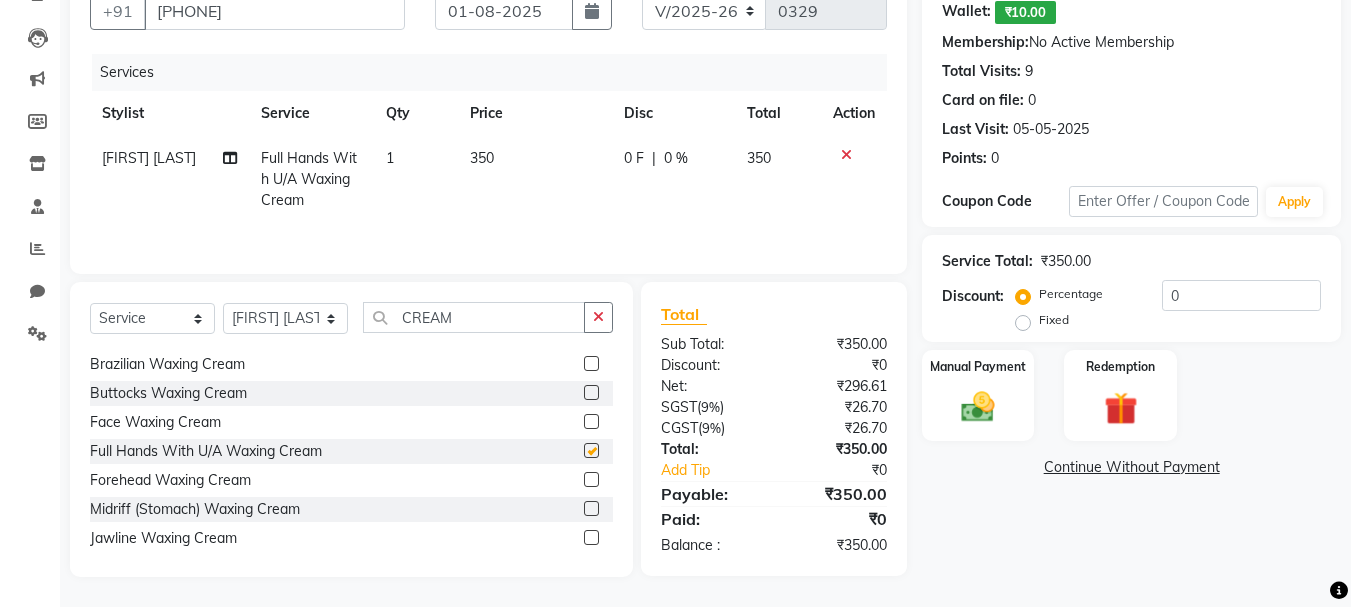 checkbox on "false" 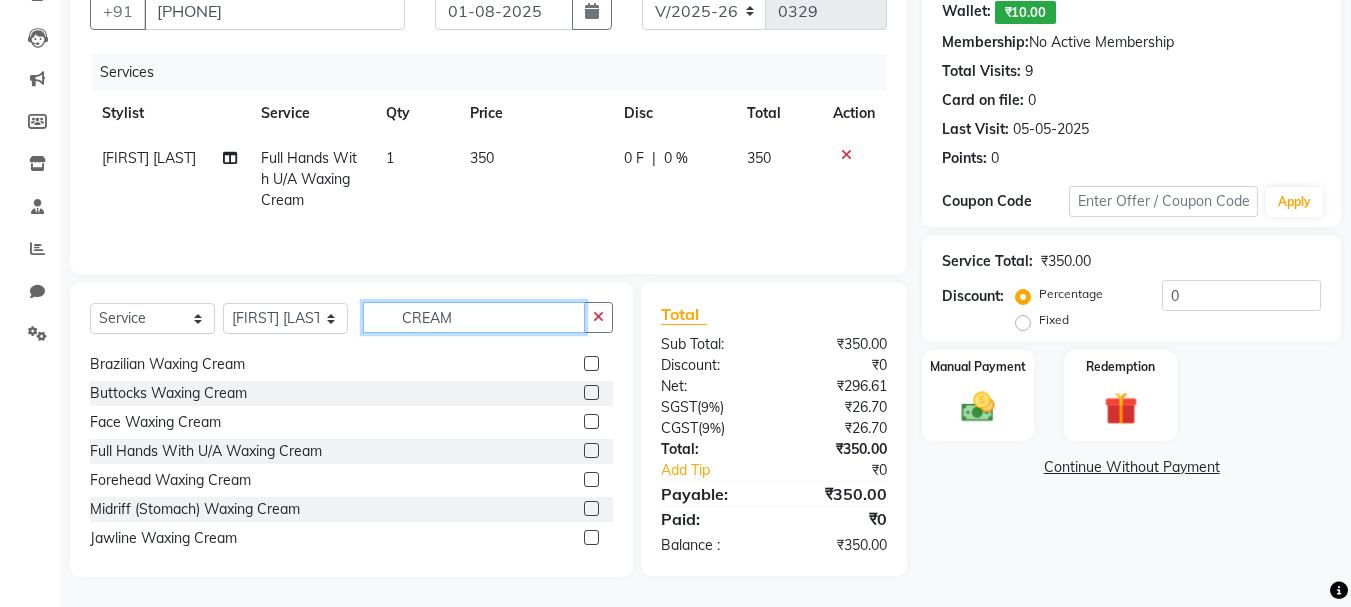 drag, startPoint x: 398, startPoint y: 319, endPoint x: 466, endPoint y: 331, distance: 69.050705 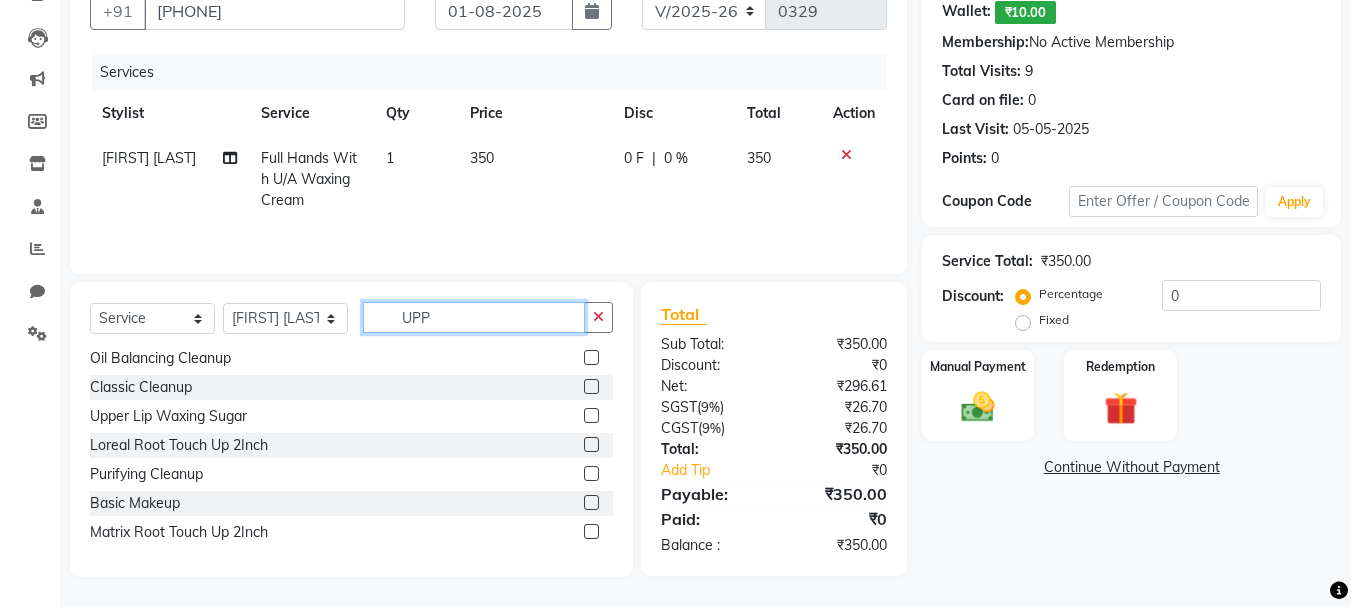 scroll, scrollTop: 0, scrollLeft: 0, axis: both 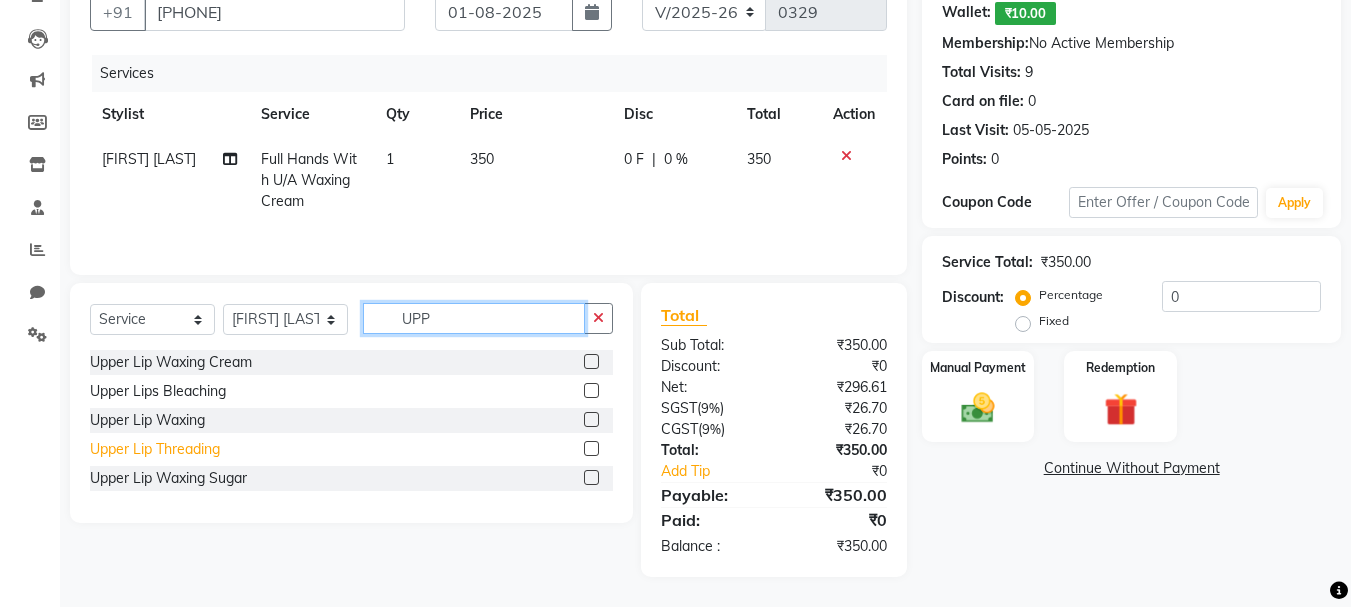 type on "UPP" 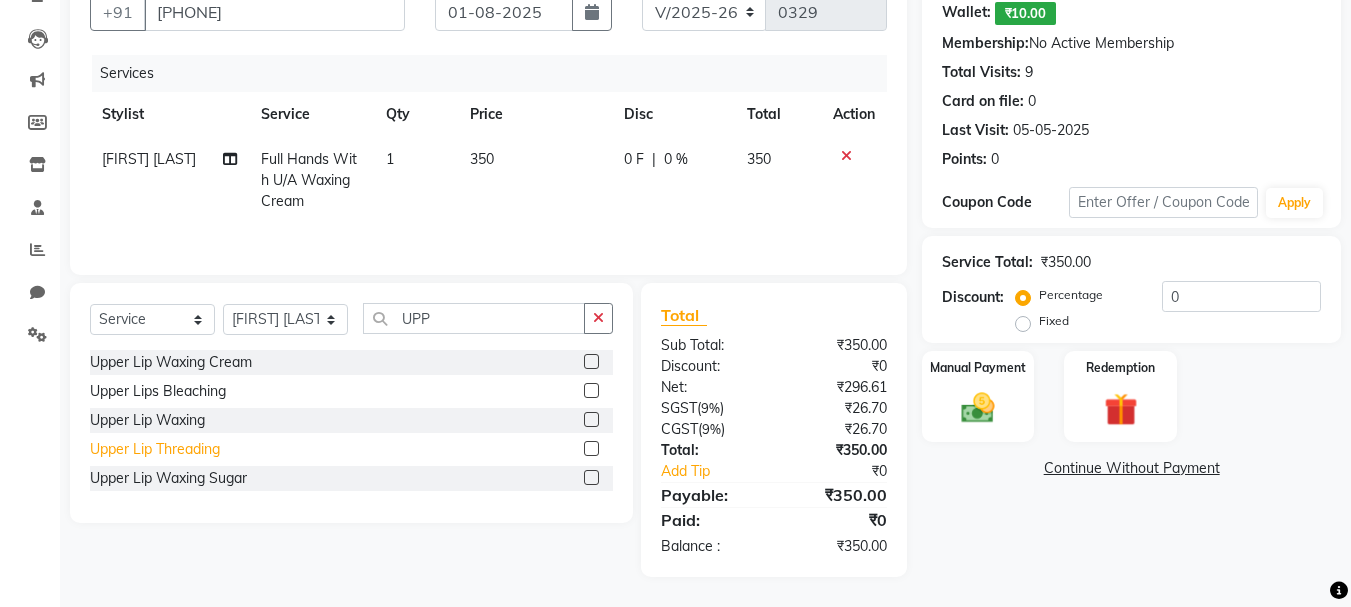 click on "Upper Lip Threading" 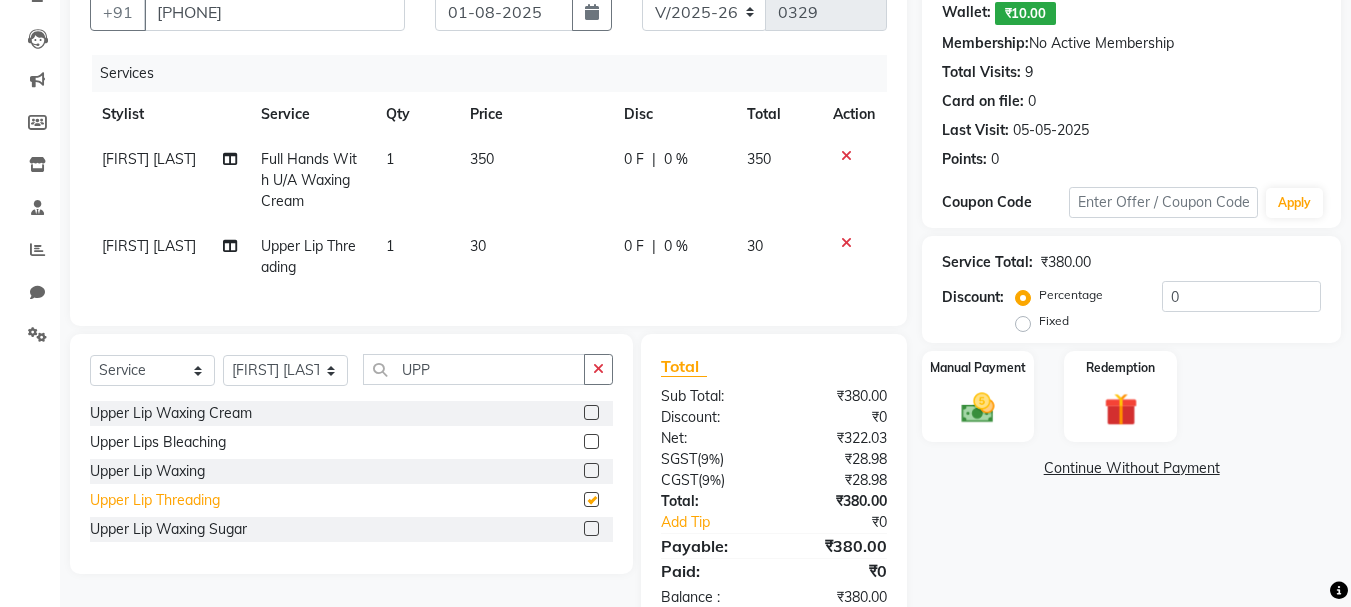 checkbox on "false" 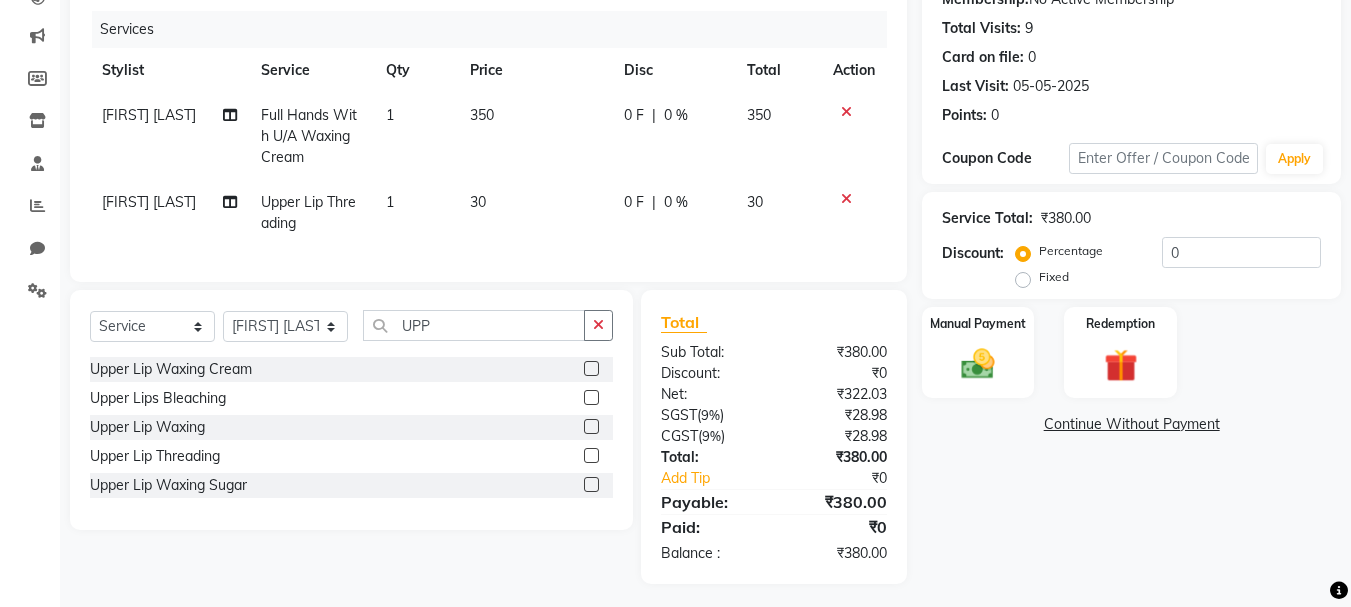 scroll, scrollTop: 259, scrollLeft: 0, axis: vertical 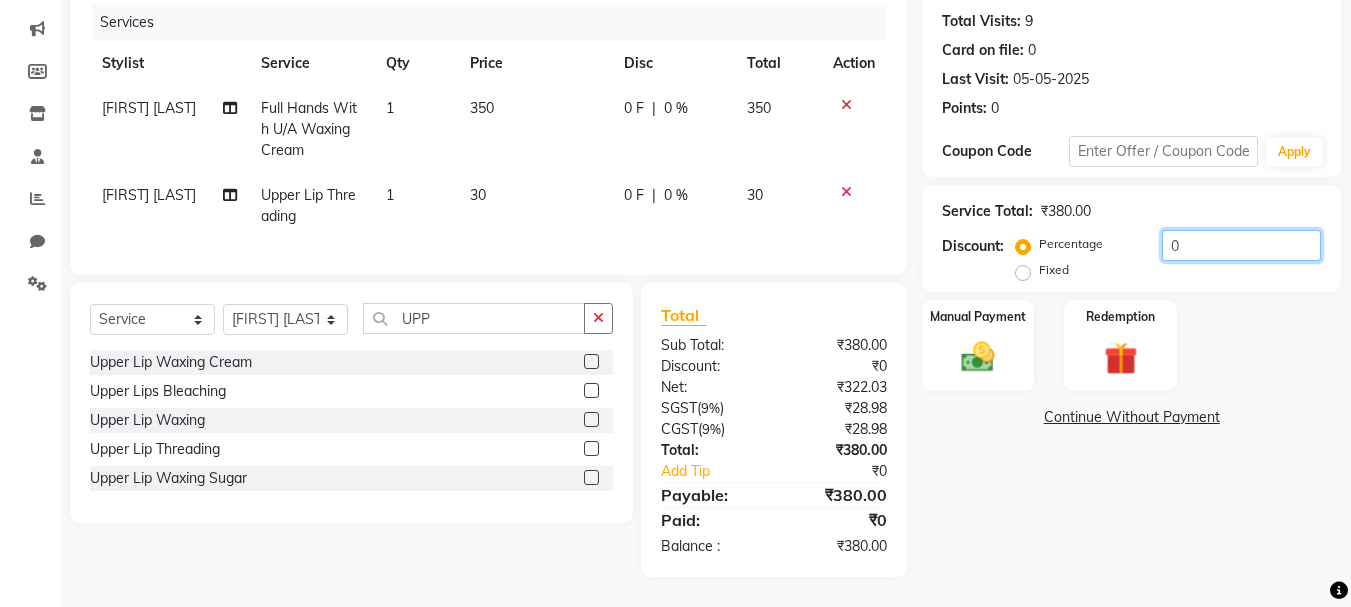 click on "0" 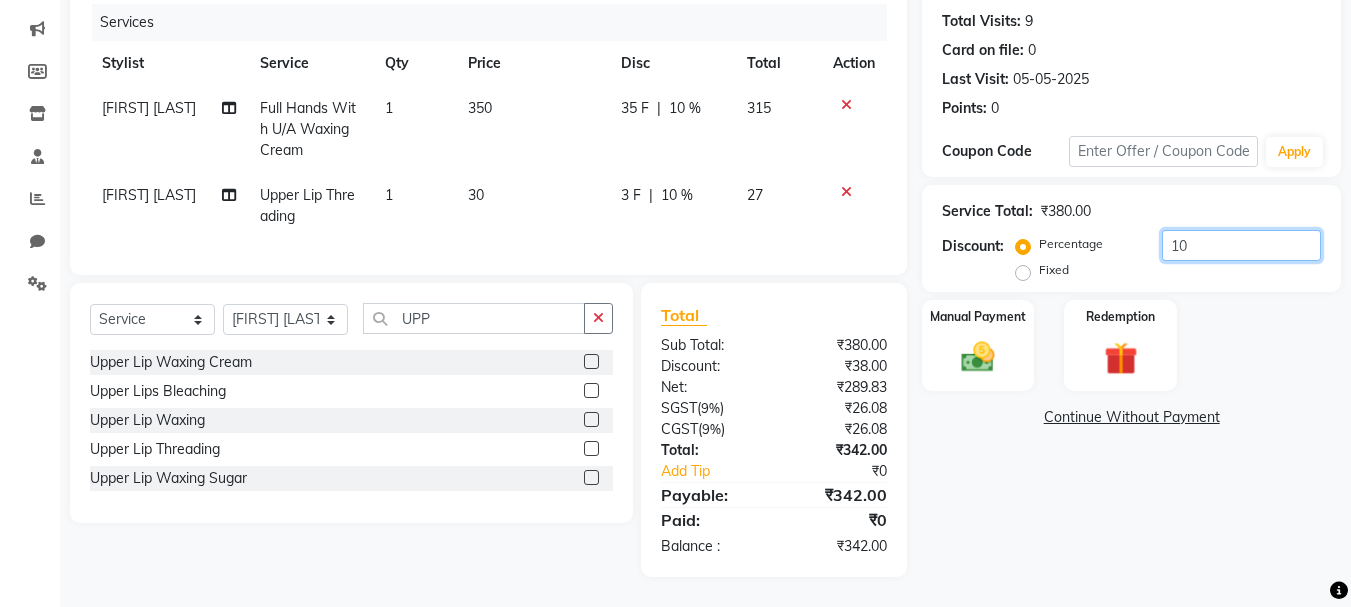 type on "10" 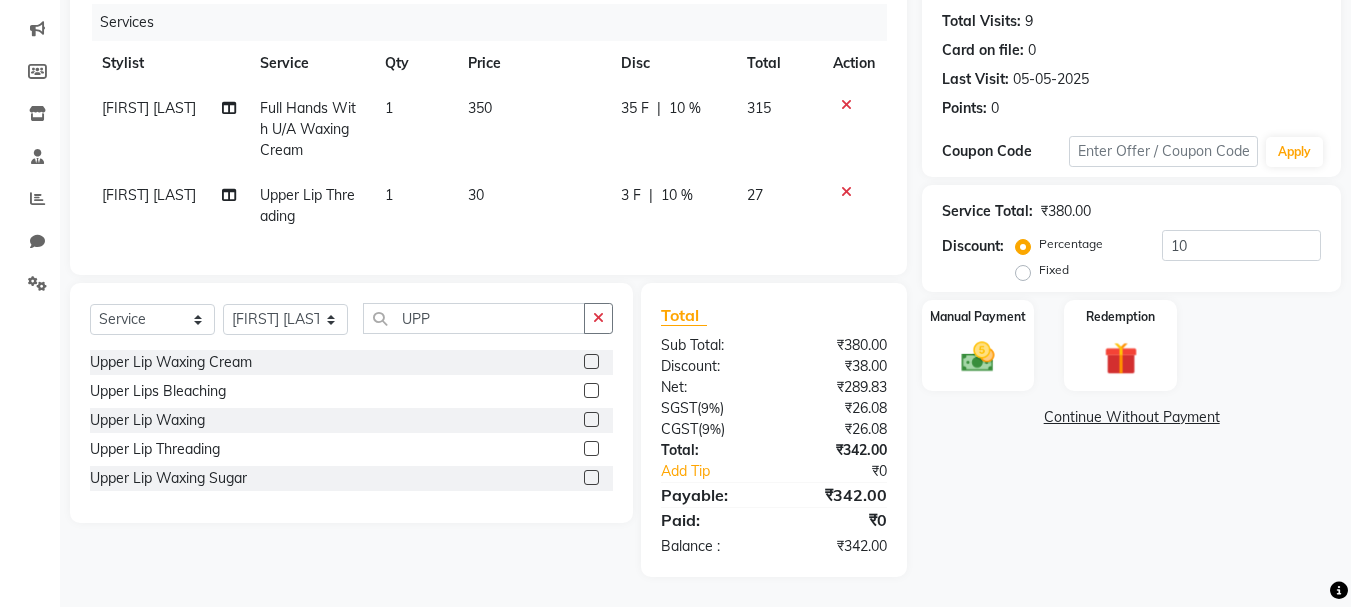 click on "Name: [FIRST] [LAST] Wallet: ₹10.00 Membership: No Active Membership Total Visits: 9 Card on file: 0 Last Visit: 05-05-2025 Points: 0 Coupon Code Apply Service Total: ₹380.00 Discount: Percentage Fixed 10 Manual Payment Redemption Continue Without Payment" 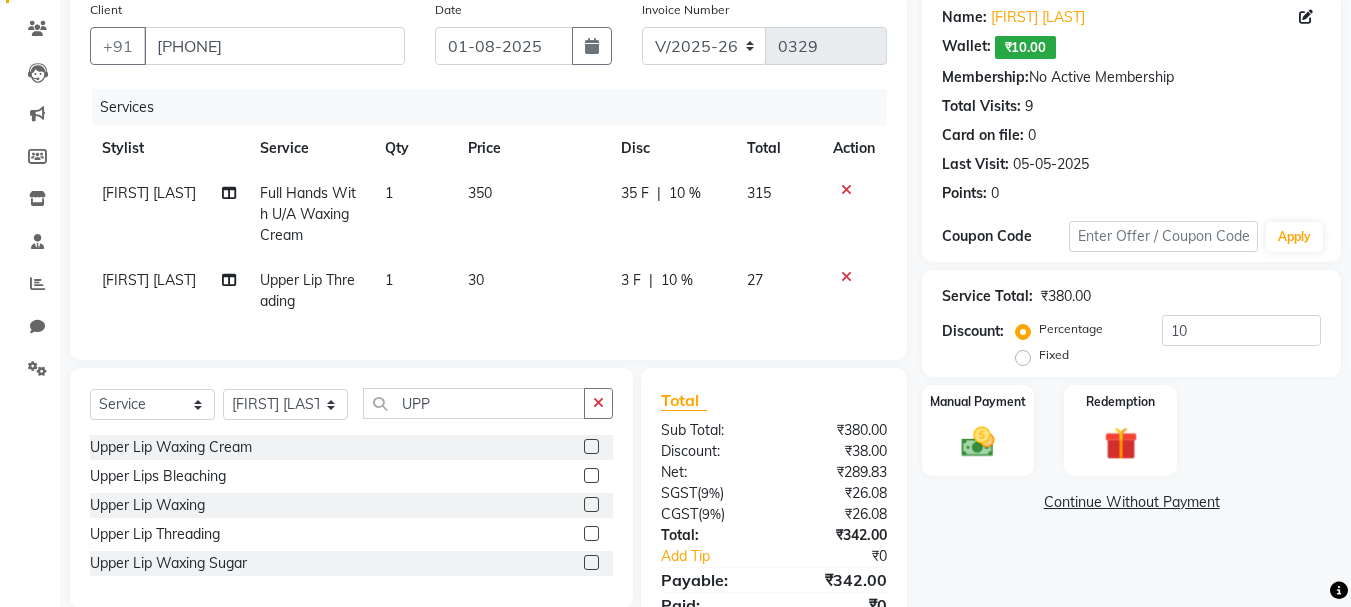 scroll, scrollTop: 259, scrollLeft: 0, axis: vertical 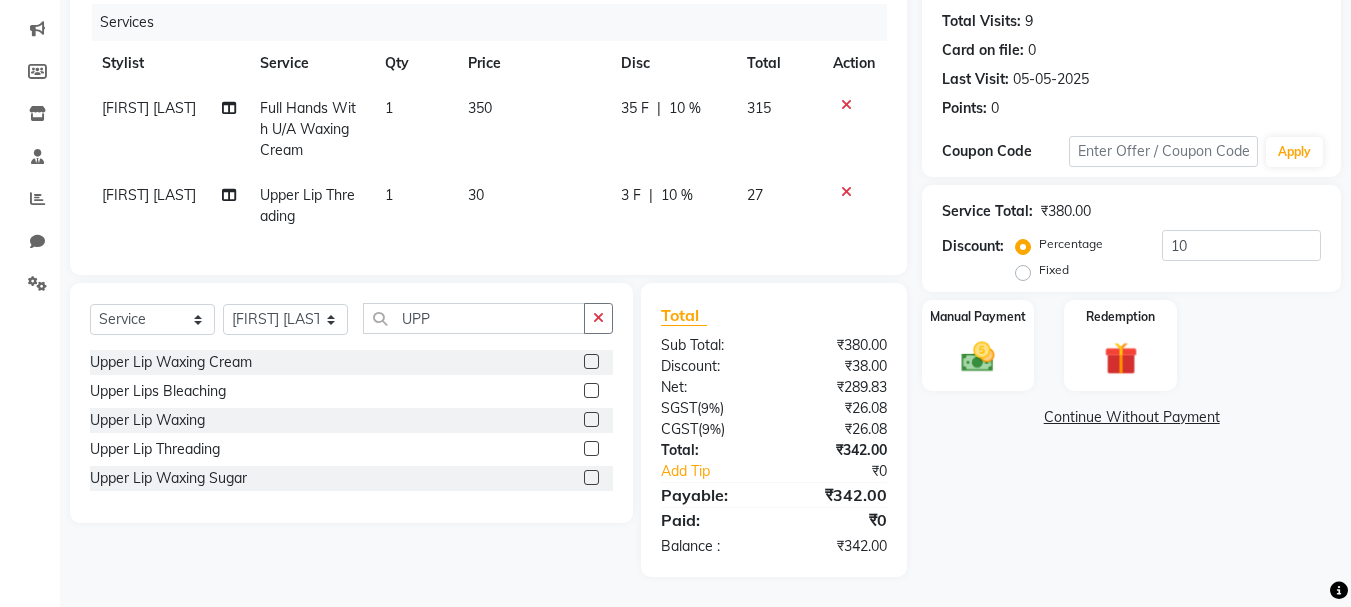 click on "3 F" 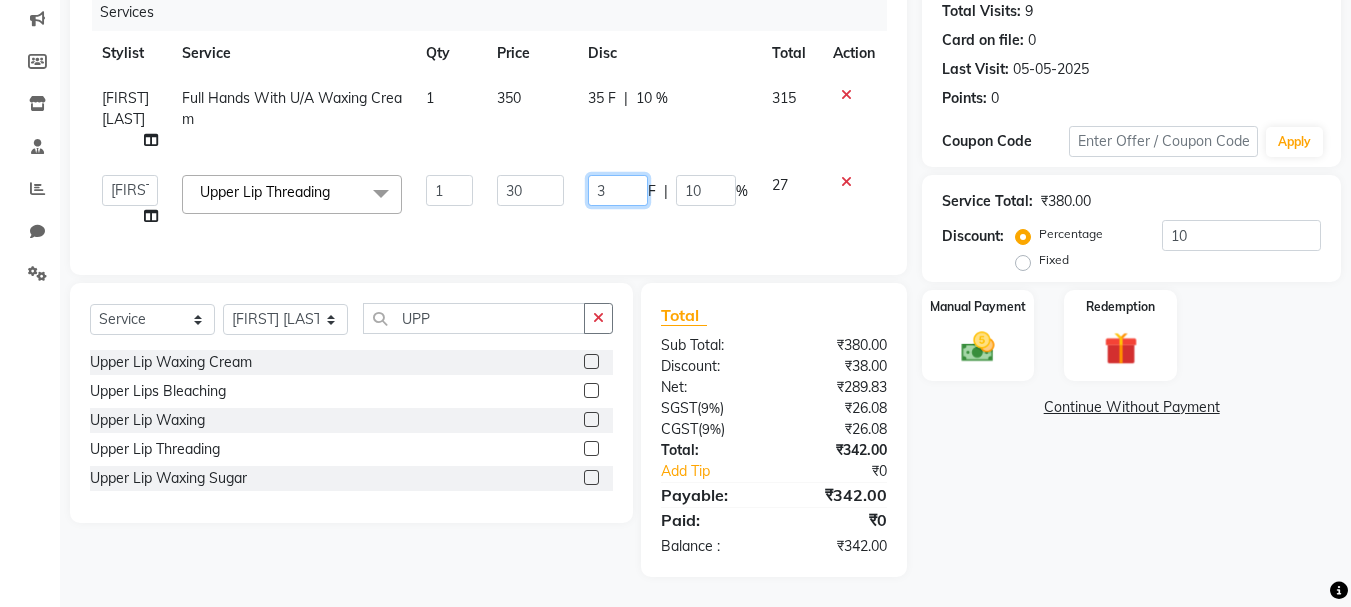 drag, startPoint x: 647, startPoint y: 187, endPoint x: 599, endPoint y: 220, distance: 58.249462 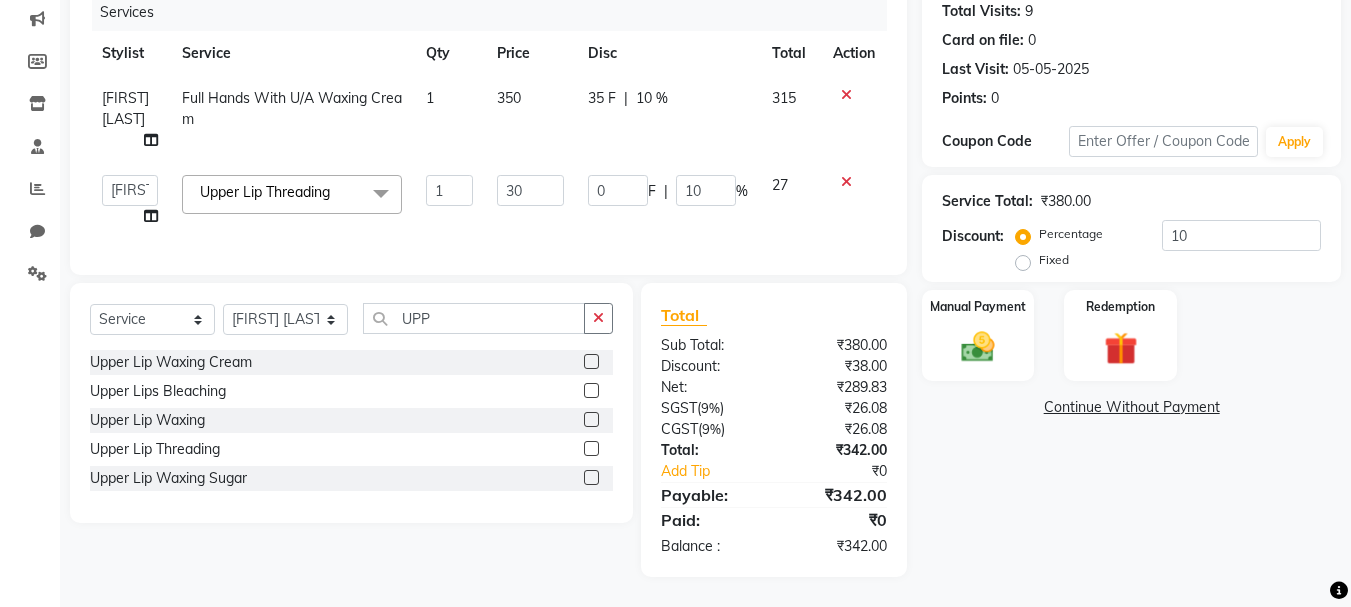 click on "Services Stylist Service Qty Price Disc Total Action [FIRST] [LAST] Full Hands With U/A Waxing Cream 1 350 35 F | 10 % 315 Admin [FIRST] [LAST] [FIRST] [LAST] [FIRST] [LAST] Upper Lip Threading x Half Legs Waxing Cartridge Candy Crush Body Polishing Matrix Hairline Touch Up Loreal Long Power Polish On Feet Glass Skin Facial Whitening Cleanup Closed Hairstyling Half Front / Back Waxing Cream Engagement / Sangeet/Coctail Night / Garba Hd International Art* Reception Air Brush Lower Lip Waxing Cream Midriff Bleaching Half Face Trial Straight Blowdry Medium Feet D-Tan Brazilian Waxing Body (Exculding Brazilian) Waxing Sugar Neck Waxing Jawline Waxing Sugar Full Front / Back Waxing Cartridge Back Polishing Buttocks Waxing Cartridge Full Back / Full Arms / Half Legs Massage Loreal Hairline Touch Up Hydrating Cleanup Loreal Short Upper Lip Waxing Cream Brightening Facial Straight Blowdry Long Lower Lip Threading Sider Kids Heel Peel Treatment Airbrush Makeup Gel Polish On Hand Brightening Cleanup 1 0" 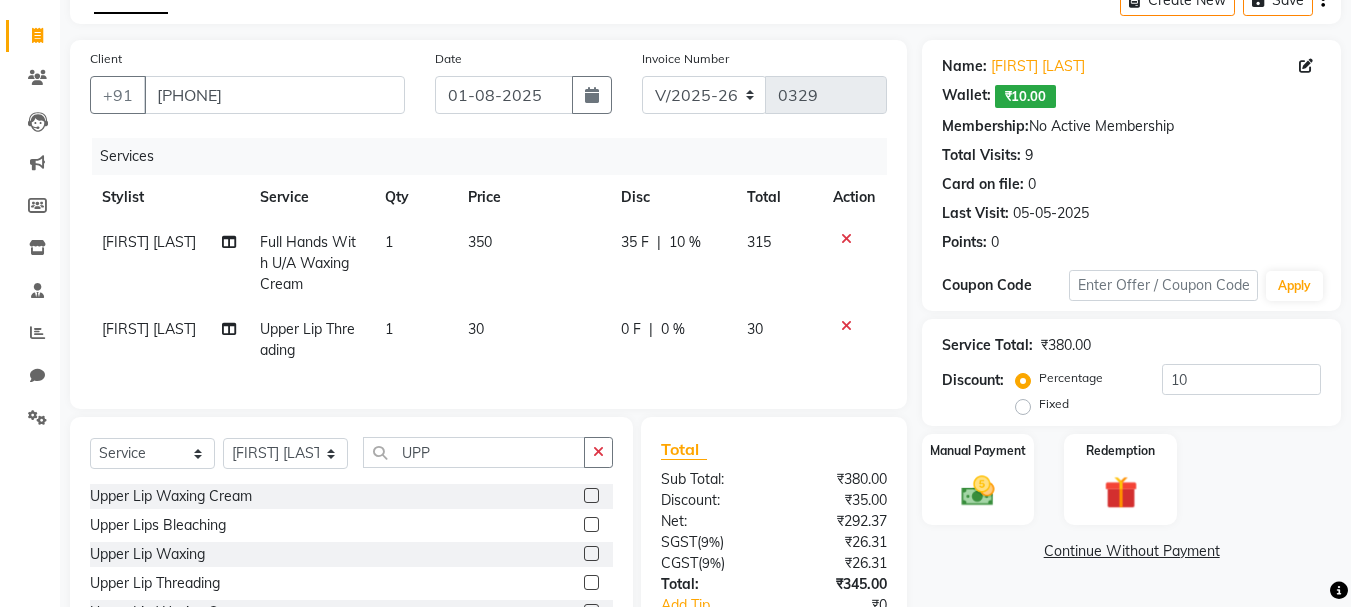scroll, scrollTop: 259, scrollLeft: 0, axis: vertical 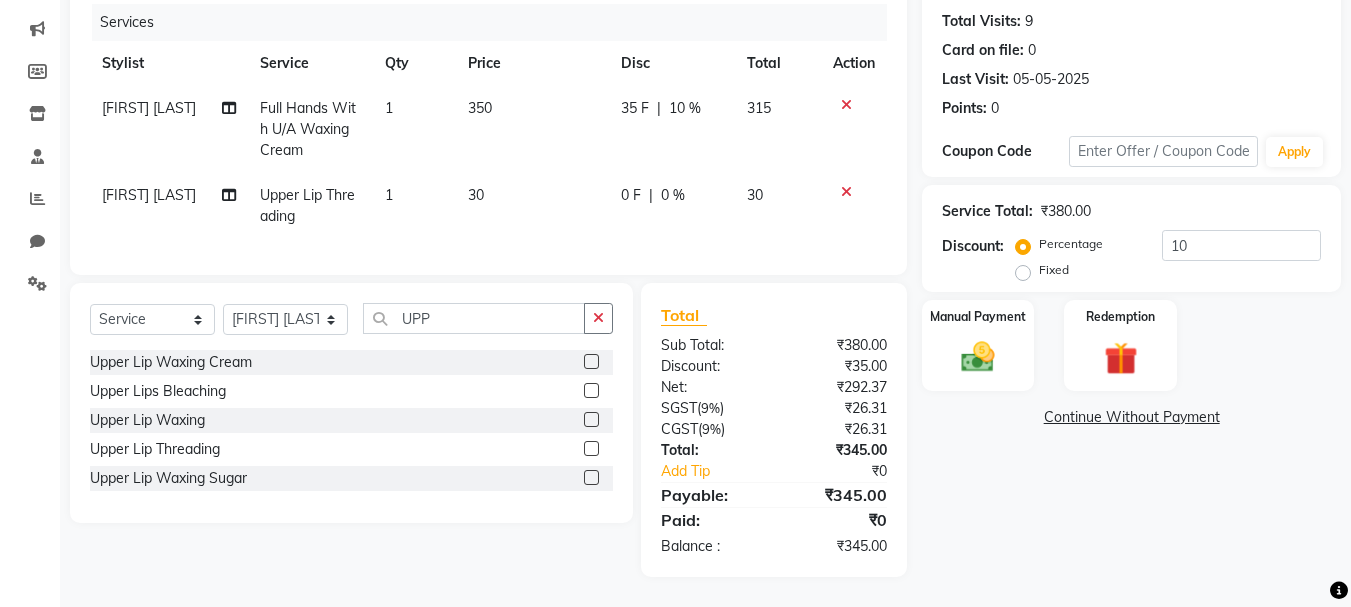 click on "0 F" 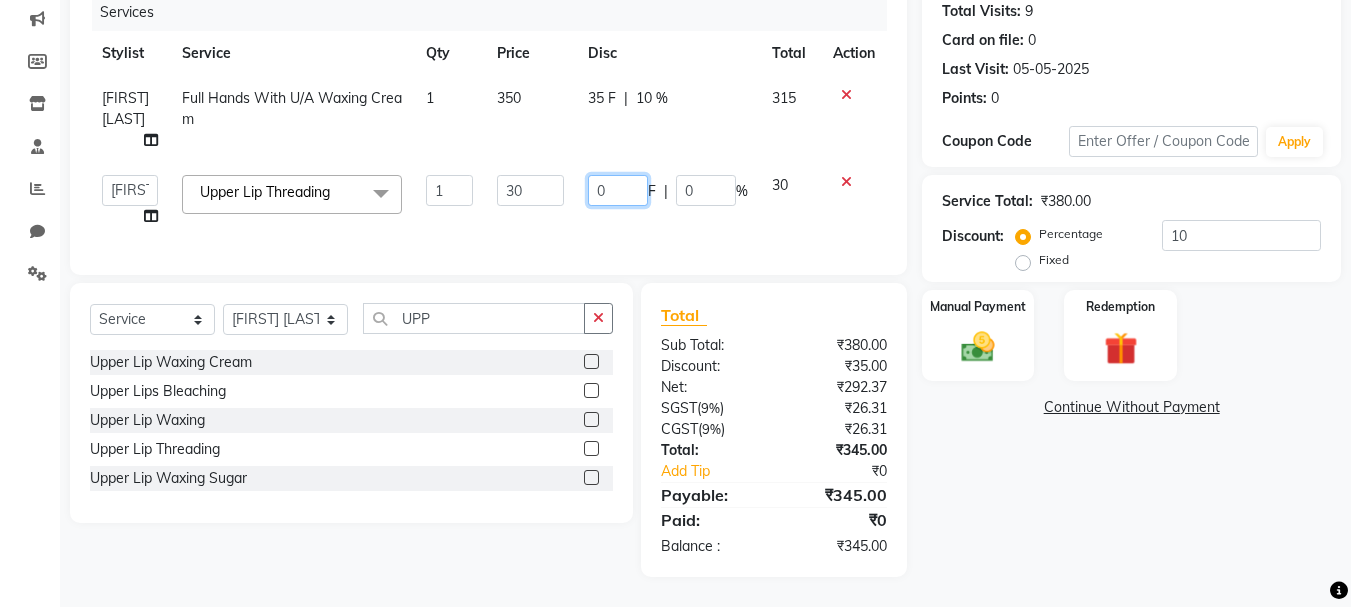 drag, startPoint x: 625, startPoint y: 178, endPoint x: 576, endPoint y: 197, distance: 52.554733 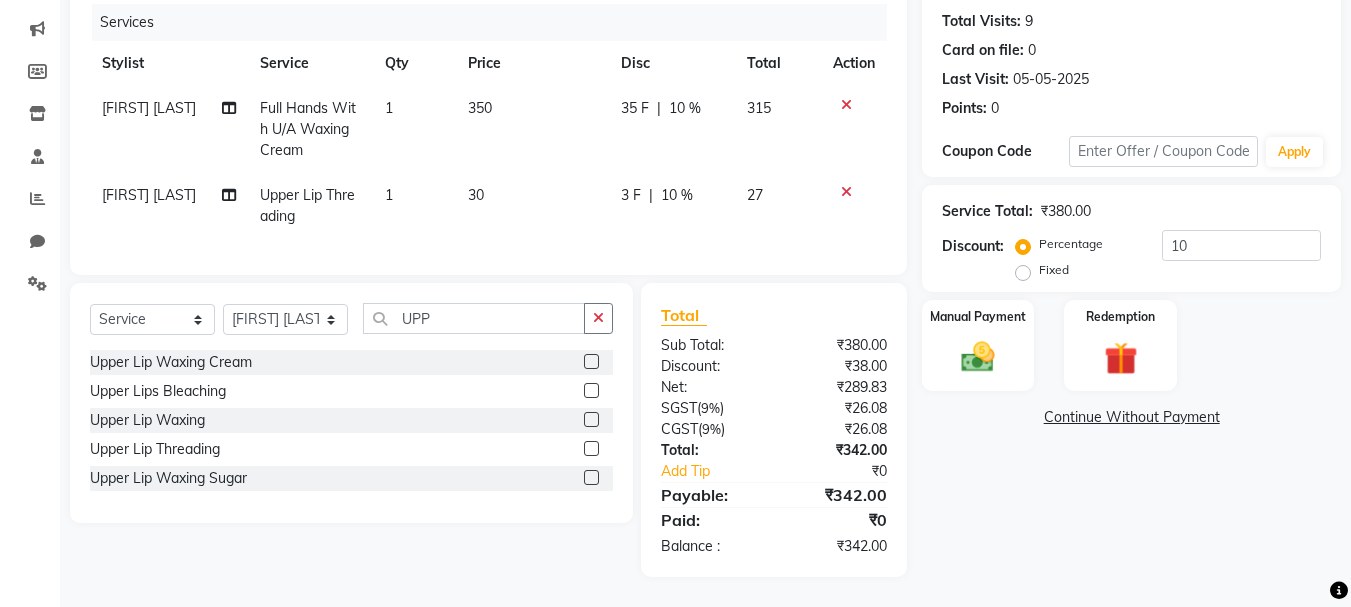 click on "Services Stylist Service Qty Price Disc Total Action [FIRST] [LAST] Full Hands With U/A Waxing Cream 1 350 35 F | 10 % 315 [FIRST] [LAST] Upper Lip Threading 1 30 3 F | 10 % 27" 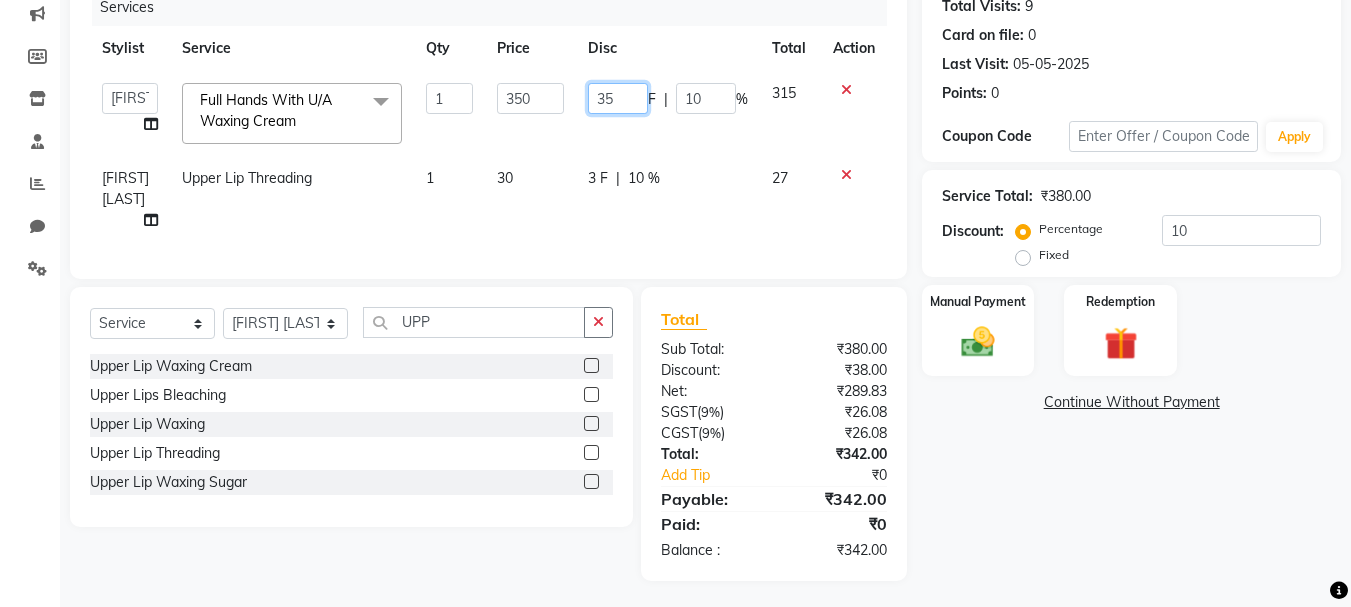 click on "35" 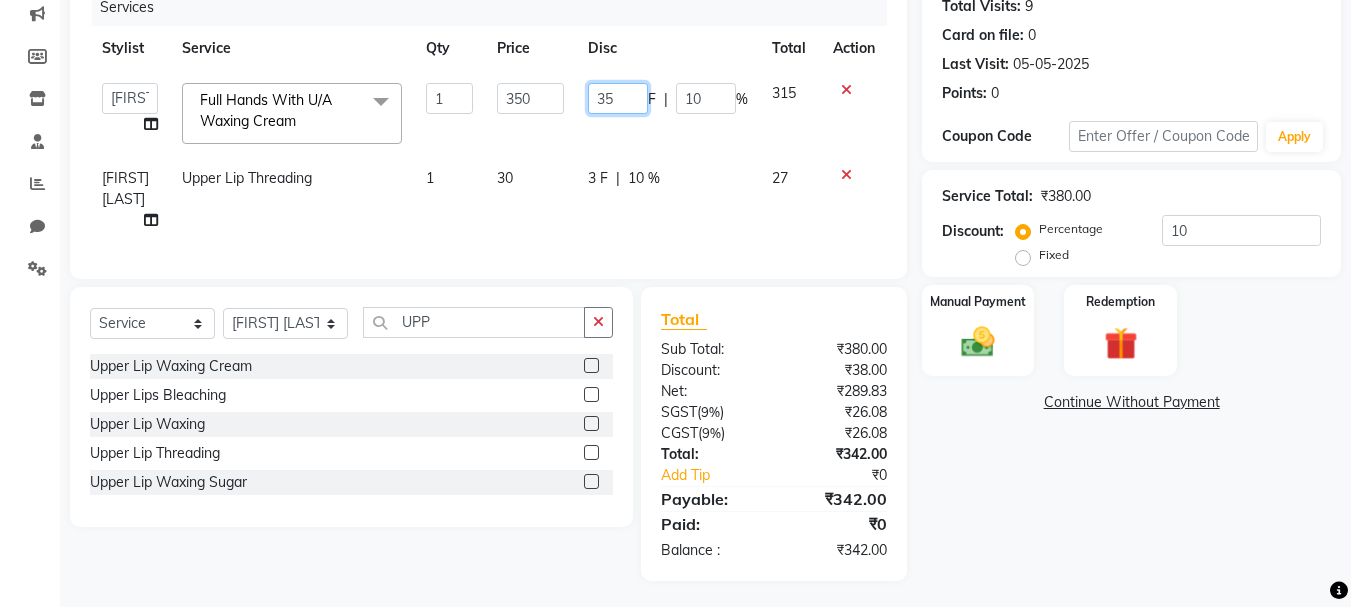 type on "3" 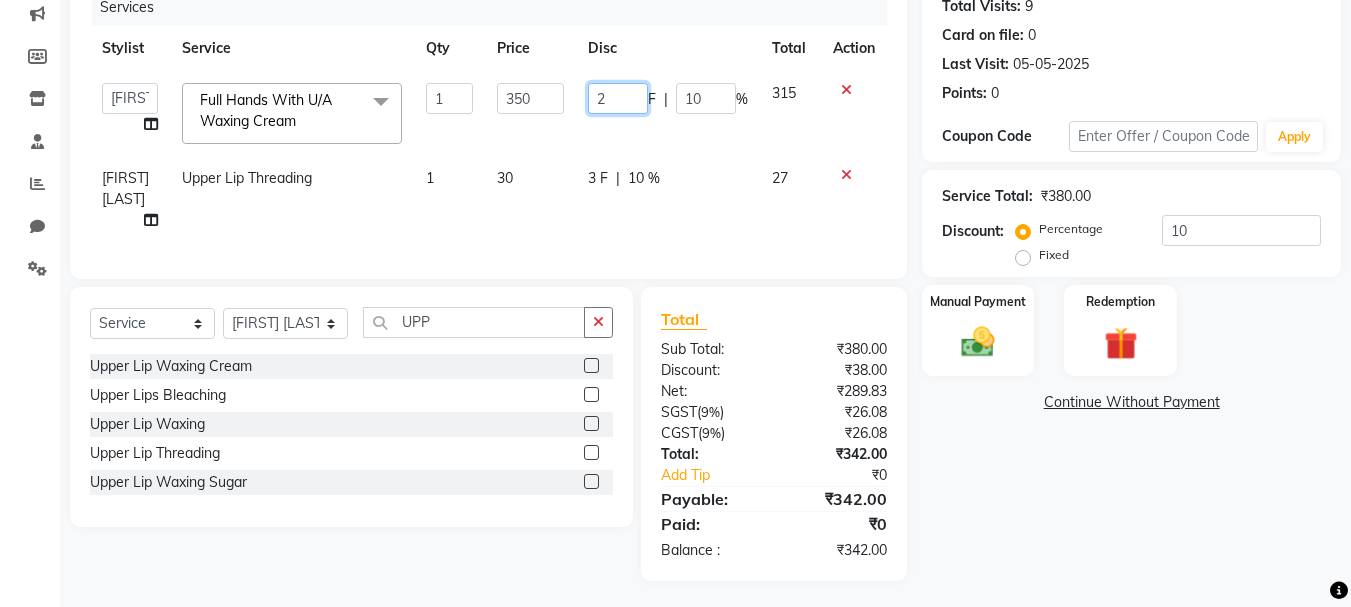 type on "28" 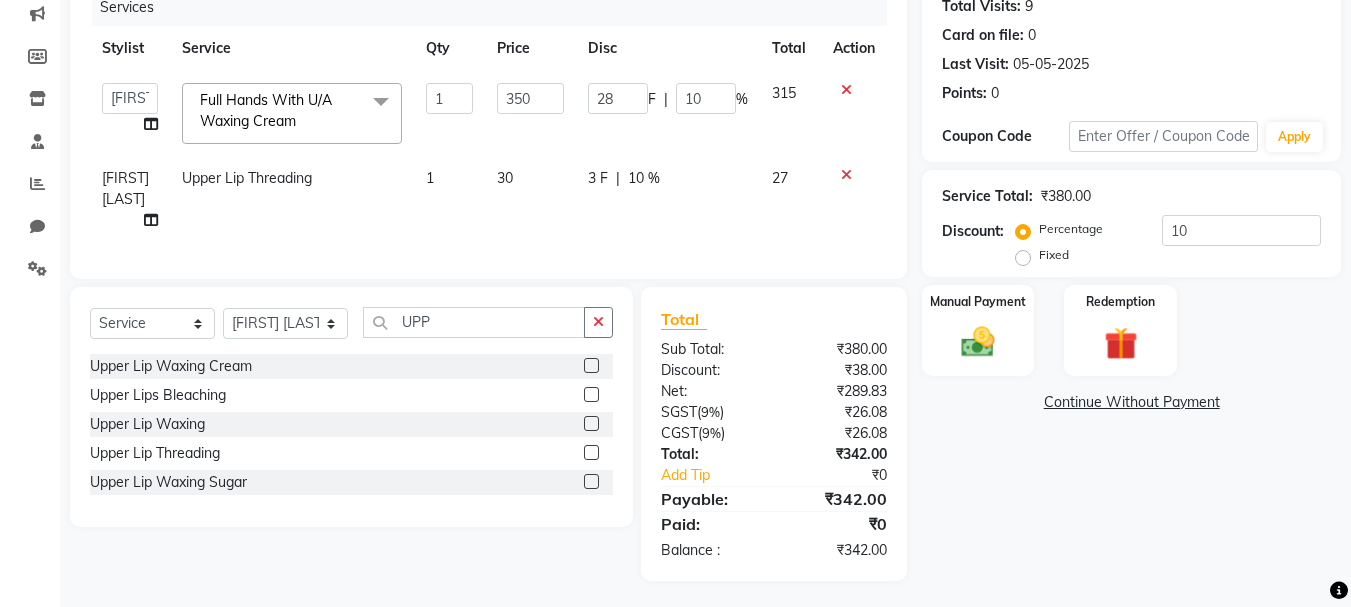 click on "Services Stylist Service Qty Price Disc Total Action Admin [FIRST] [LAST] [FIRST] [LAST] [FIRST] [LAST] Full Hands With U/A Waxing Cream x Half Legs Waxing Cartridge Candy Crush Body Polishing Matrix Hairline Touch Up Loreal Long Power Polish On Feet Glass Skin Facial Whitening Cleanup Closed Hairstyling Half Front / Back Waxing Cream Engagement / Sangeet/Coctail Night / Garba Hd International Art* Reception Air Brush Lower Lip Waxing Cream Midriff Bleaching Half Face Trial Straight Blowdry Medium Feet D-Tan Brazilian Waxing Body (Exculding Brazilian) Waxing Sugar Neck Waxing Jawline Waxing Sugar Full Front / Back Waxing Cartridge Back Polishing Buttocks Waxing Cartridge Full Back / Full Arms / Half Legs Massage Loreal Hairline Touch Up Hydrating Cleanup Loreal Short Upper Lip Waxing Cream Brightening Facial Straight Blowdry Long Lower Lip Threading Sider Kids Heel Peel Treatment Airbrush Makeup Gel Polish On Hand Brightening Cleanup Upper Lips Bleaching Neck Waxing Sugar Anti Dandruff Treatment Matrix Global Hair Colour Long Oil Massage Ironing" 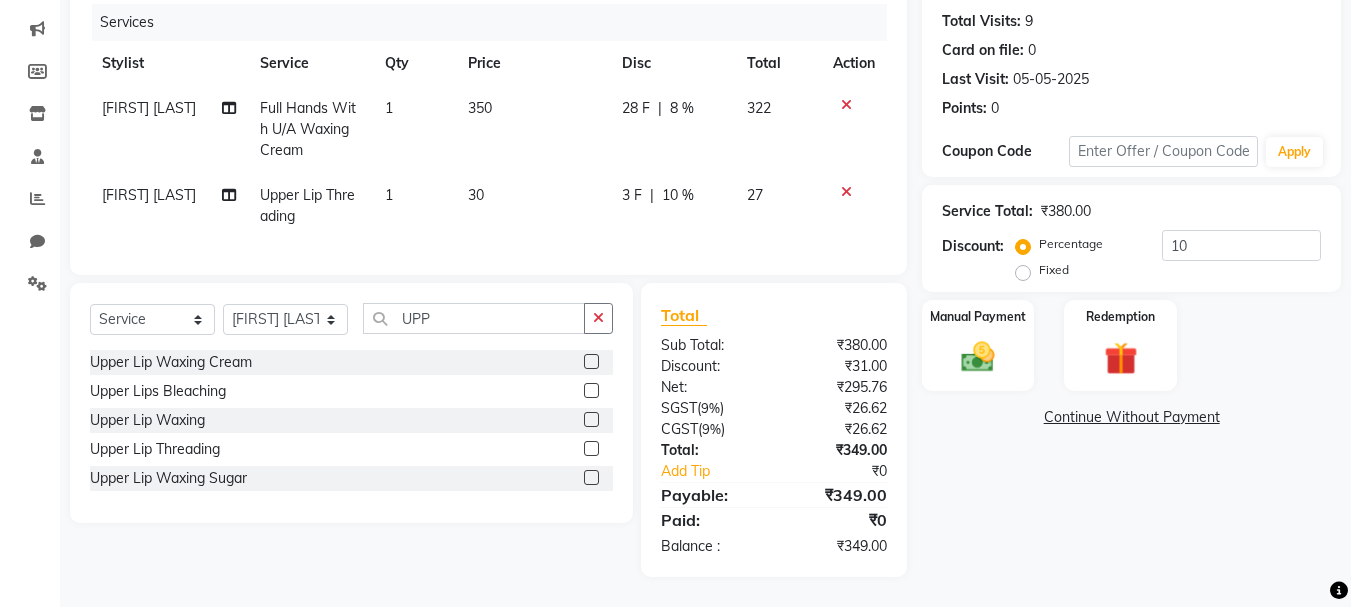 click on "3 F" 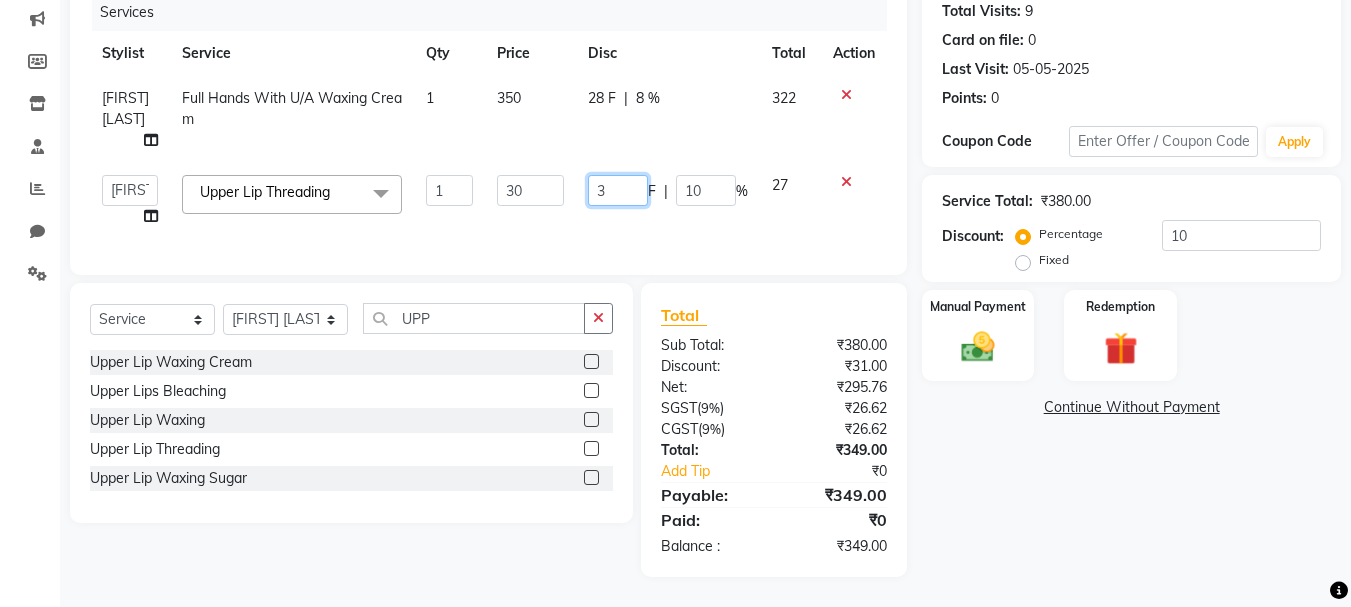 click on "3" 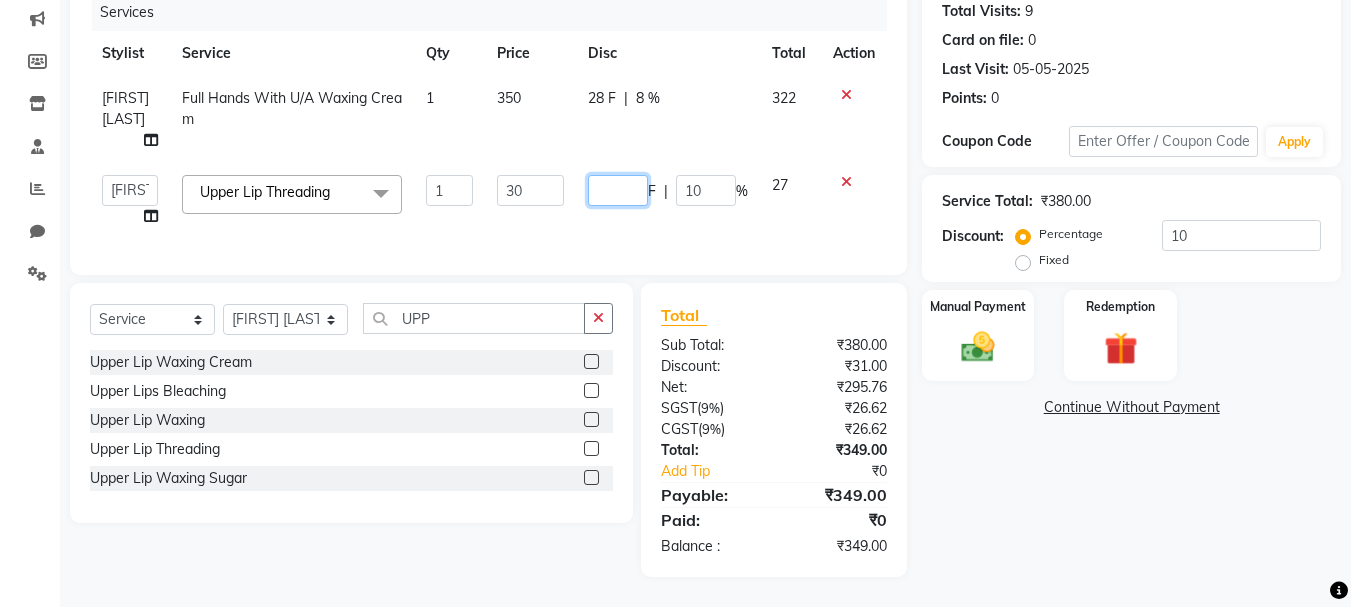 type on "2" 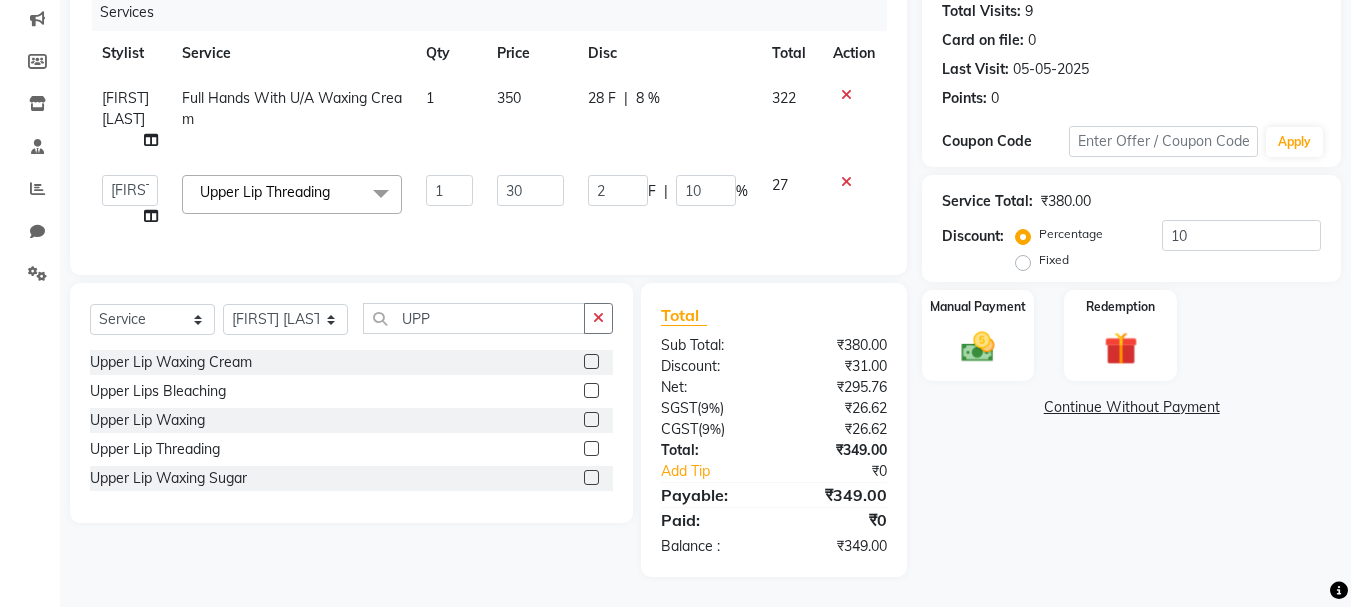 click on "Services Stylist Service Qty Price Disc Total Action [FIRST] [LAST] Full Hands With U/A Waxing Cream 1 350 28 F | 8 % 322 Admin [FIRST] [LAST] [FIRST] [LAST] [FIRST] [LAST] Upper Lip Threading x Half Legs Waxing Cartridge Candy Crush Body Polishing Matrix Hairline Touch Up Loreal Long Power Polish On Feet Glass Skin Facial Whitening Cleanup Closed Hairstyling Half Front / Back Waxing Cream Engagement / Sangeet/Coctail Night / Garba Hd International Art* Reception Air Brush Lower Lip Waxing Cream Midriff Bleaching Half Face Trial Straight Blowdry Medium Feet D-Tan Brazilian Waxing Body (Exculding Brazilian) Waxing Sugar Neck Waxing Jawline Waxing Sugar Full Front / Back Waxing Cartridge Back Polishing Buttocks Waxing Cartridge Full Back / Full Arms / Half Legs Massage Loreal Hairline Touch Up Hydrating Cleanup Loreal Short Upper Lip Waxing Cream Brightening Facial Straight Blowdry Long Lower Lip Threading Sider Kids Heel Peel Treatment Airbrush Makeup Gel Polish On Hand Brightening Cleanup 1 30" 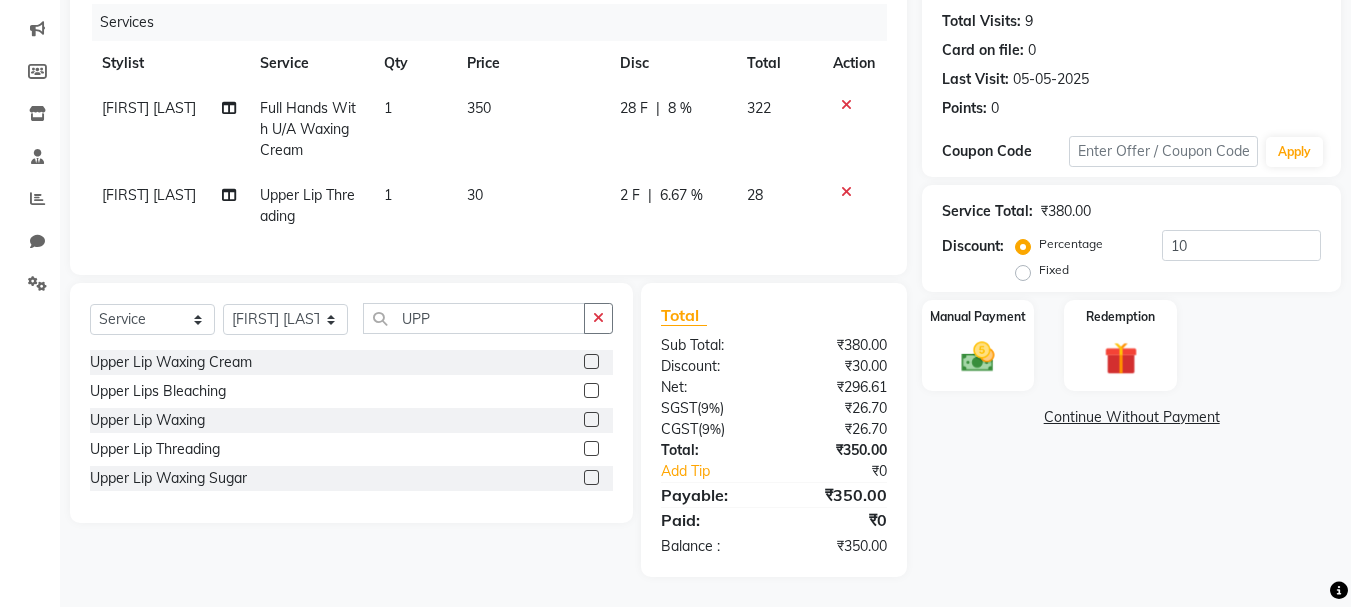 click on "2 F" 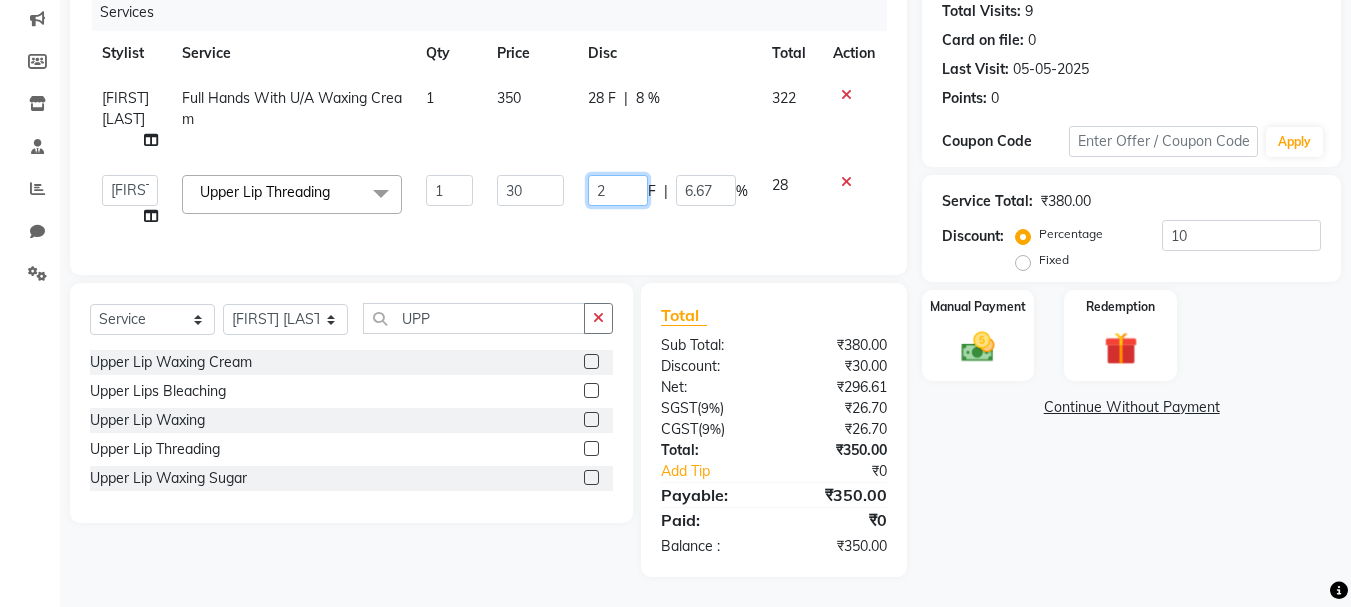 drag, startPoint x: 633, startPoint y: 184, endPoint x: 602, endPoint y: 205, distance: 37.44329 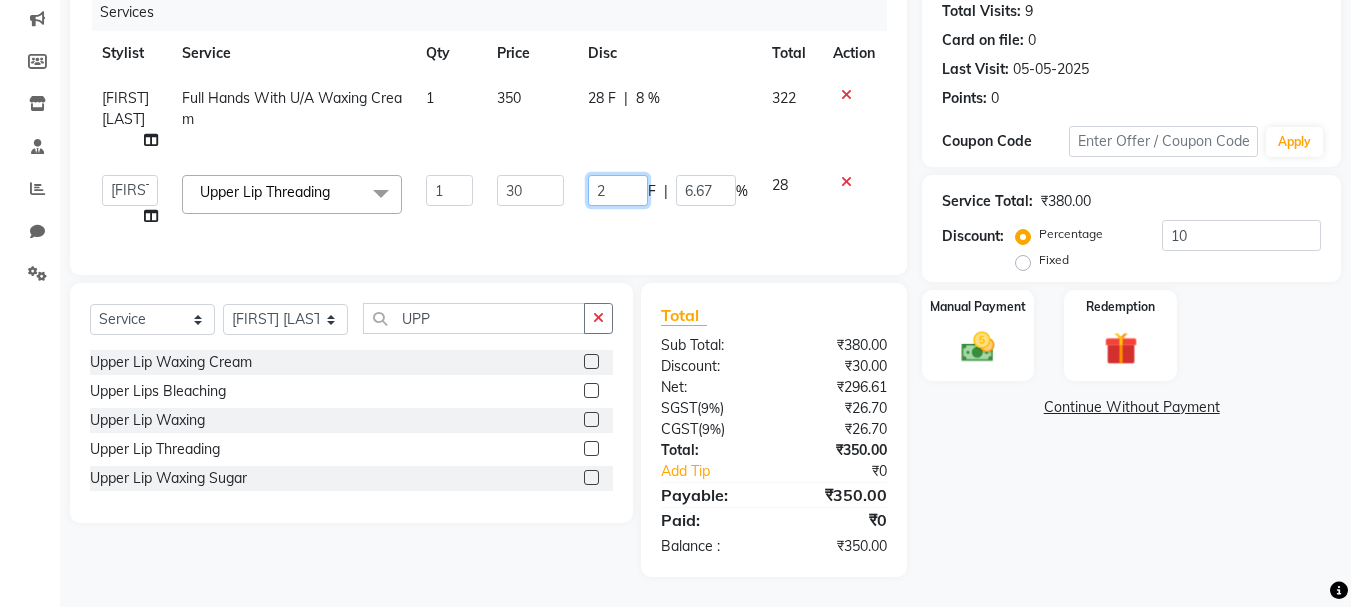 type on "3" 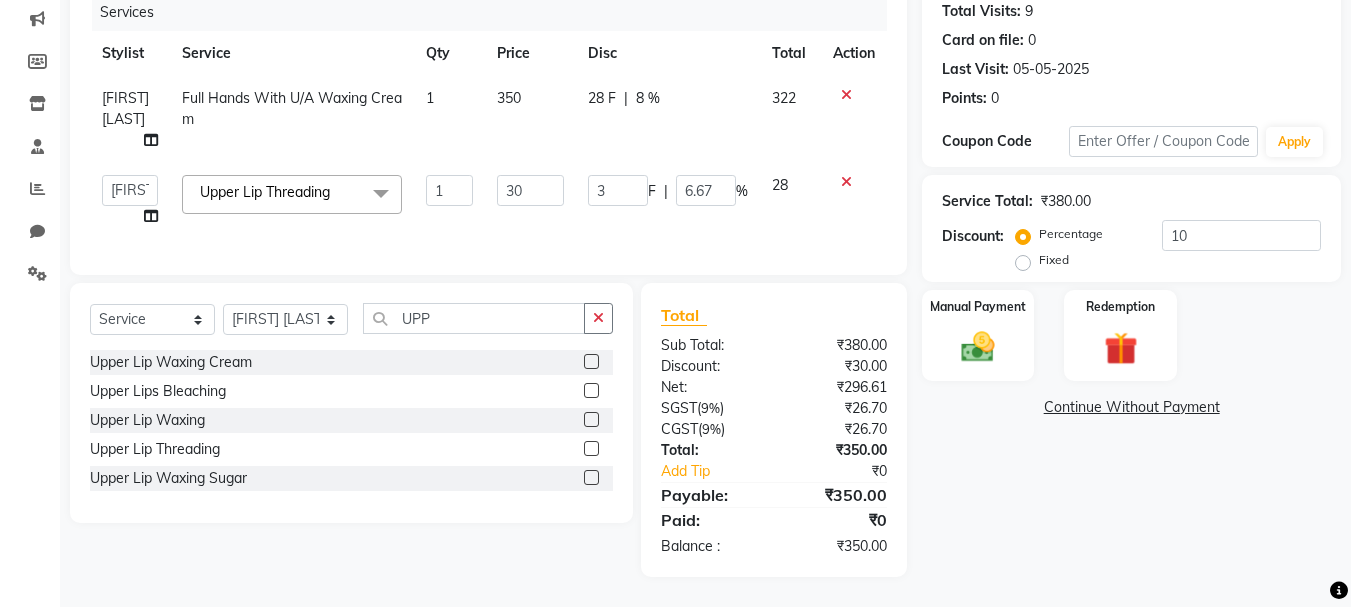 click on "28 F | 8 %" 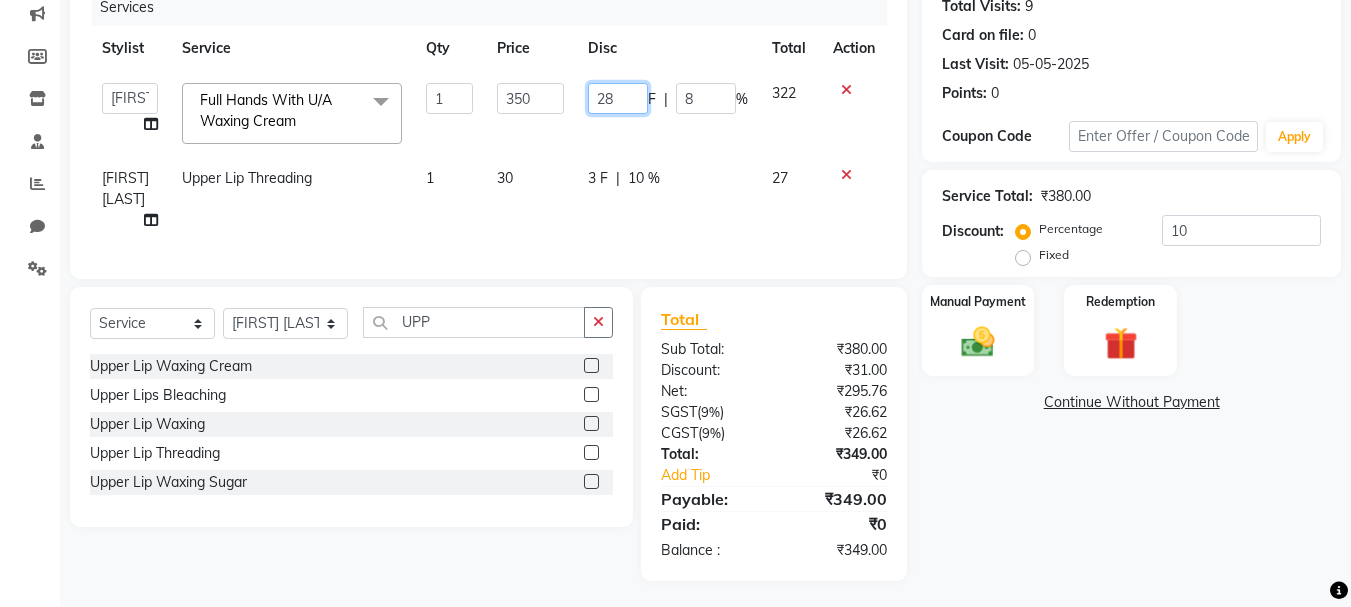 click on "28" 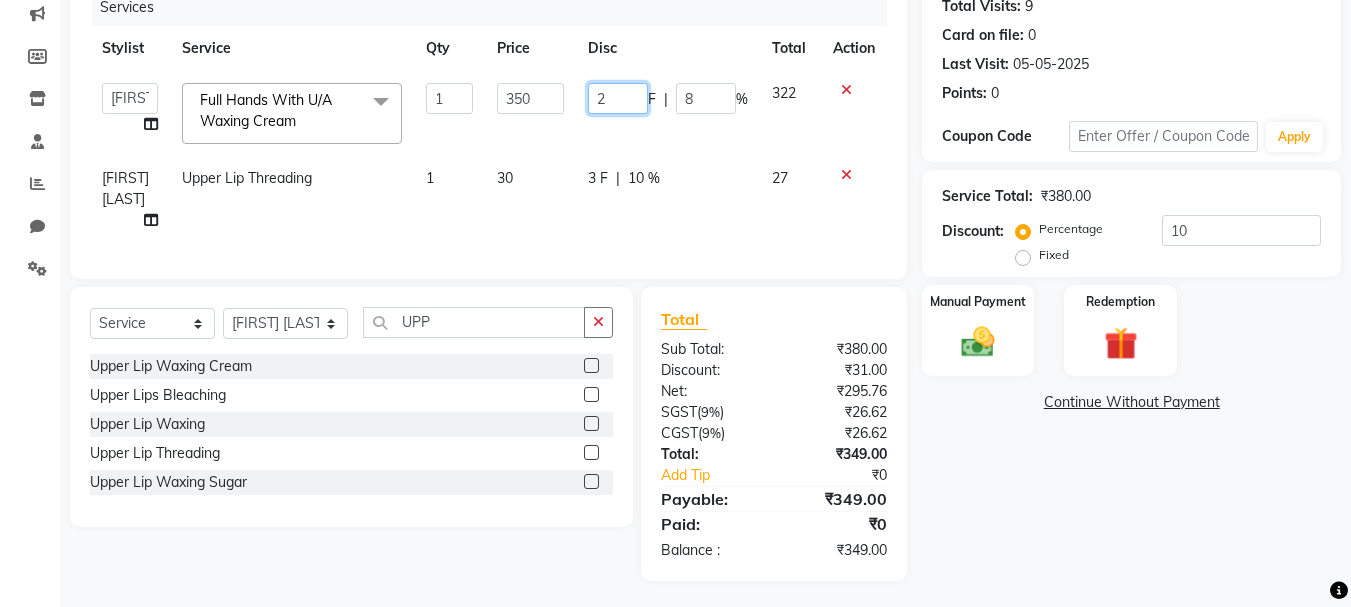 type on "27" 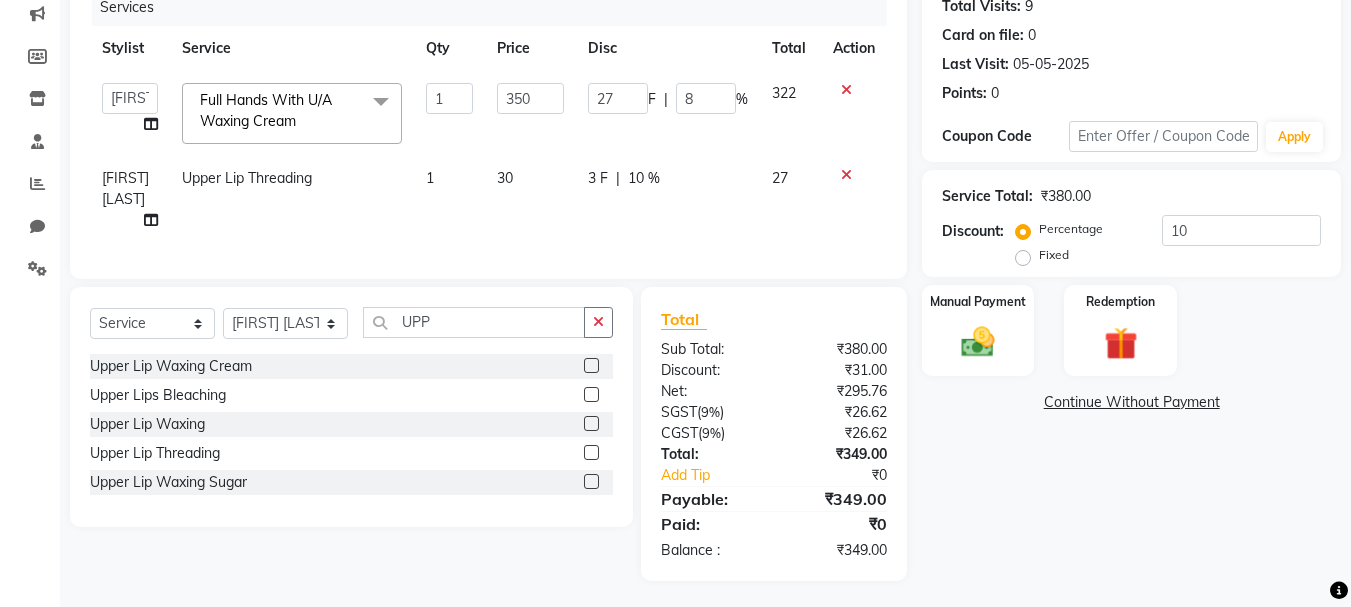 click on "Services Stylist Service Qty Price Disc Total Action Admin [FIRST] [LAST] [FIRST] [LAST] [FIRST] [LAST] Full Hands With U/A Waxing Cream x Half Legs Waxing Cartridge Candy Crush Body Polishing Matrix Hairline Touch Up Loreal Long Power Polish On Feet Glass Skin Facial Whitening Cleanup Closed Hairstyling Half Front / Back Waxing Cream Engagement / Sangeet/Coctail Night / Garba Hd International Art* Reception Air Brush Lower Lip Waxing Cream Midriff Bleaching Half Face Trial Straight Blowdry Medium Feet D-Tan Brazilian Waxing Body (Exculding Brazilian) Waxing Sugar Neck Waxing Jawline Waxing Sugar Full Front / Back Waxing Cartridge Back Polishing Buttocks Waxing Cartridge Full Back / Full Arms / Half Legs Massage Loreal Hairline Touch Up Hydrating Cleanup Loreal Short Upper Lip Waxing Cream Brightening Facial Straight Blowdry Long Lower Lip Threading Sider Kids Heel Peel Treatment Airbrush Makeup Gel Polish On Hand Brightening Cleanup Upper Lips Bleaching Neck Waxing Sugar Anti Dandruff Treatment Matrix Global Hair Colour Long Oil Massage Ironing" 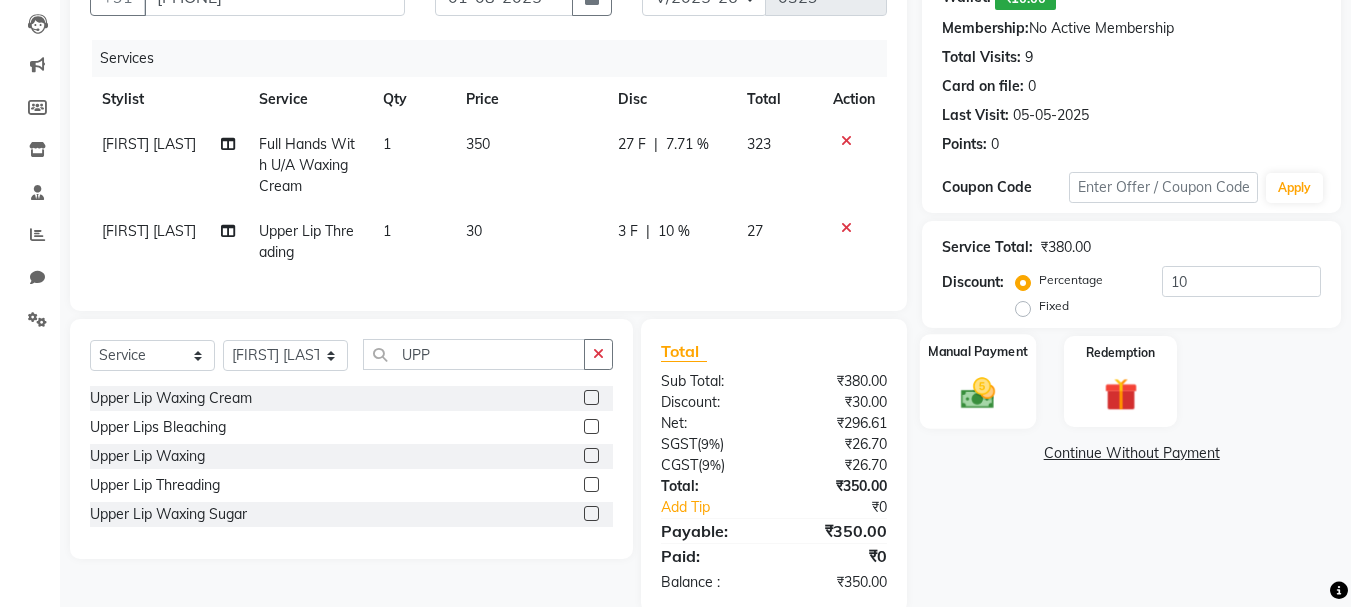 scroll, scrollTop: 159, scrollLeft: 0, axis: vertical 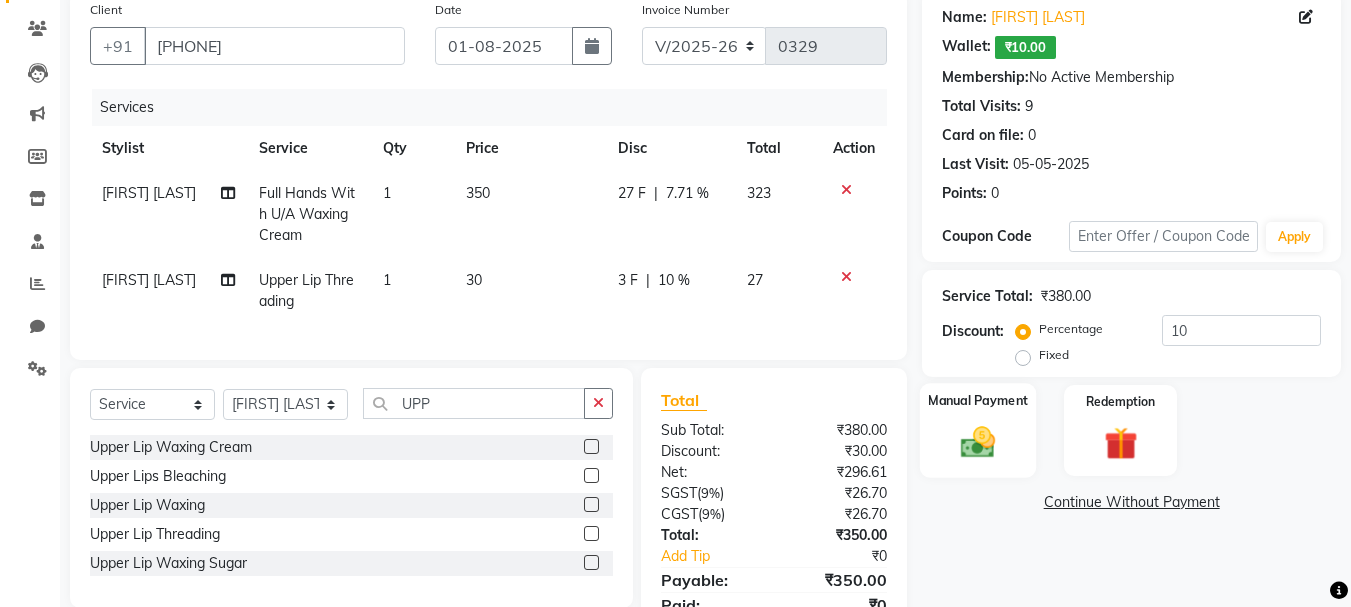 click on "Manual Payment" 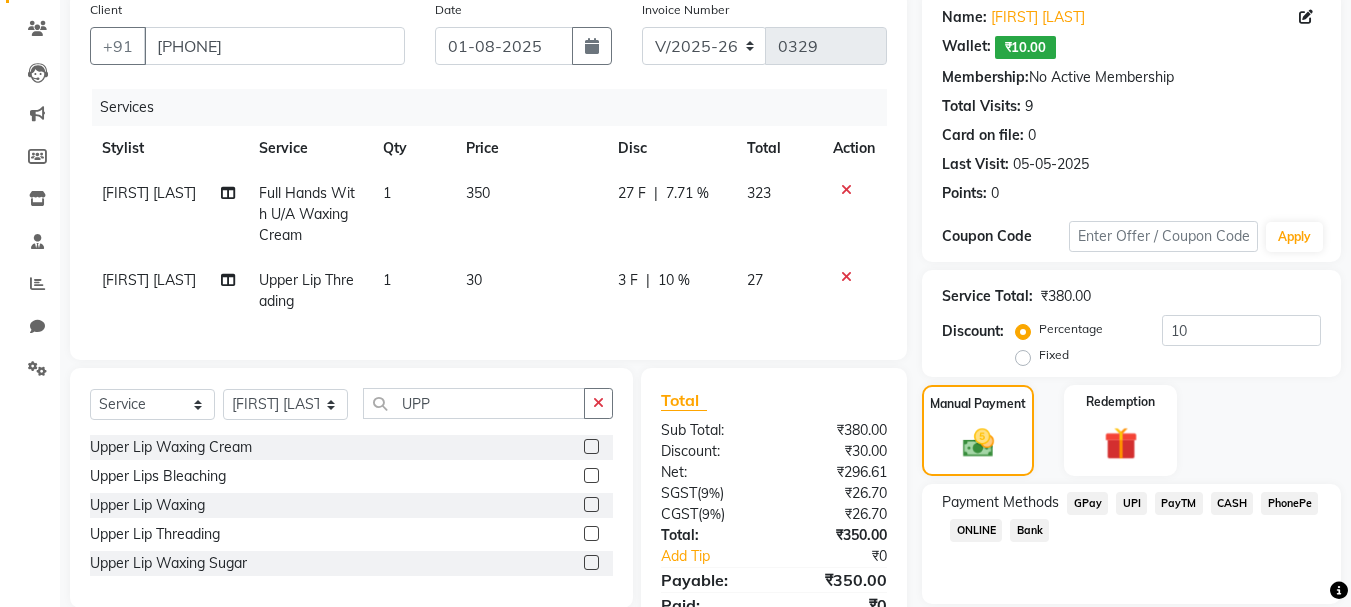 click on "CASH" 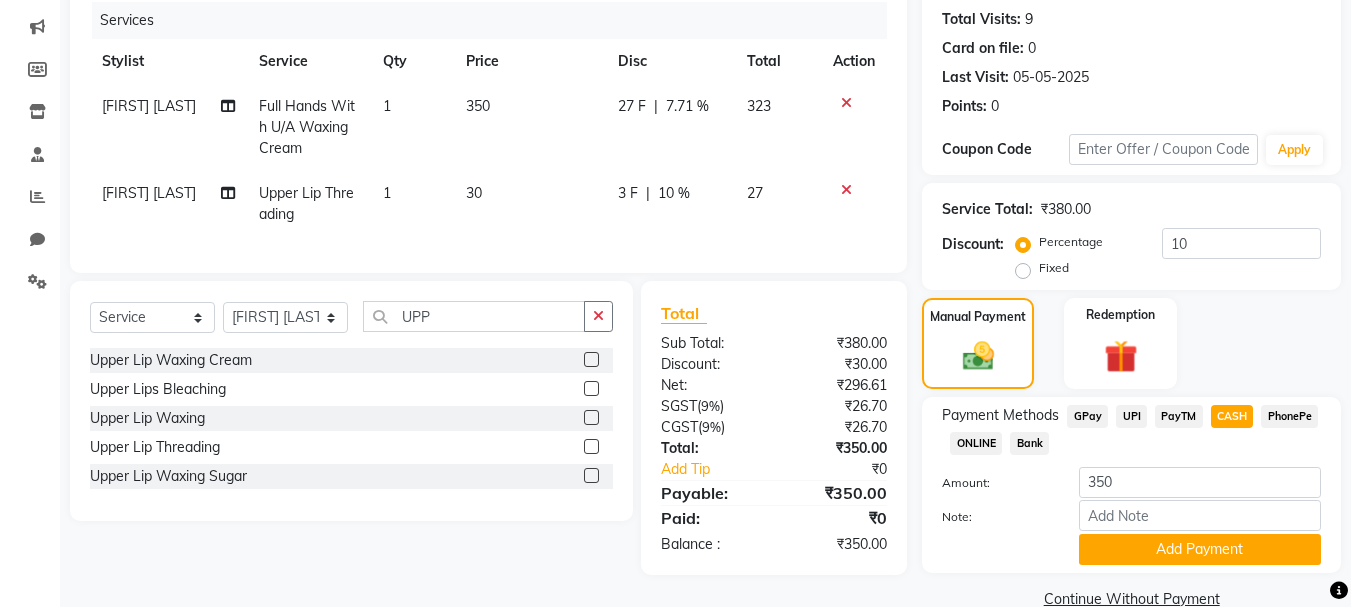 scroll, scrollTop: 283, scrollLeft: 0, axis: vertical 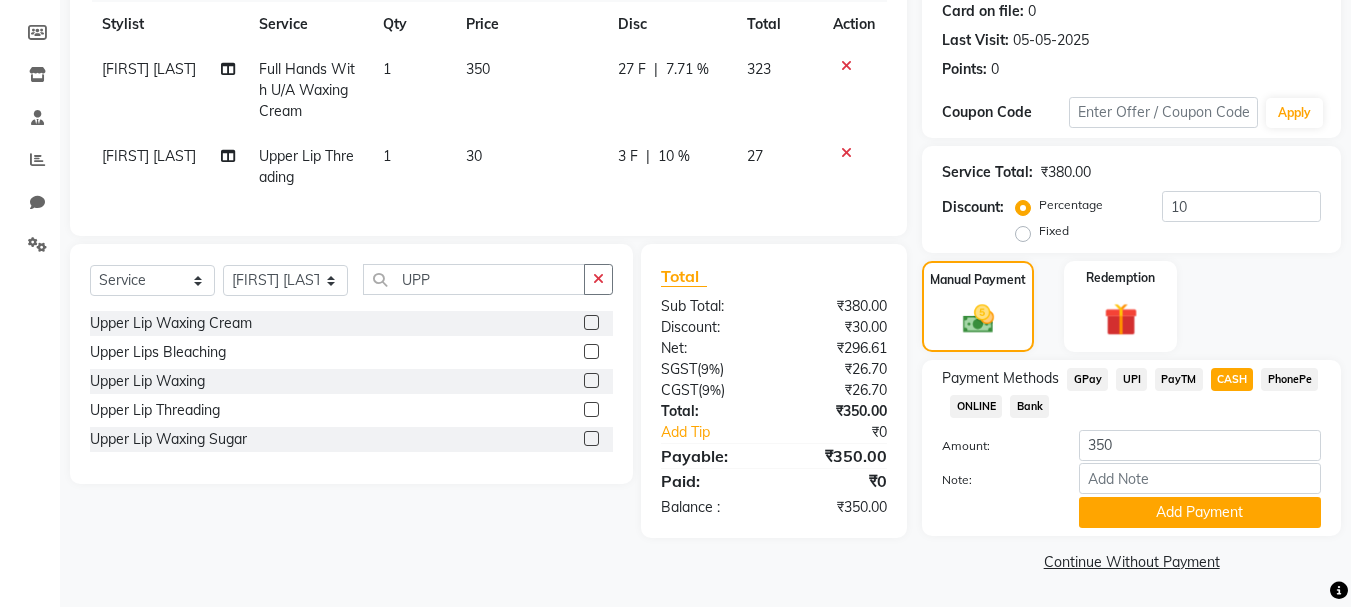 click on "3 F" 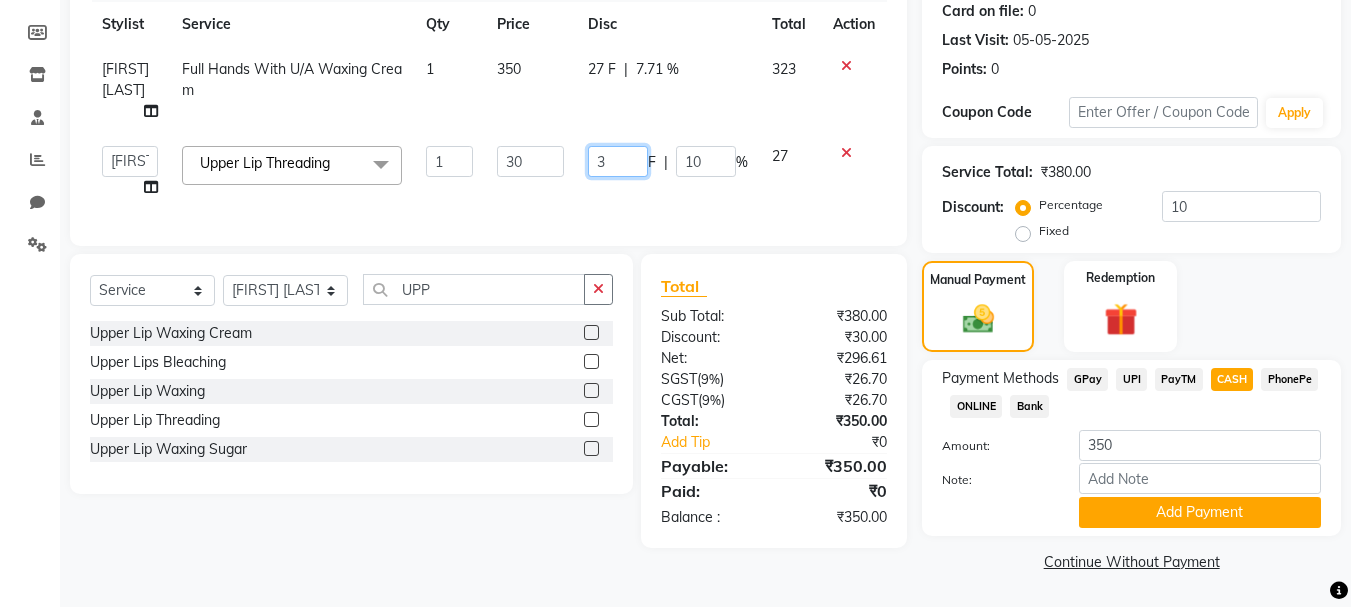 drag, startPoint x: 628, startPoint y: 152, endPoint x: 609, endPoint y: 177, distance: 31.400637 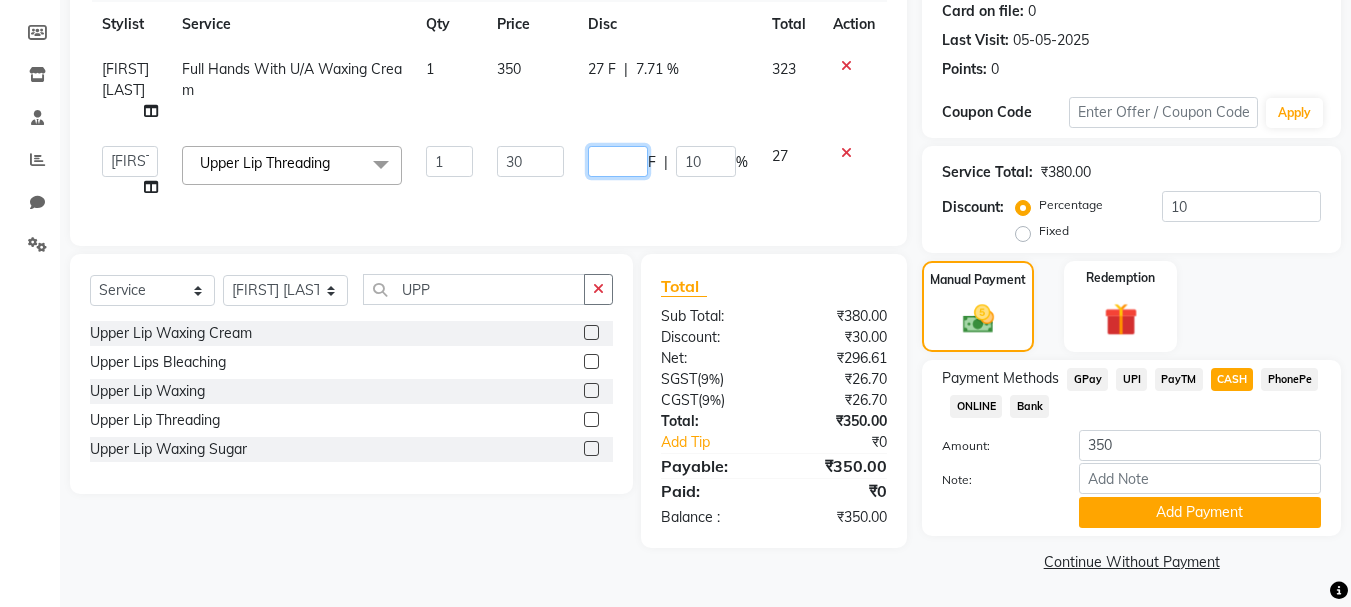 type on "0" 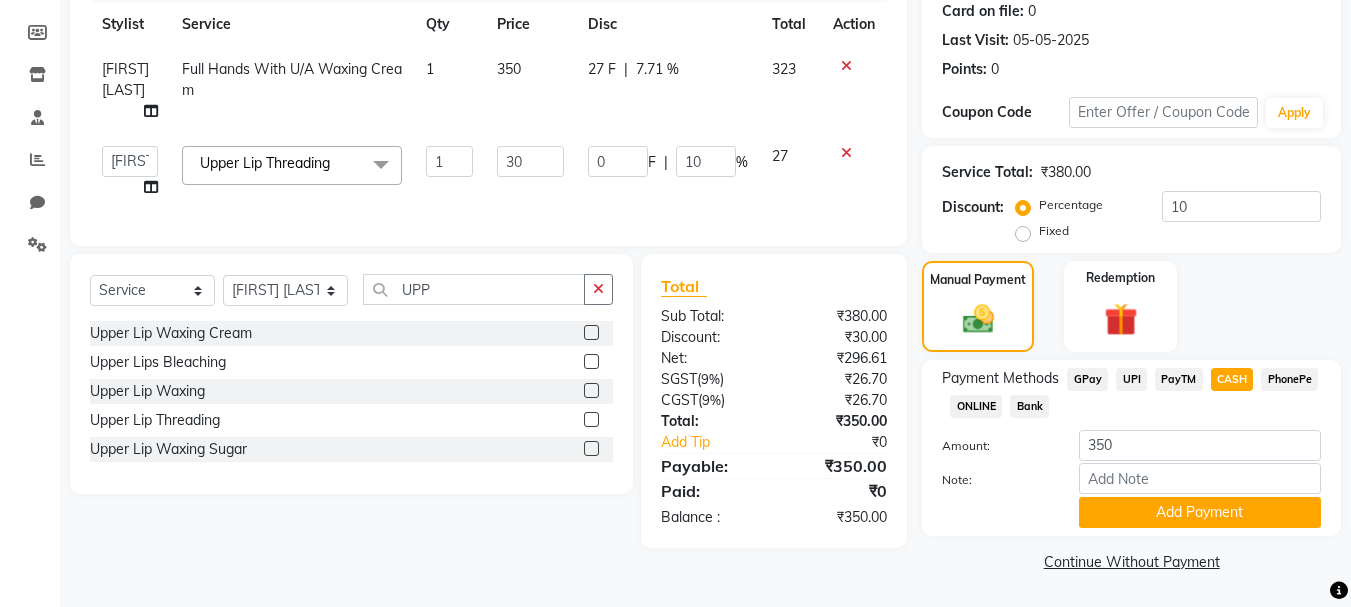 click on "Services Stylist Service Qty Price Disc Total Action [FIRST] [LAST] Full Hands With U/A Waxing Cream 1 350 27 F | 7.71 % 323 Admin [FIRST] [LAST] [FIRST] [LAST] [FIRST] [LAST] Upper Lip Threading x Half Legs Waxing Cartridge Candy Crush Body Polishing Matrix Hairline Touch Up Loreal Long Power Polish On Feet Glass Skin Facial Whitening Cleanup Closed Hairstyling Half Front / Back Waxing Cream Engagement / Sangeet/Coctail Night / Garba Hd International Art* Reception Air Brush Lower Lip Waxing Cream Midriff Bleaching Half Face Trial Straight Blowdry Medium Feet D-Tan Brazilian Waxing Body (Exculding Brazilian) Waxing Sugar Neck Waxing Jawline Waxing Sugar Full Front / Back Waxing Cartridge Back Polishing Buttocks Waxing Cartridge Full Back / Full Arms / Half Legs Massage Loreal Hairline Touch Up Hydrating Cleanup Loreal Short Upper Lip Waxing Cream Brightening Facial Straight Blowdry Long Lower Lip Threading Sider Kids Heel Peel Treatment Airbrush Makeup Gel Polish On Hand Brightening Cleanup 1" 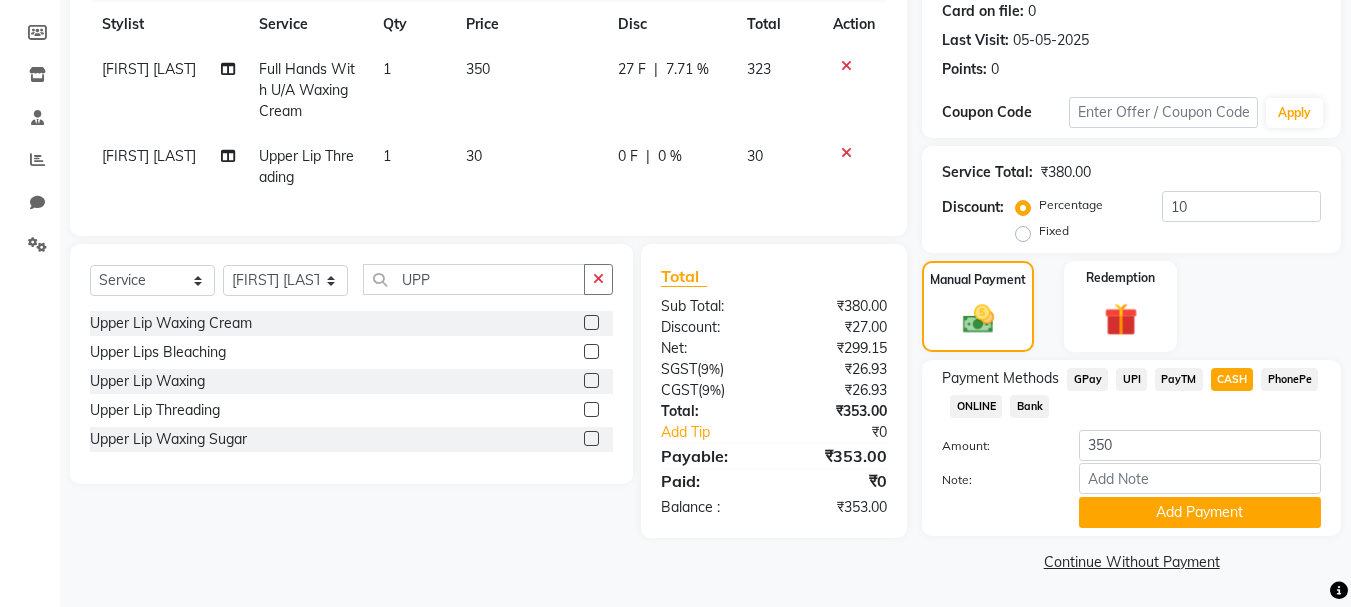 click on "27 F" 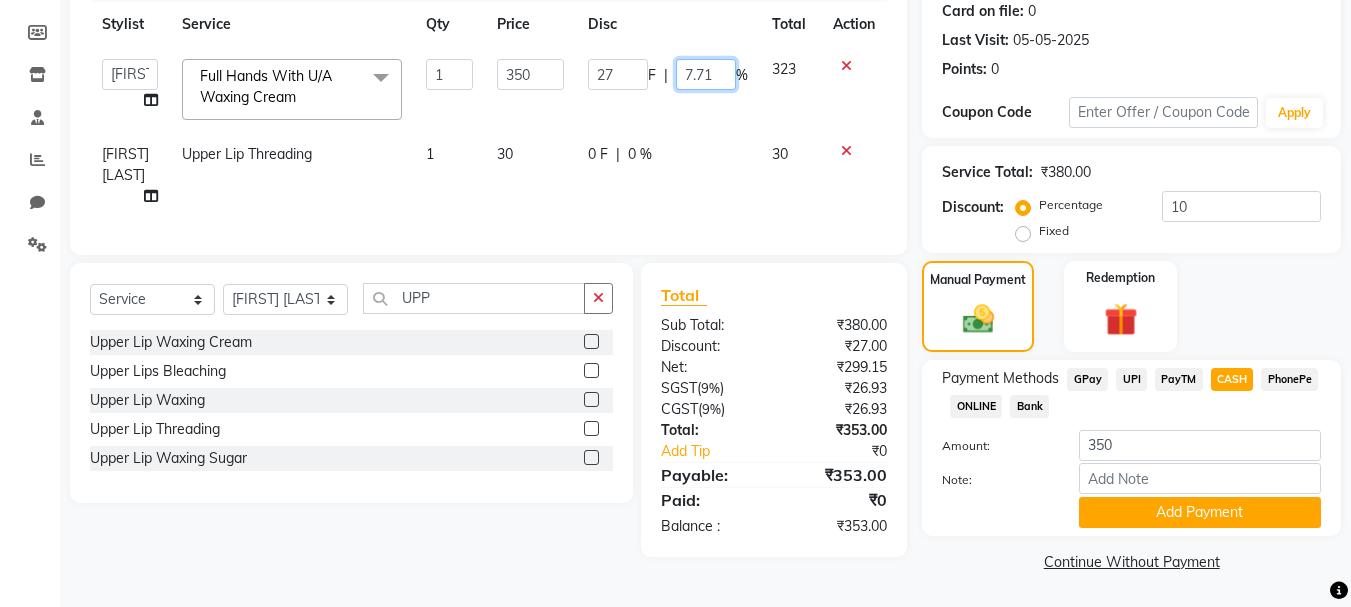 drag, startPoint x: 712, startPoint y: 70, endPoint x: 690, endPoint y: 96, distance: 34.058773 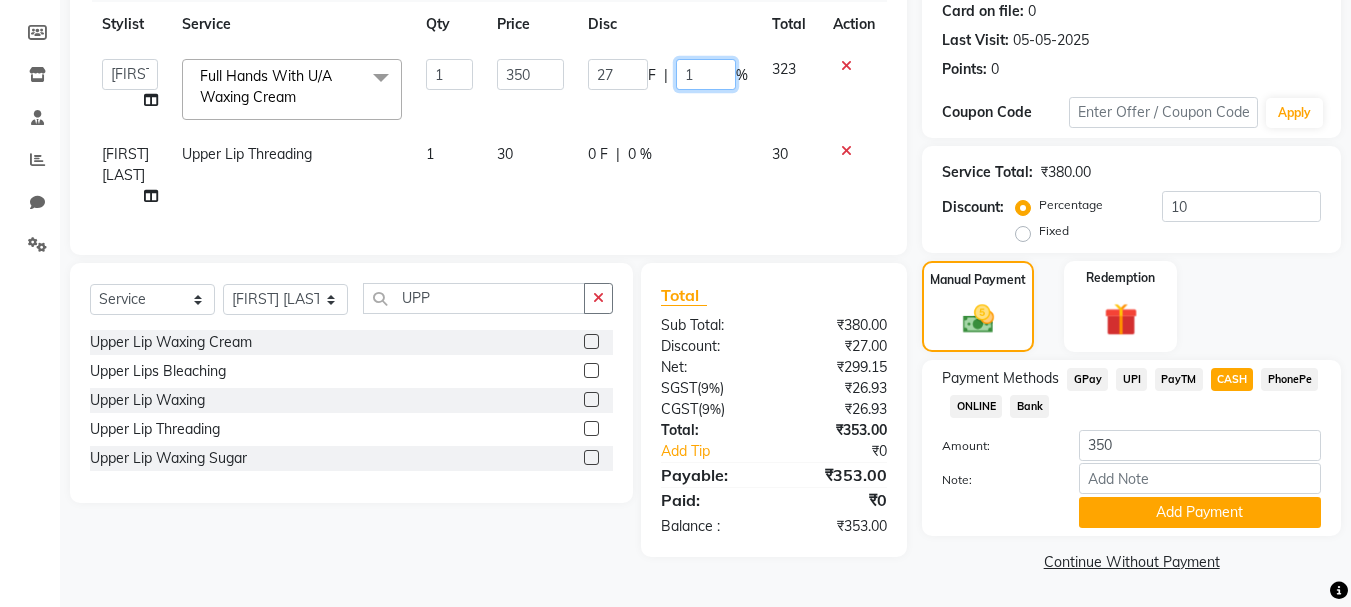 type on "10" 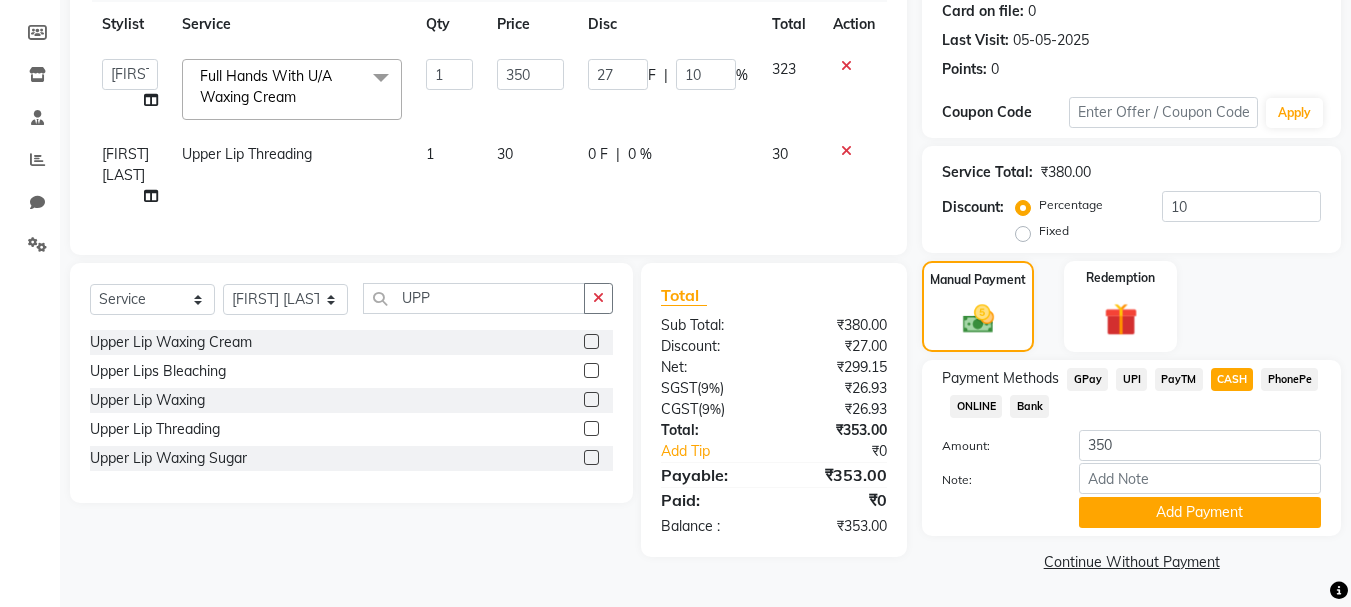 click on "Services Stylist Service Qty Price Disc Total Action Admin [FIRST] [LAST] [FIRST] [LAST] [FIRST] [LAST] Full Hands With U/A Waxing Cream x Half Legs Waxing Cartridge Candy Crush Body Polishing Matrix Hairline Touch Up Loreal Long Power Polish On Feet Glass Skin Facial Whitening Cleanup Closed Hairstyling Half Front / Back Waxing Cream Engagement / Sangeet/Coctail Night / Garba Hd International Art* Reception Air Brush Lower Lip Waxing Cream Midriff Bleaching Half Face Trial Straight Blowdry Medium Feet D-Tan Brazilian Waxing Body (Exculding Brazilian) Waxing Sugar Neck Waxing Jawline Waxing Sugar Full Front / Back Waxing Cartridge Back Polishing Buttocks Waxing Cartridge Full Back / Full Arms / Half Legs Massage Loreal Hairline Touch Up Hydrating Cleanup Loreal Short Upper Lip Waxing Cream Brightening Facial Straight Blowdry Long Lower Lip Threading Sider Kids Heel Peel Treatment Airbrush Makeup Gel Polish On Hand Brightening Cleanup Upper Lips Bleaching Neck Waxing Sugar Anti Dandruff Treatment Matrix Global Hair Colour Long Oil Massage Ironing" 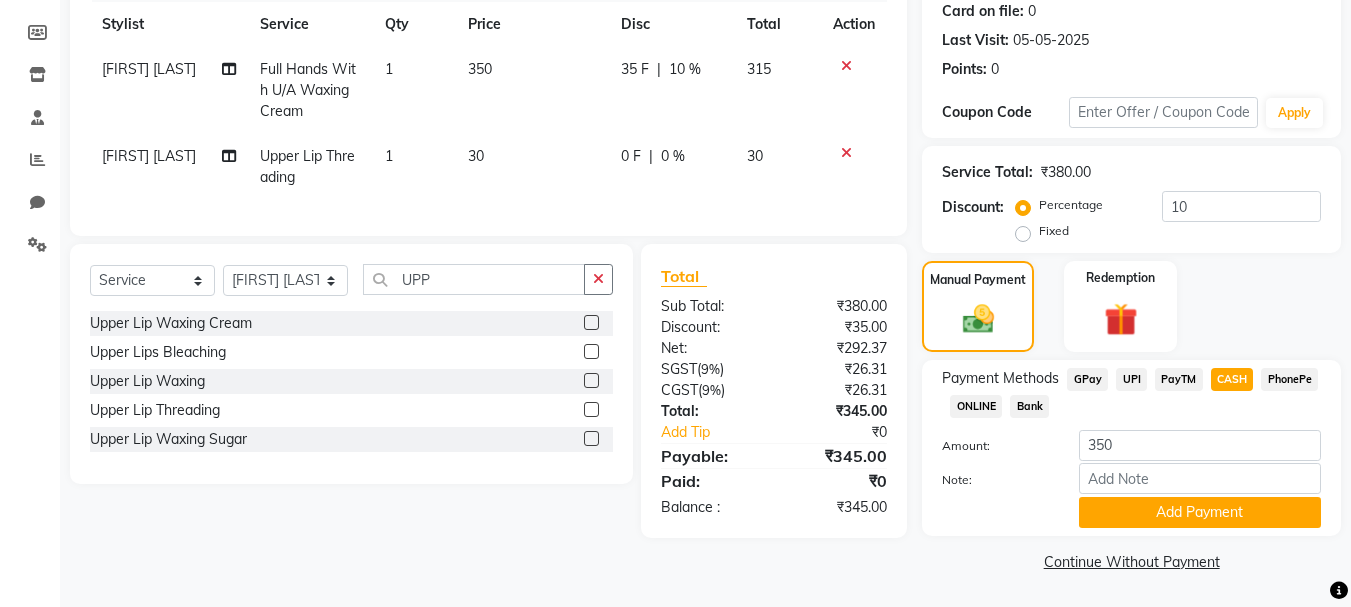 click on "35 F" 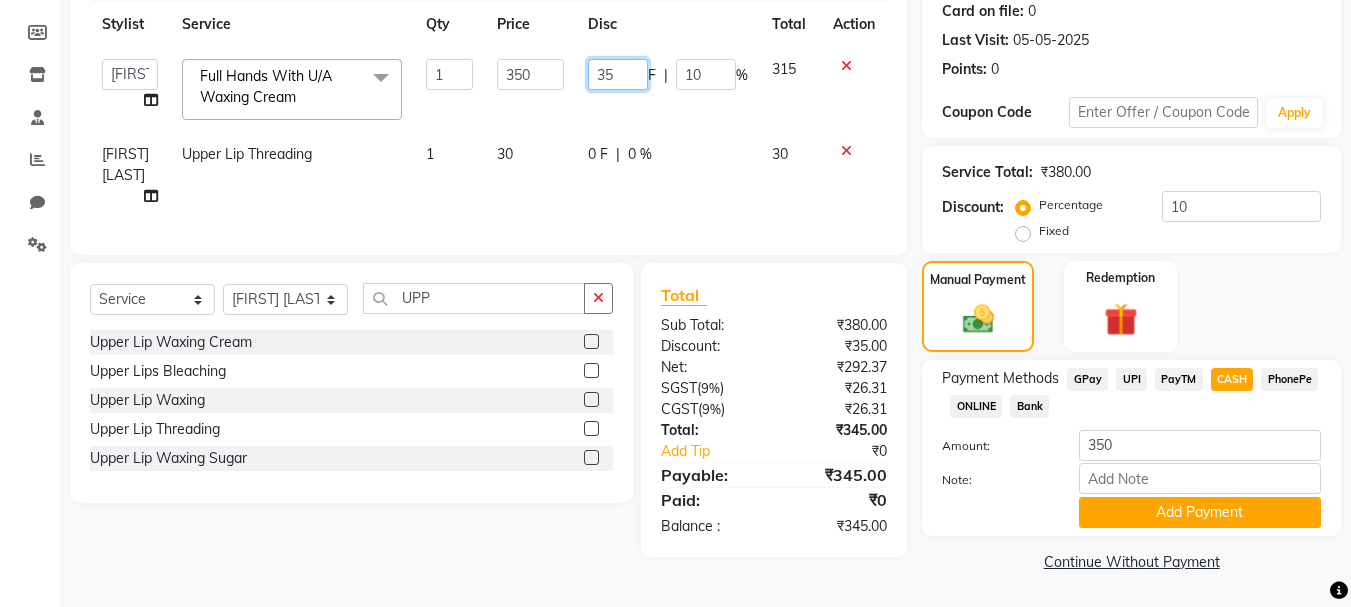 drag, startPoint x: 635, startPoint y: 70, endPoint x: 557, endPoint y: 95, distance: 81.908485 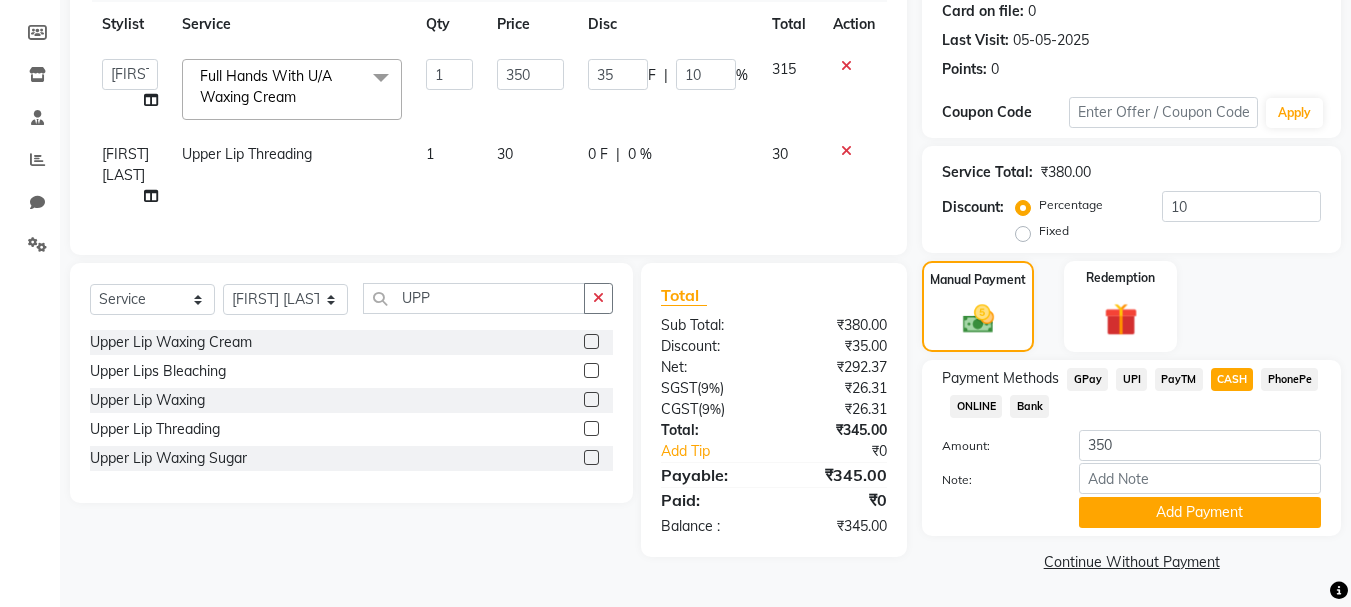click on "0 F | 0 %" 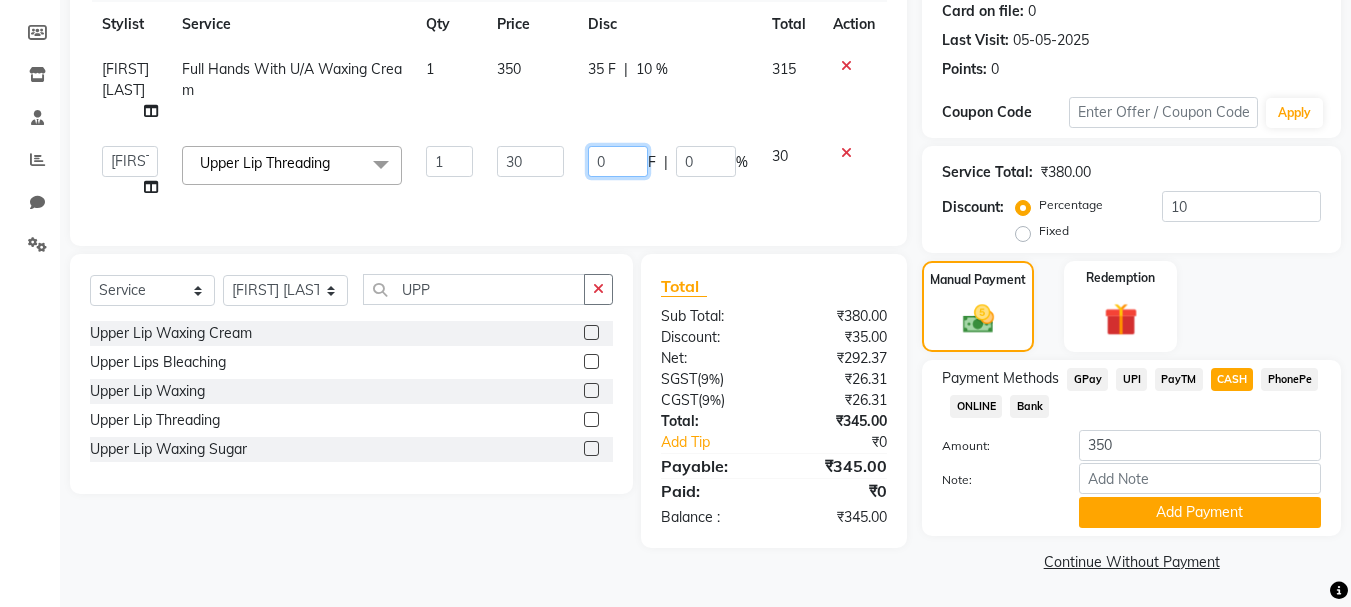 drag, startPoint x: 613, startPoint y: 158, endPoint x: 592, endPoint y: 177, distance: 28.319605 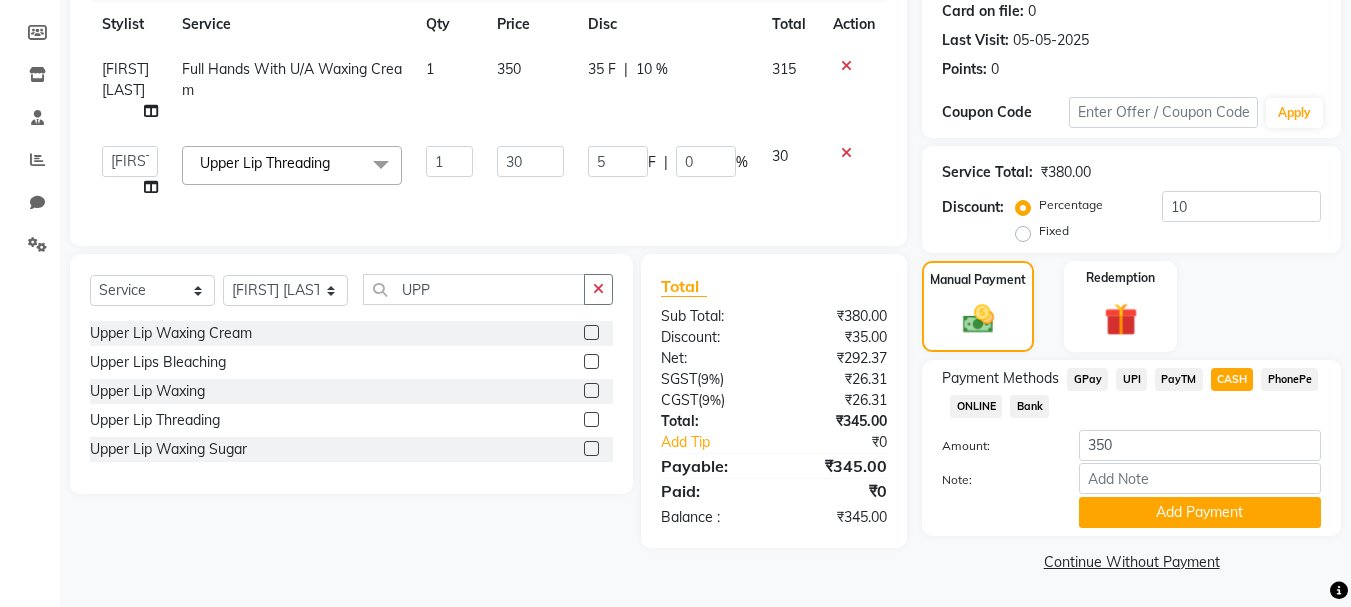 click on "Services Stylist Service Qty Price Disc Total Action [FIRST] [LAST] Full Hands With U/A Waxing Cream 1 350 35 F | 10 % 315 Admin [FIRST] [LAST] [FIRST] [LAST] [FIRST] [LAST] Upper Lip Threading x Half Legs Waxing Cartridge Candy Crush Body Polishing Matrix Hairline Touch Up Loreal Long Power Polish On Feet Glass Skin Facial Whitening Cleanup Closed Hairstyling Half Front / Back Waxing Cream Engagement / Sangeet/Coctail Night / Garba Hd International Art* Reception Air Brush Lower Lip Waxing Cream Midriff Bleaching Half Face Trial Straight Blowdry Medium Feet D-Tan Brazilian Waxing Body (Exculding Brazilian) Waxing Sugar Neck Waxing Jawline Waxing Sugar Full Front / Back Waxing Cartridge Back Polishing Buttocks Waxing Cartridge Full Back / Full Arms / Half Legs Massage Loreal Hairline Touch Up Hydrating Cleanup Loreal Short Upper Lip Waxing Cream Brightening Facial Straight Blowdry Long Lower Lip Threading Sider Kids Heel Peel Treatment Airbrush Makeup Gel Polish On Hand Brightening Cleanup 1 5" 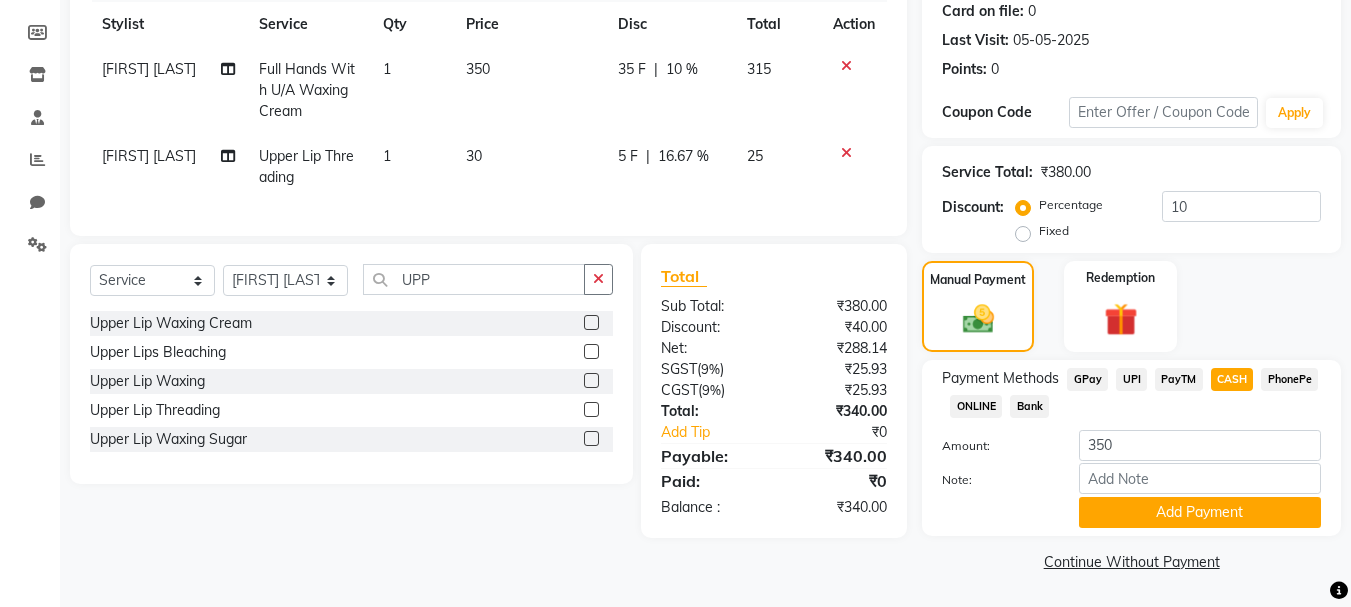 click on "35 F" 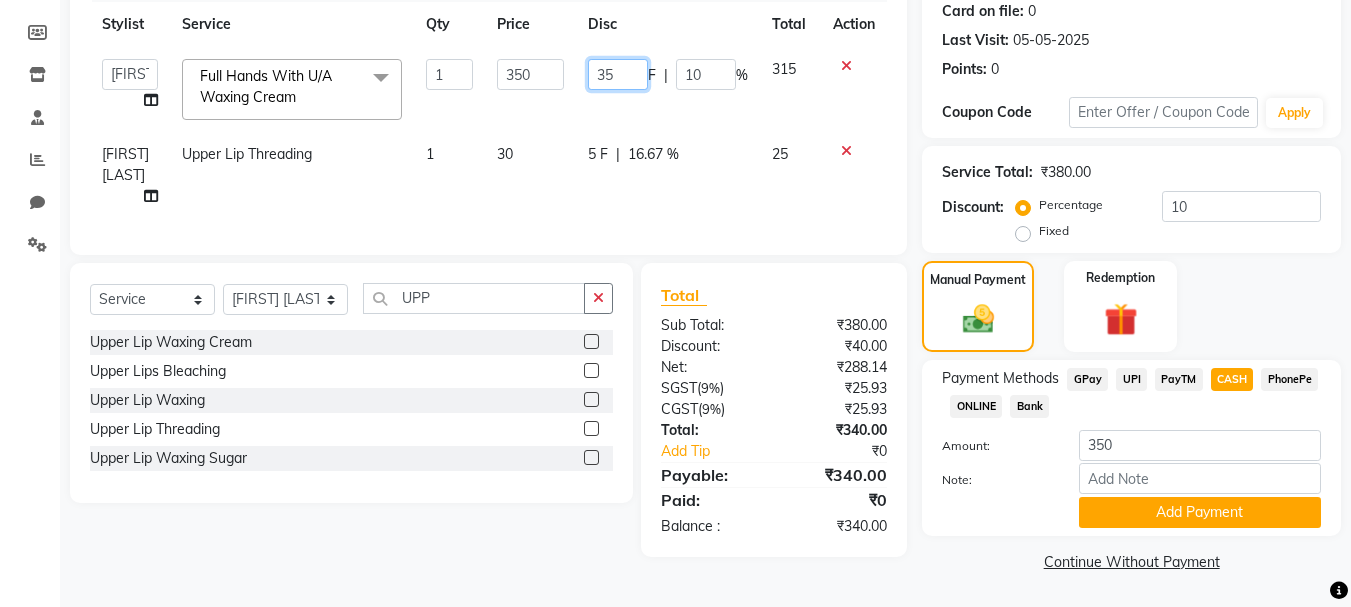 drag, startPoint x: 637, startPoint y: 65, endPoint x: 610, endPoint y: 84, distance: 33.01515 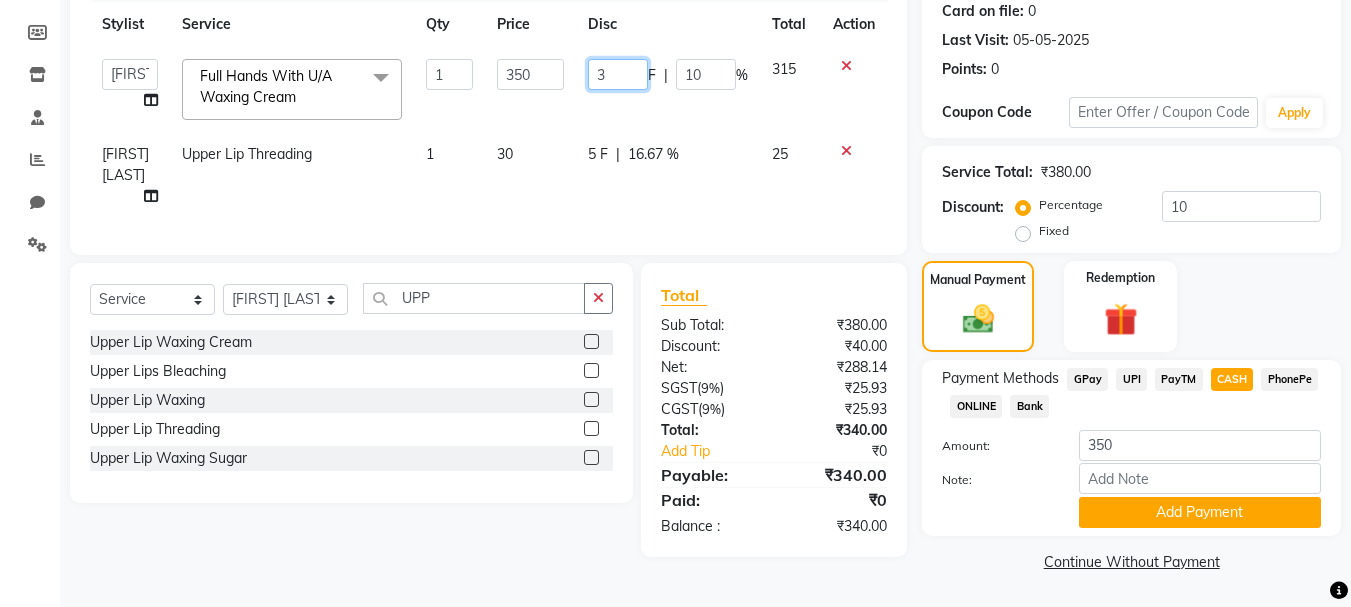 type on "30" 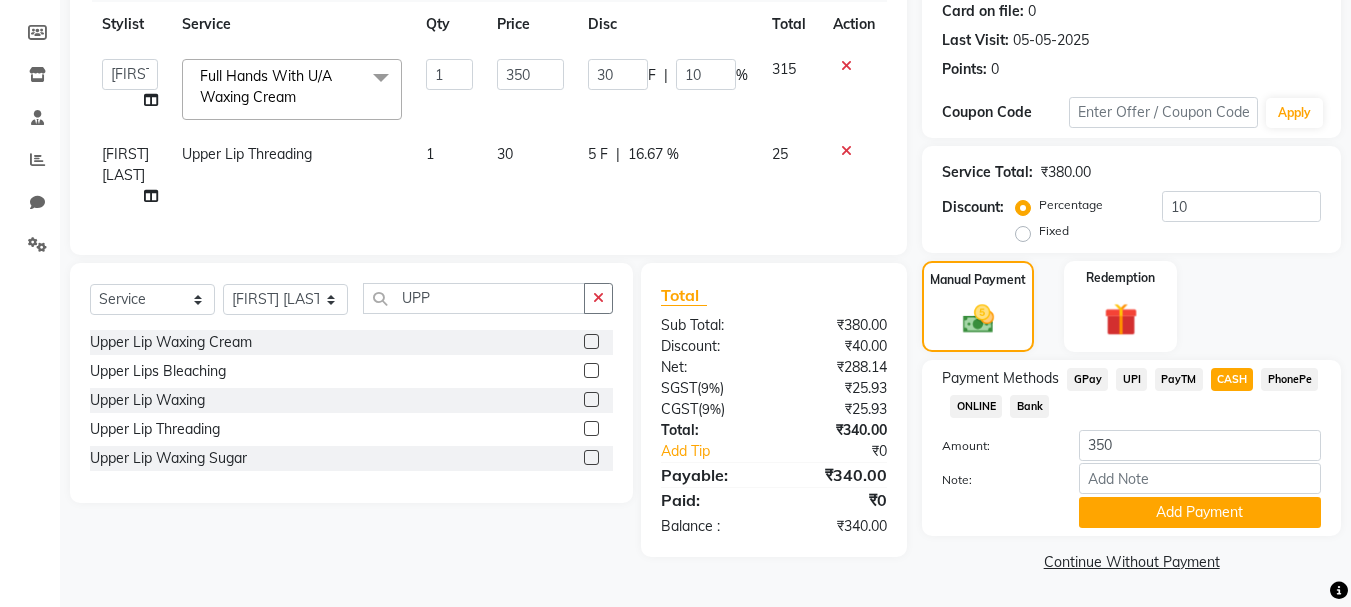 click on "Services Stylist Service Qty Price Disc Total Action Admin [FIRST] [LAST] [FIRST] [LAST] [FIRST] [LAST] Full Hands With U/A Waxing Cream x Half Legs Waxing Cartridge Candy Crush Body Polishing Matrix Hairline Touch Up Loreal Long Power Polish On Feet Glass Skin Facial Whitening Cleanup Closed Hairstyling Half Front / Back Waxing Cream Engagement / Sangeet/Coctail Night / Garba Hd International Art* Reception Air Brush Lower Lip Waxing Cream Midriff Bleaching Half Face Trial Straight Blowdry Medium Feet D-Tan Brazilian Waxing Body (Exculding Brazilian) Waxing Sugar Neck Waxing Jawline Waxing Sugar Full Front / Back Waxing Cartridge Back Polishing Buttocks Waxing Cartridge Full Back / Full Arms / Half Legs Massage Loreal Hairline Touch Up Hydrating Cleanup Loreal Short Upper Lip Waxing Cream Brightening Facial Straight Blowdry Long Lower Lip Threading Sider Kids Heel Peel Treatment Airbrush Makeup Gel Polish On Hand Brightening Cleanup Upper Lips Bleaching Neck Waxing Sugar Anti Dandruff Treatment Matrix Global Hair Colour Long Oil Massage Ironing" 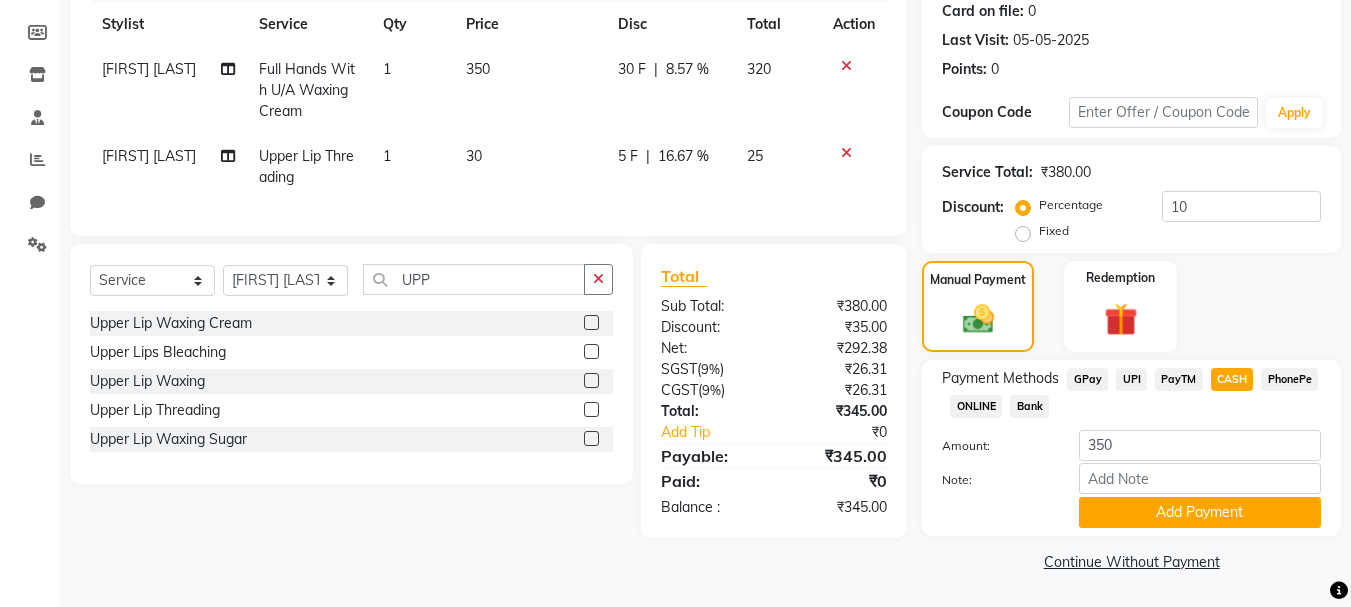 click on "30 F" 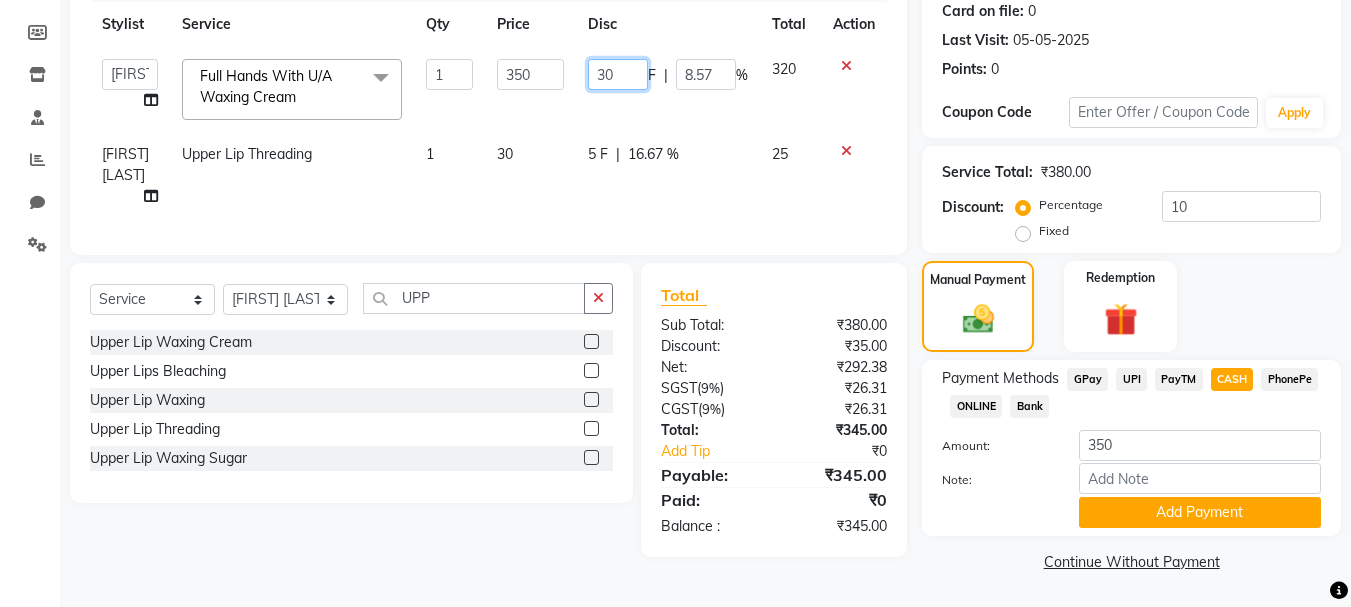 click on "30" 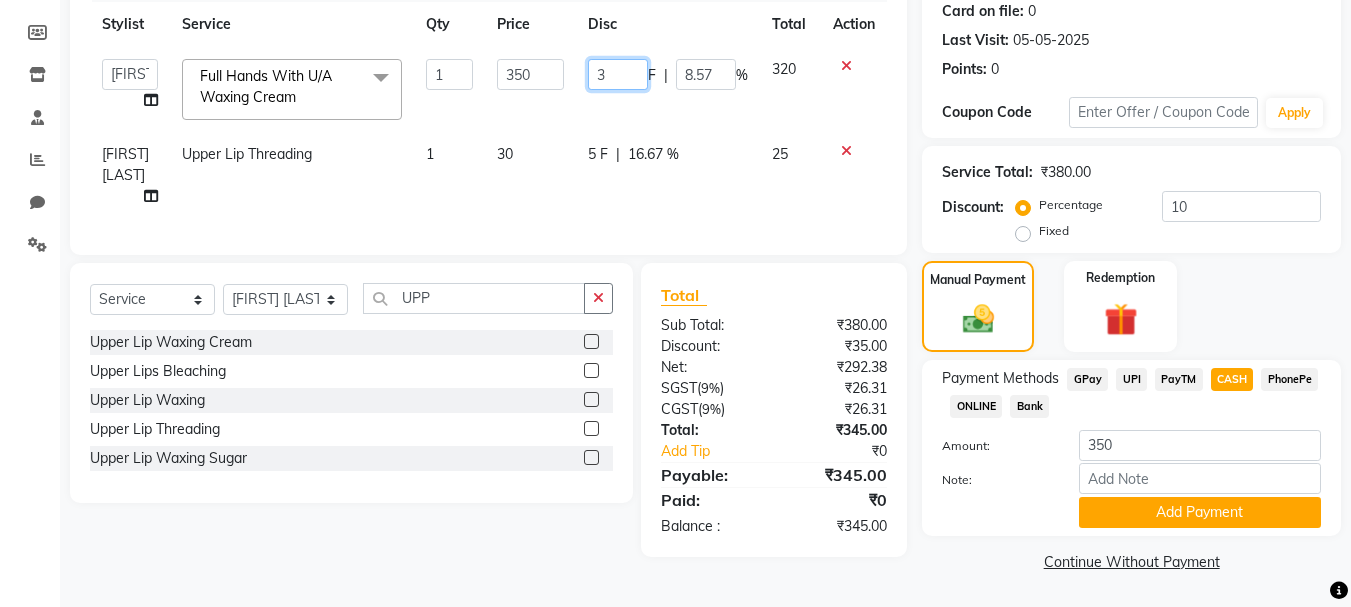 type on "33" 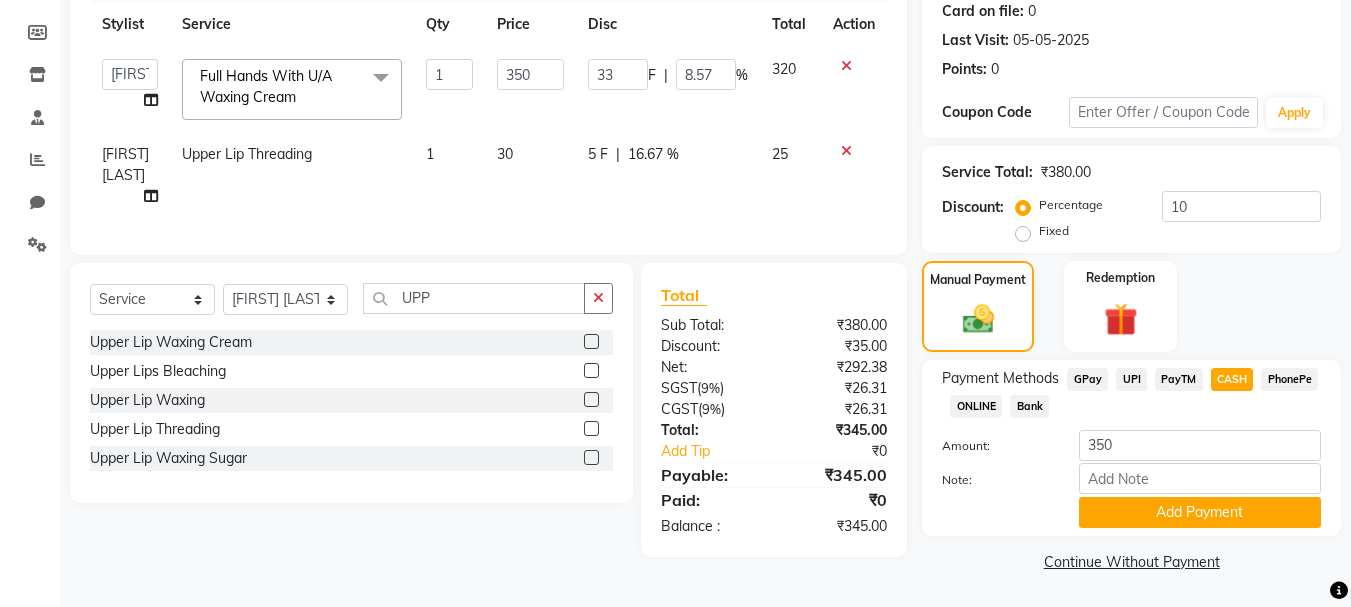 click on "[FIRST] [LAST] Upper Lip Threading 1 30 5 F | 16.67 % 25" 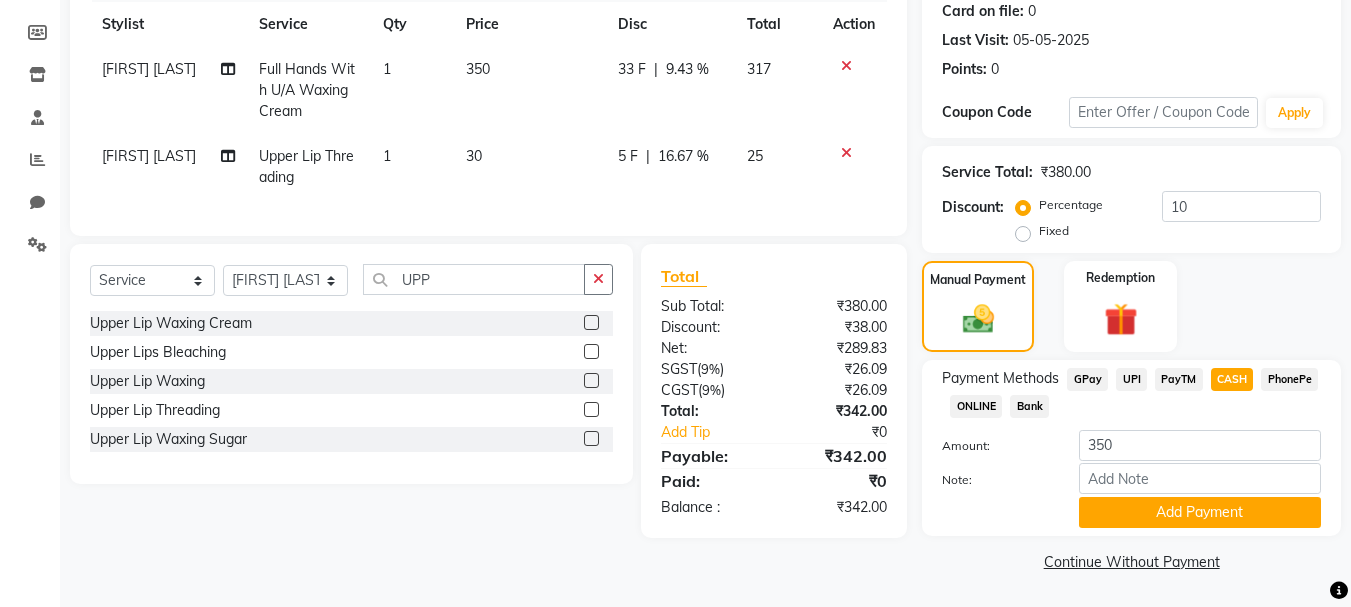 click on "5 F" 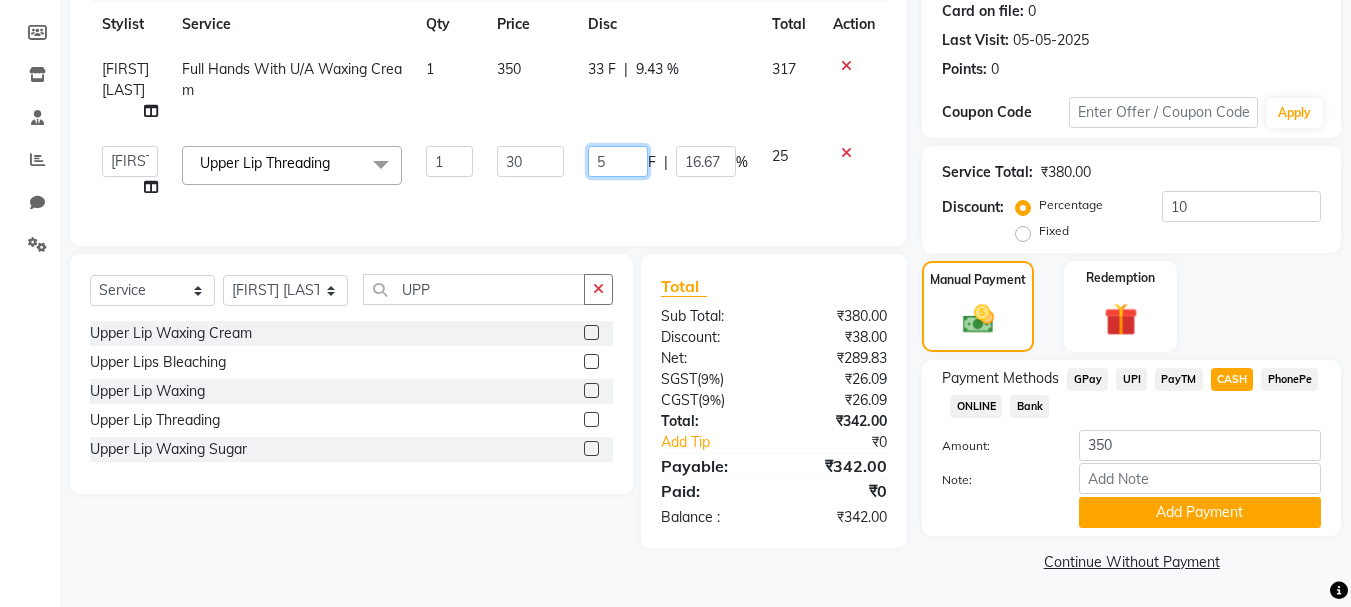 click on "5" 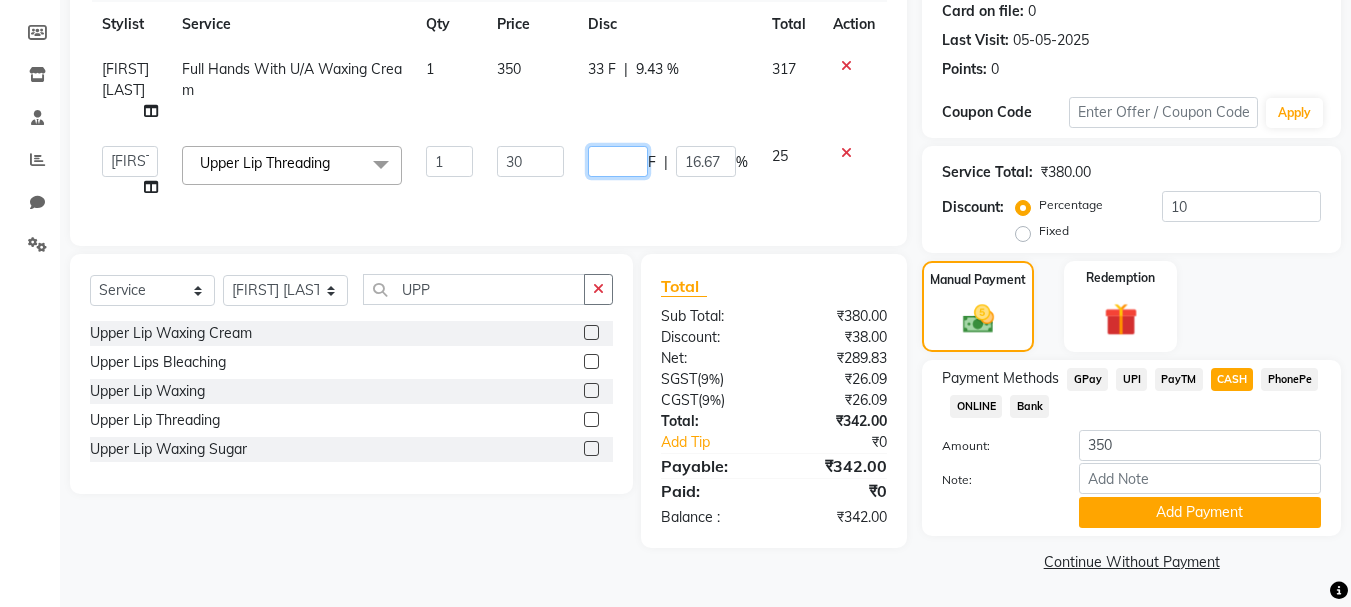 type on "3" 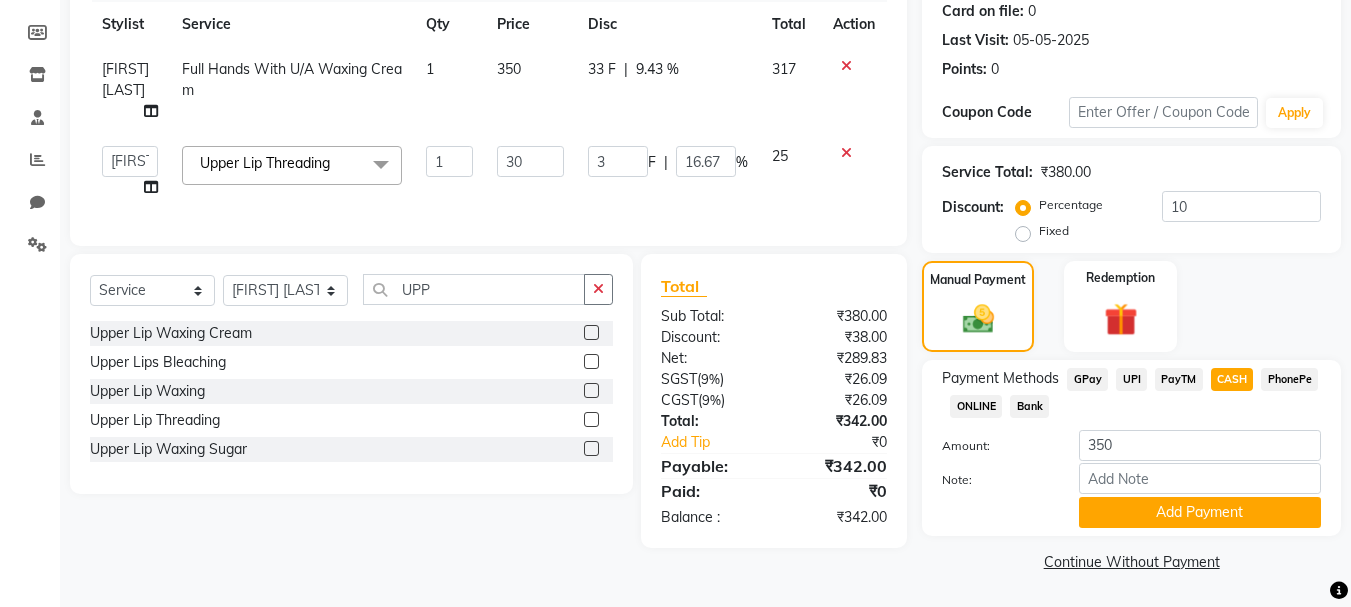 click on "Services Stylist Service Qty Price Disc Total Action [FIRST] [LAST] Full Hands With U/A Waxing Cream 1 350 33 F | 9.43 % 317 Admin [FIRST] [LAST] [FIRST] [LAST] [FIRST] [LAST] Upper Lip Threading x Half Legs Waxing Cartridge Candy Crush Body Polishing Matrix Hairline Touch Up Loreal Long Power Polish On Feet Glass Skin Facial Whitening Cleanup Closed Hairstyling Half Front / Back Waxing Cream Engagement / Sangeet/Coctail Night / Garba Hd International Art* Reception Air Brush Lower Lip Waxing Cream Midriff Bleaching Half Face Trial Straight Blowdry Medium Feet D-Tan Brazilian Waxing Body (Exculding Brazilian) Waxing Sugar Neck Waxing Jawline Waxing Sugar Full Front / Back Waxing Cartridge Back Polishing Buttocks Waxing Cartridge Full Back / Full Arms / Half Legs Massage Loreal Hairline Touch Up Hydrating Cleanup Loreal Short Upper Lip Waxing Cream Brightening Facial Straight Blowdry Long Lower Lip Threading Sider Kids Heel Peel Treatment Airbrush Makeup Gel Polish On Hand Brightening Cleanup 1" 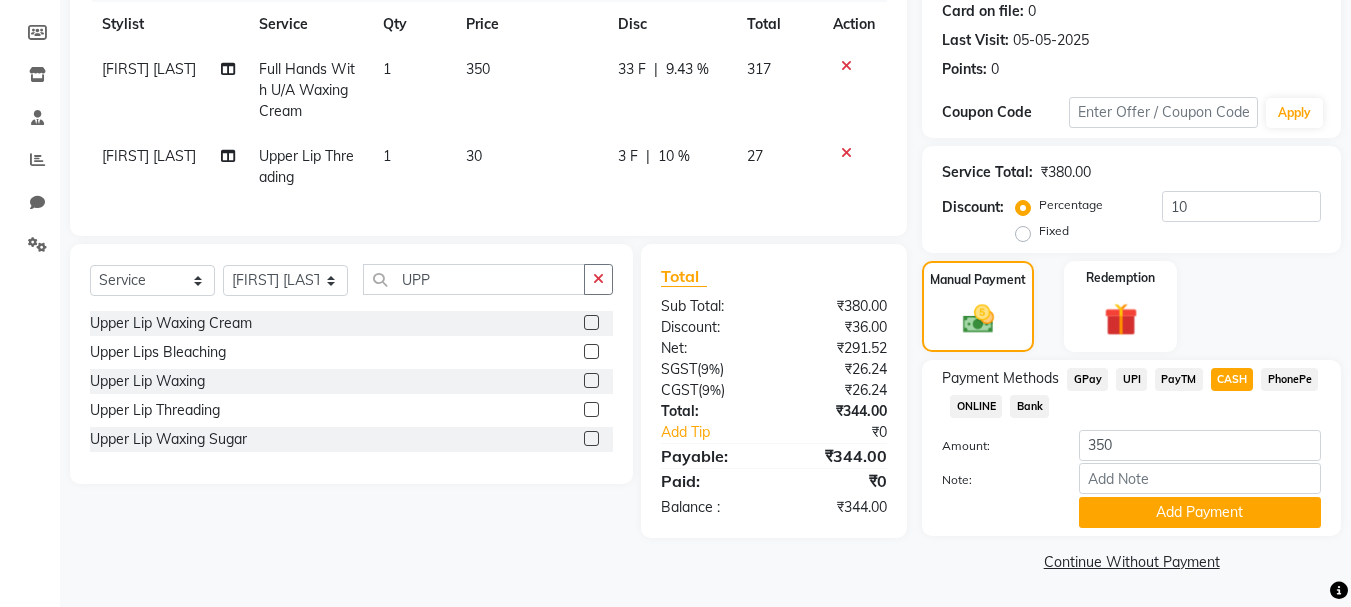 click on "33 F" 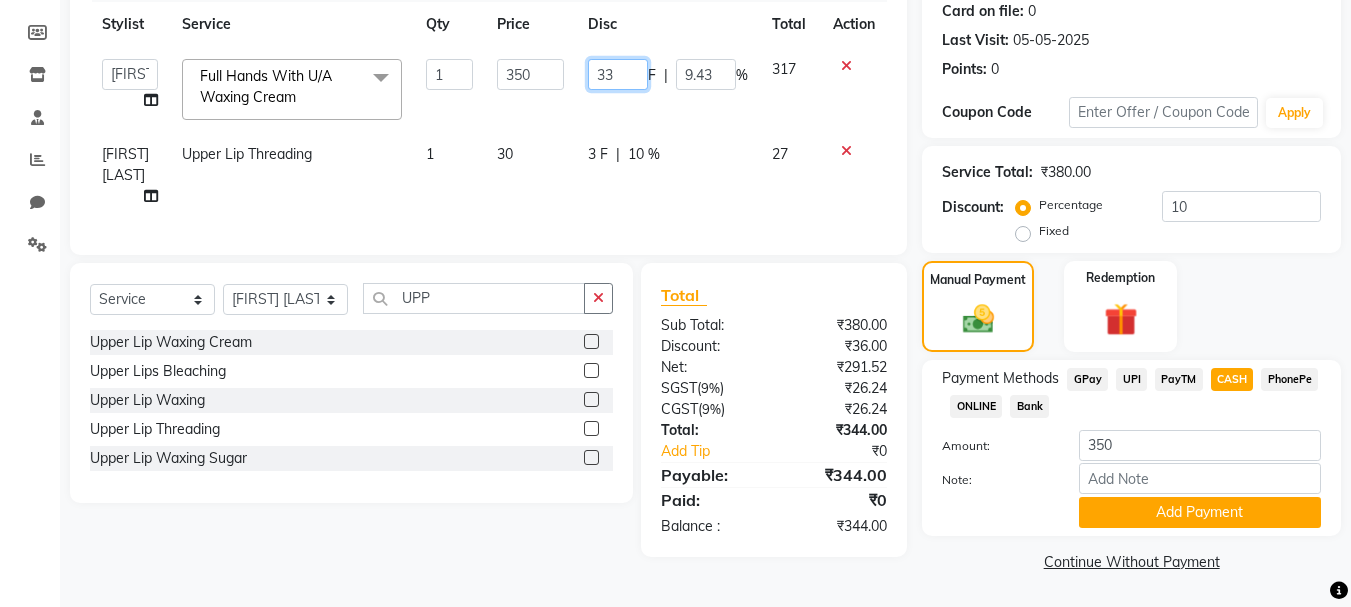 click on "33" 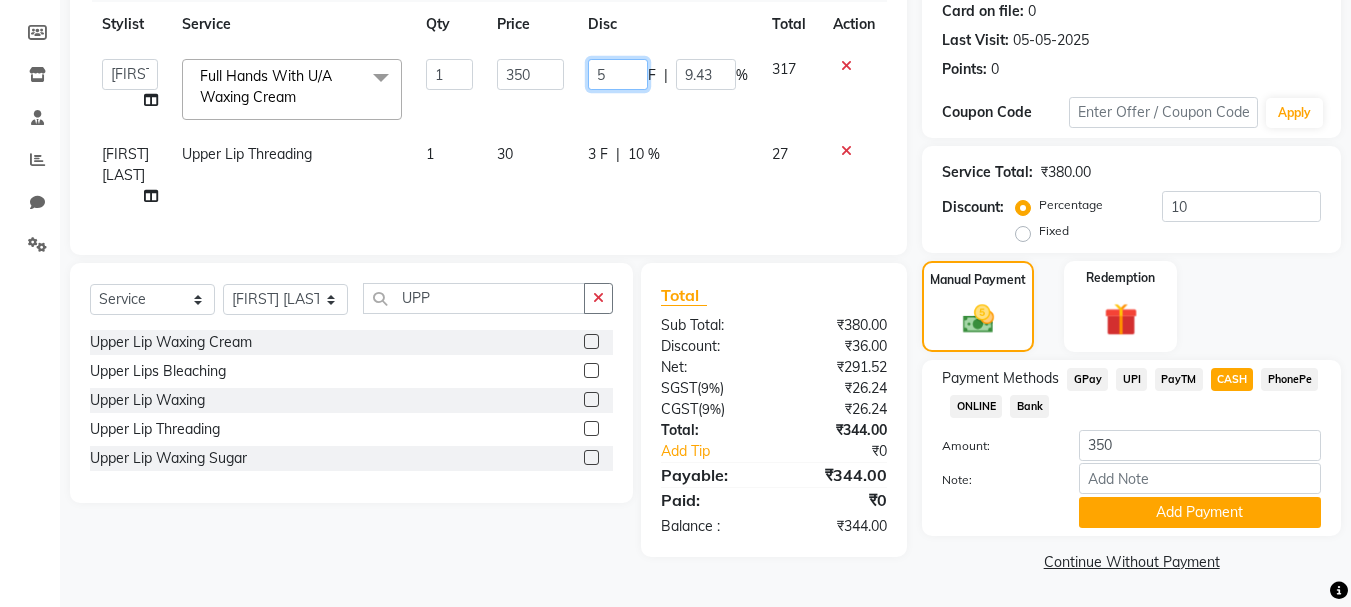 drag, startPoint x: 611, startPoint y: 78, endPoint x: 586, endPoint y: 95, distance: 30.232433 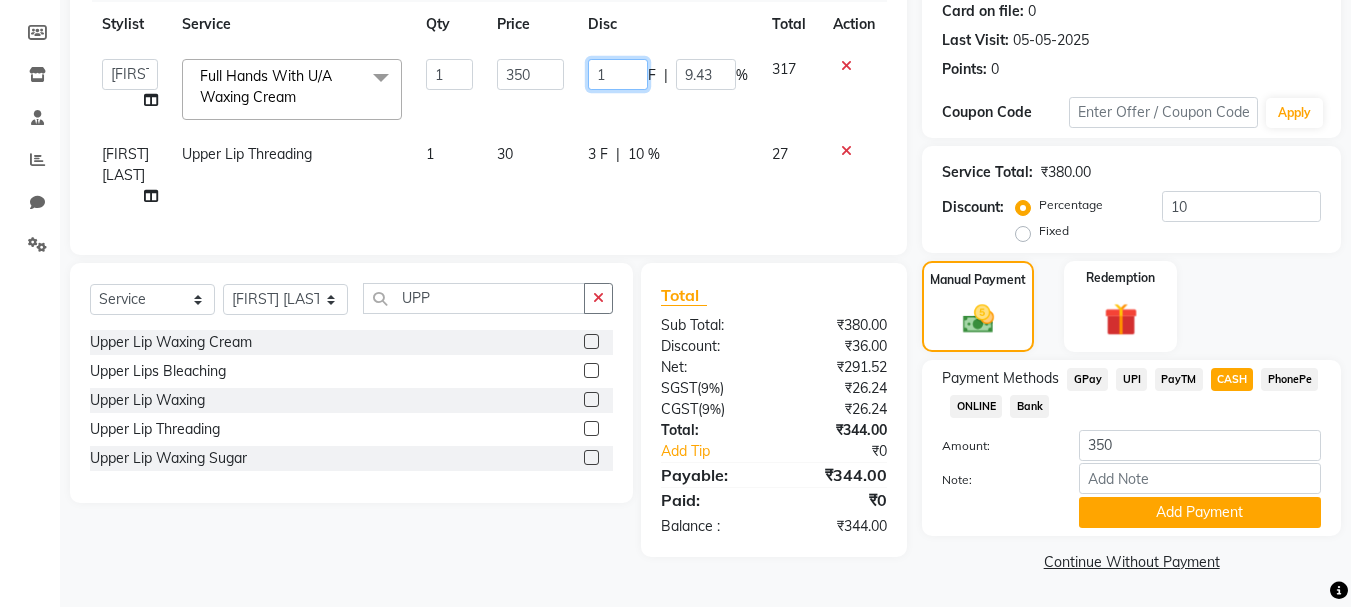 type on "10" 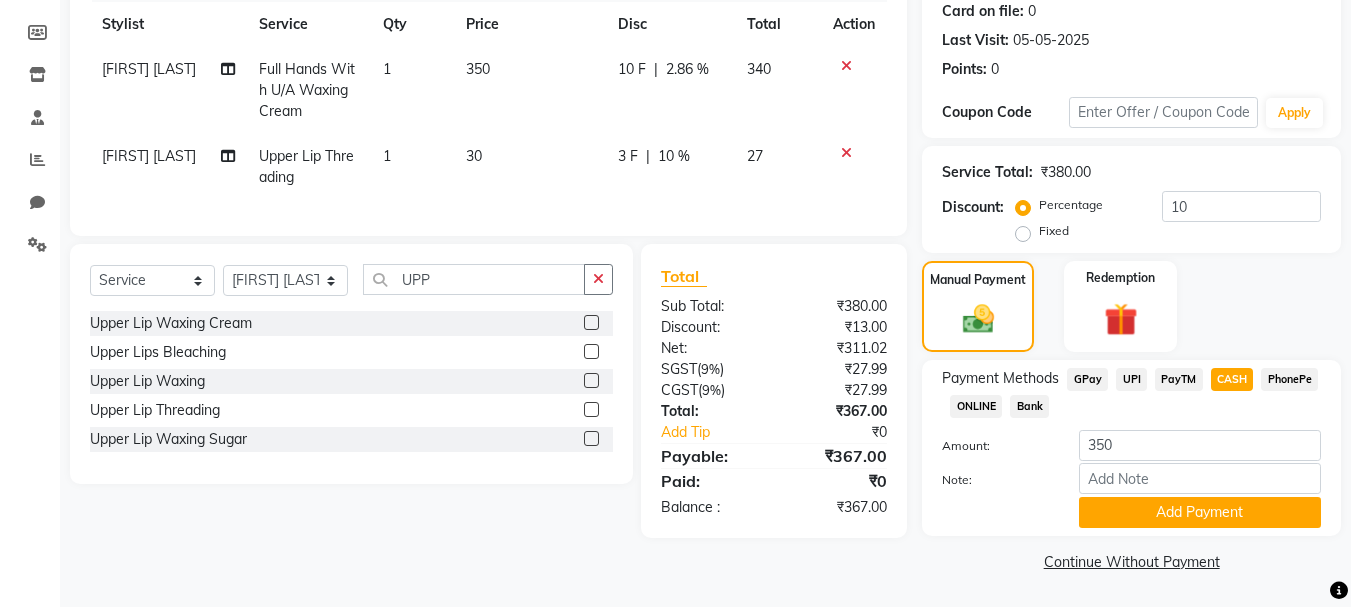 click on "Services Stylist Service Qty Price Disc Total Action [FIRST] [LAST] Full Hands With U/A Waxing Cream 1 350 10 F | 2.86 % 340 [FIRST] [LAST] Upper Lip Threading 1 30 3 F | 10 % 27" 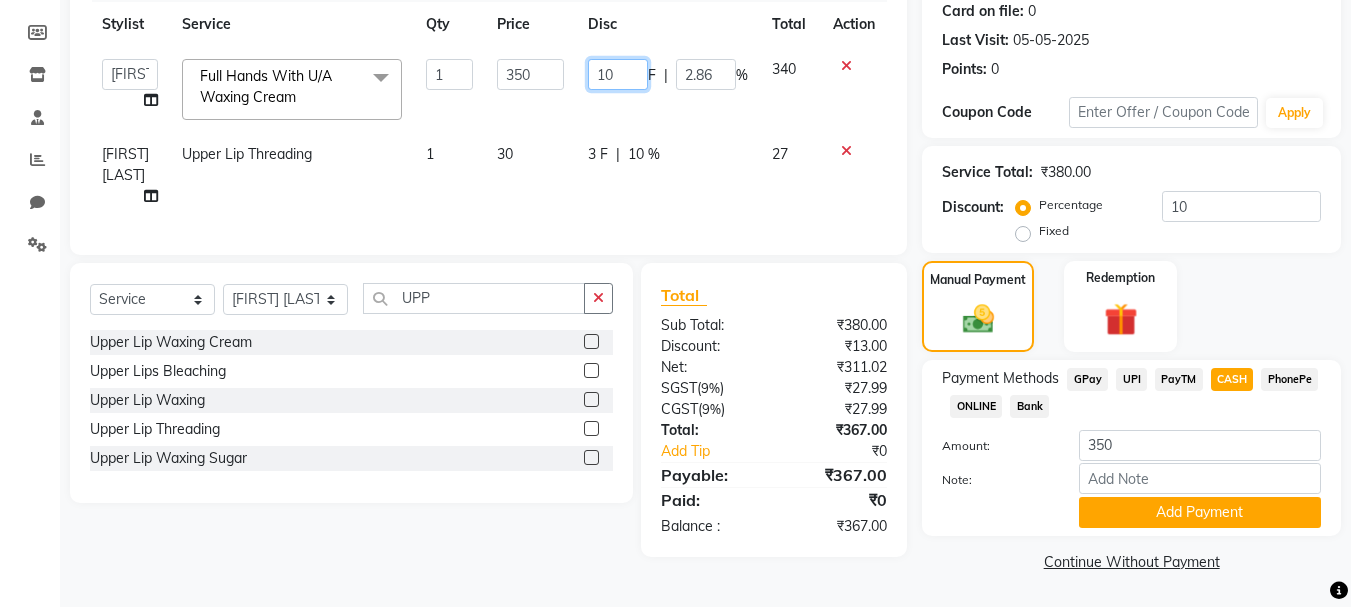 drag, startPoint x: 629, startPoint y: 83, endPoint x: 610, endPoint y: 109, distance: 32.202484 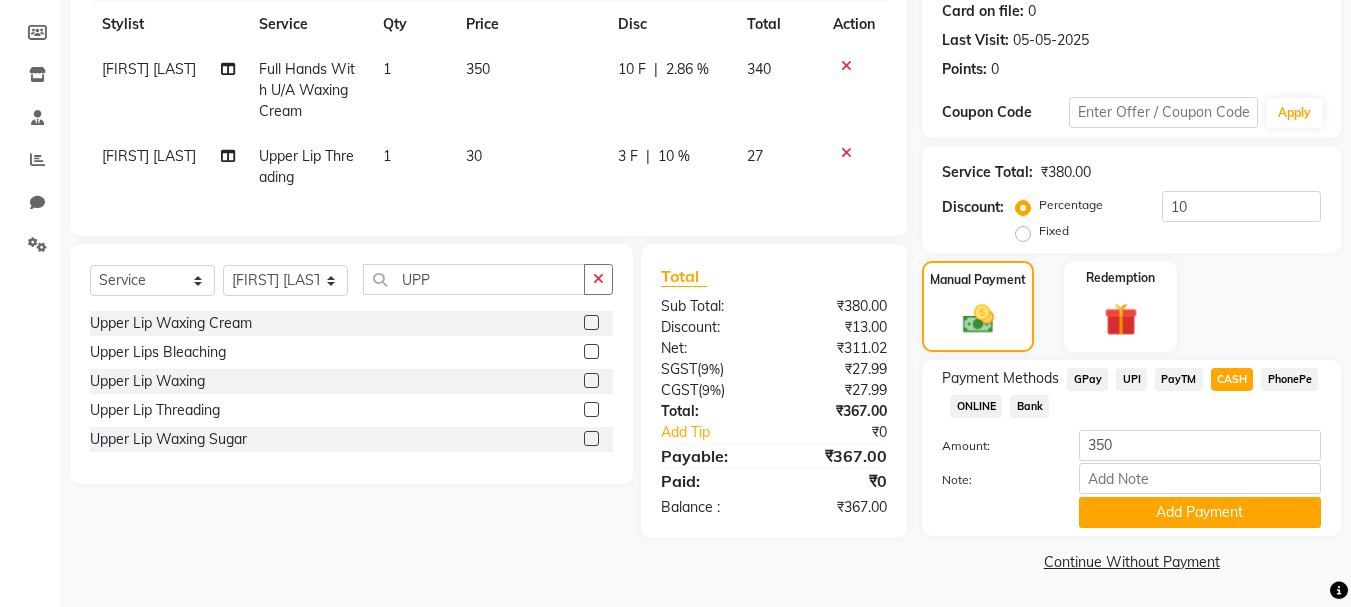 click on "2.86 %" 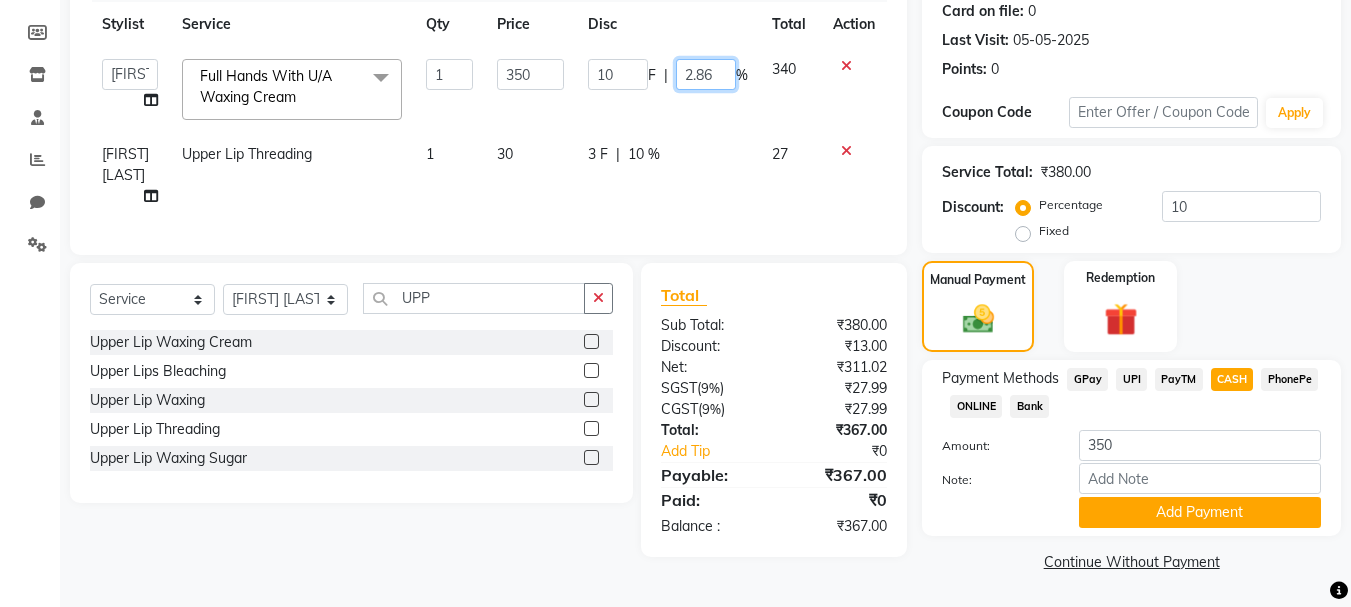 drag, startPoint x: 721, startPoint y: 80, endPoint x: 681, endPoint y: 112, distance: 51.224995 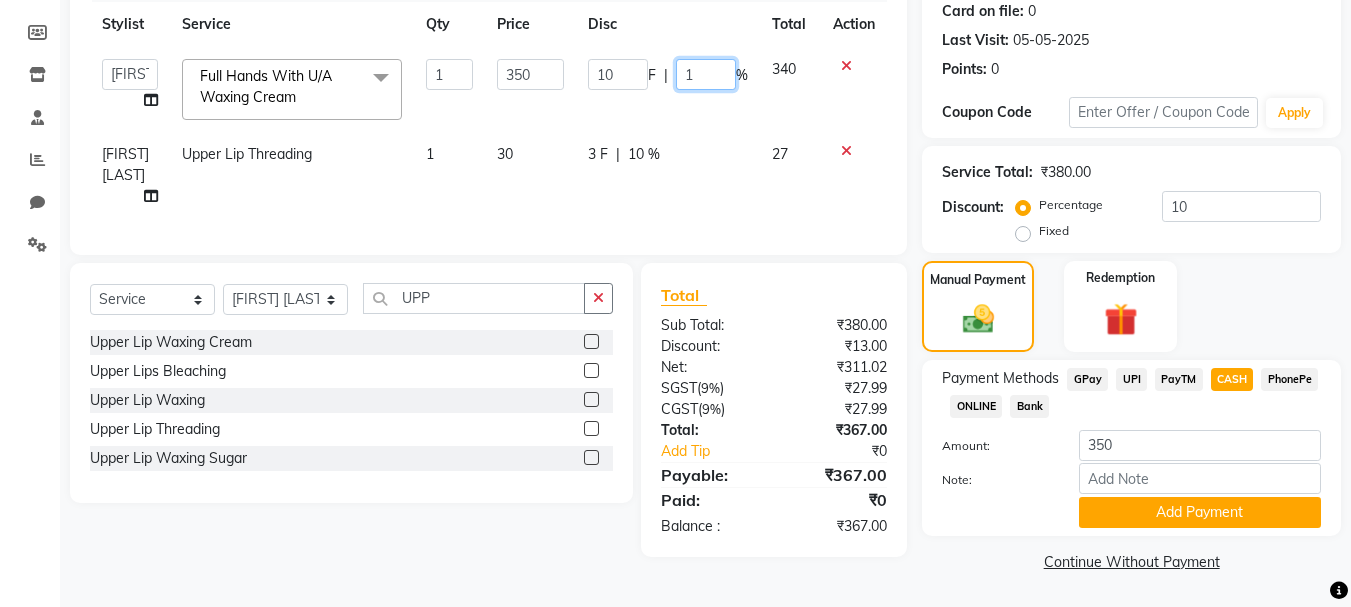 type on "10" 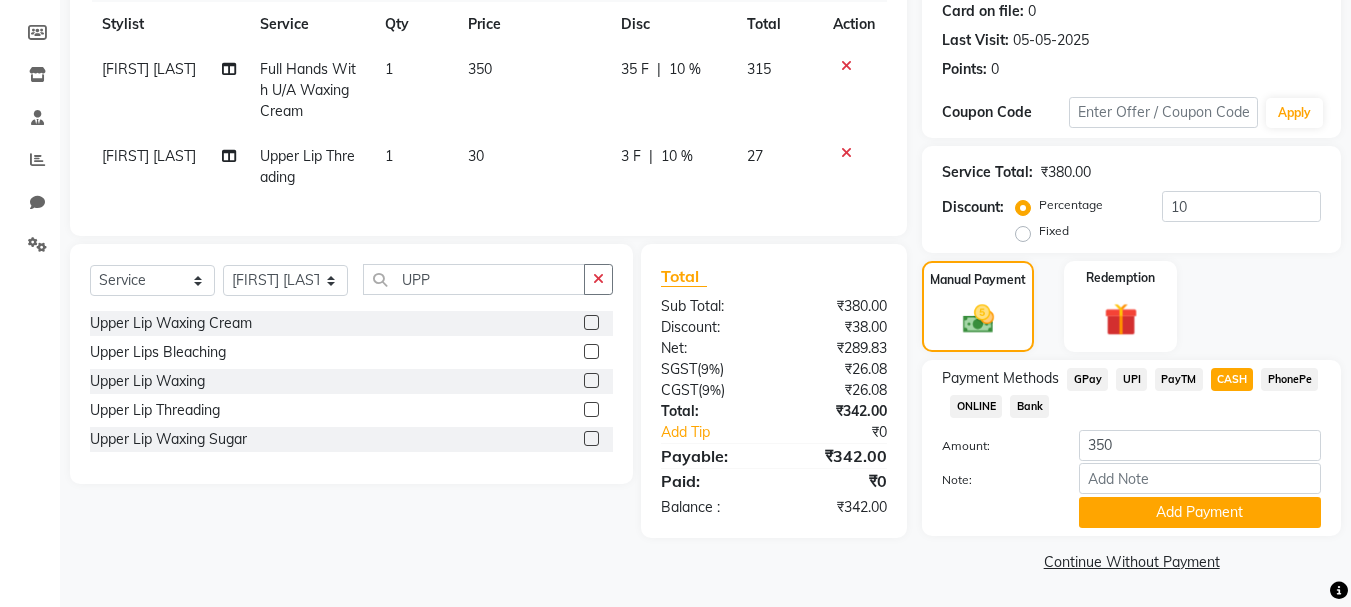 click on "Services Stylist Service Qty Price Disc Total Action [FIRST] [LAST] Full Hands With U/A Waxing Cream 1 350 35 F | 10 % 315 [FIRST] [LAST] Upper Lip Threading 1 30 3 F | 10 % 27" 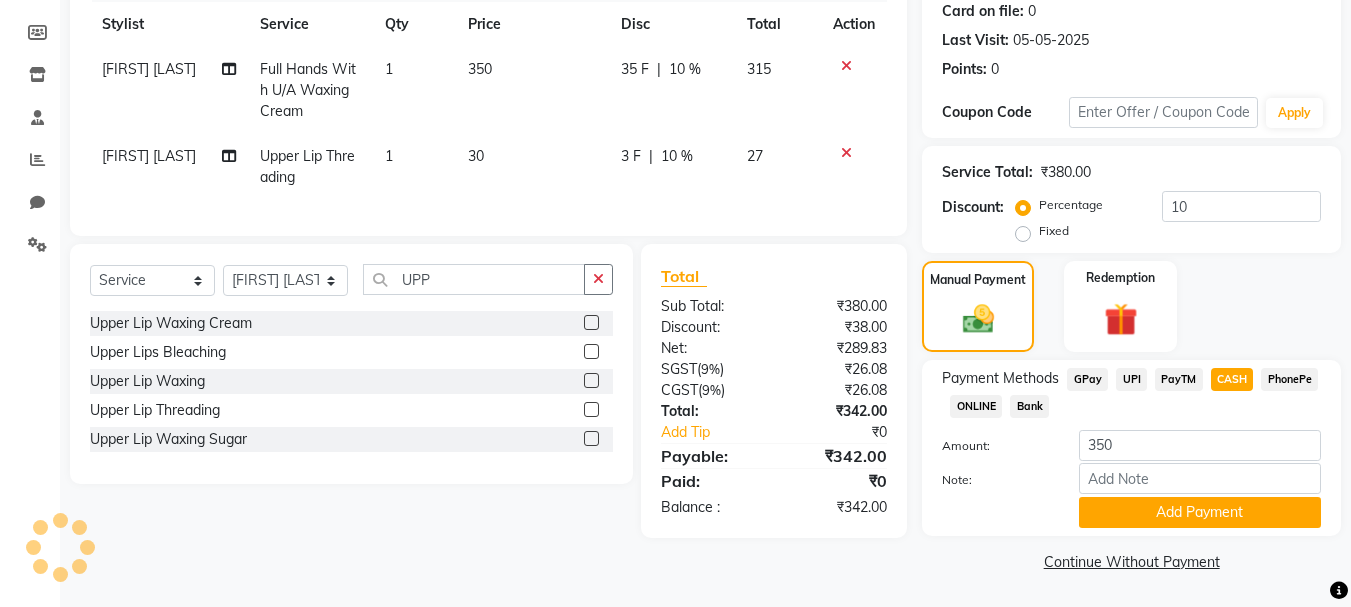 click on "3 F" 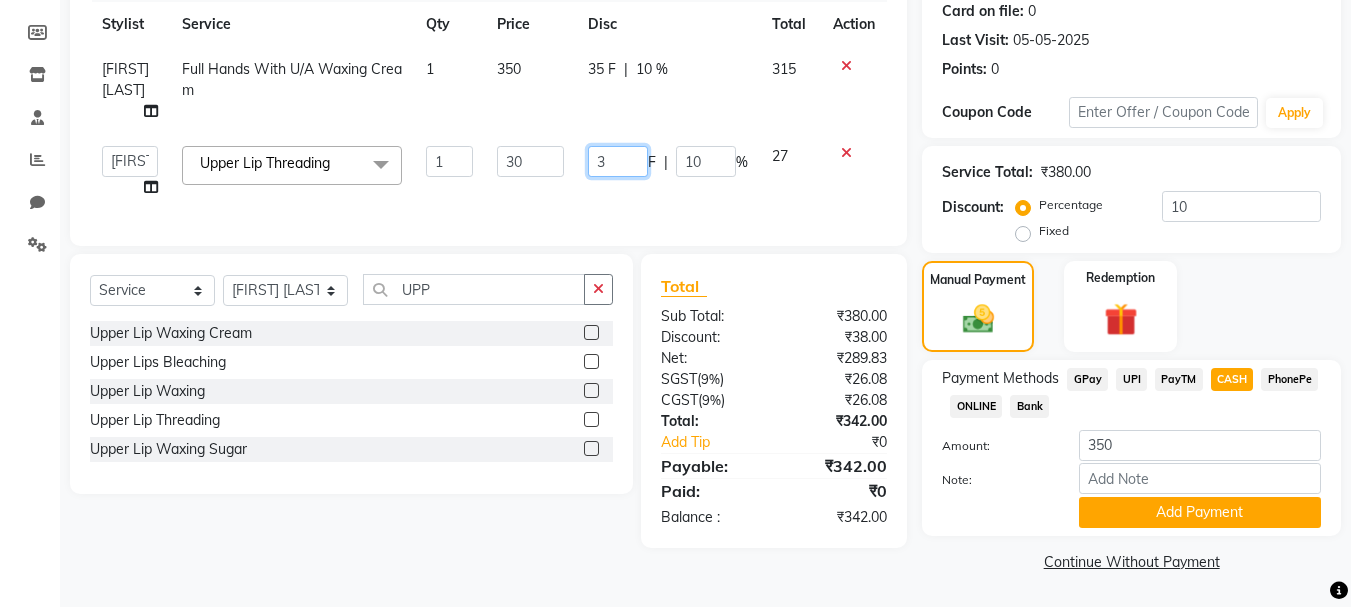 drag, startPoint x: 631, startPoint y: 159, endPoint x: 593, endPoint y: 188, distance: 47.801674 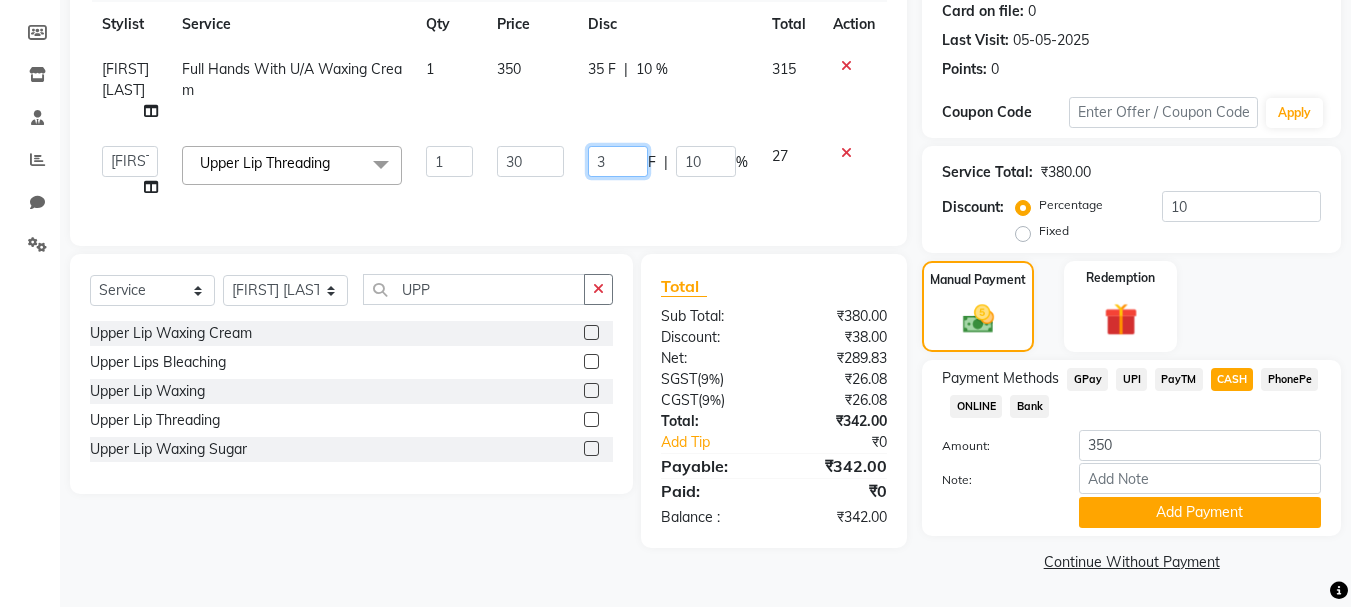 click on "3" 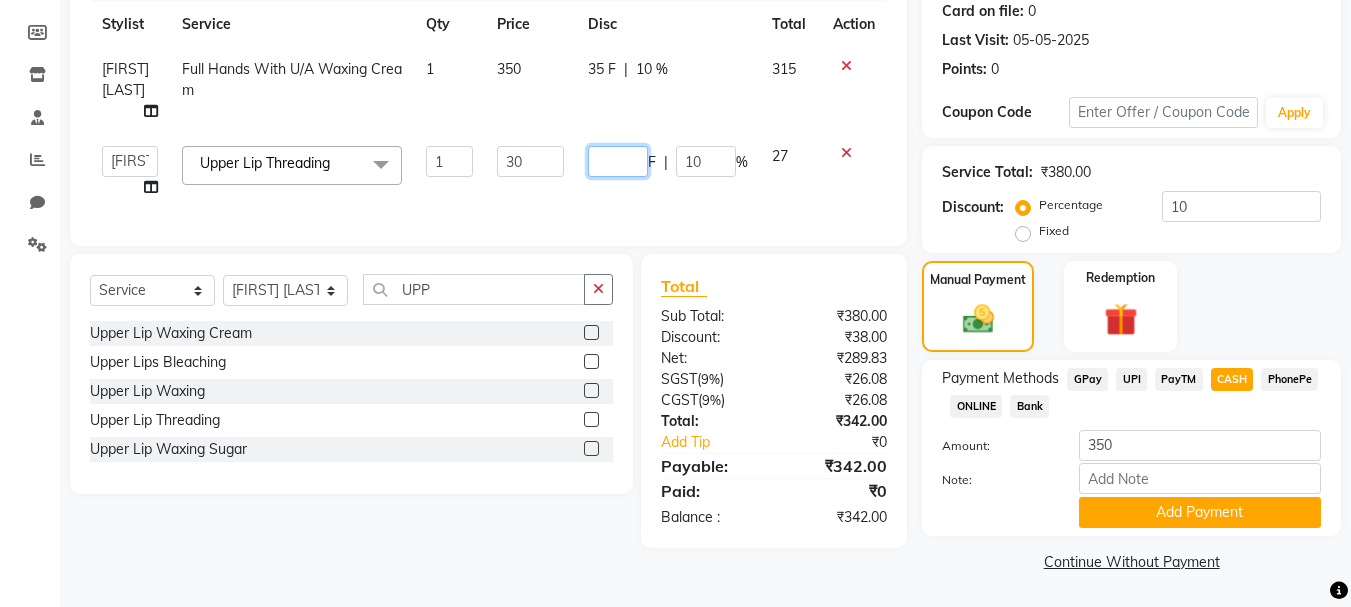 type on "0" 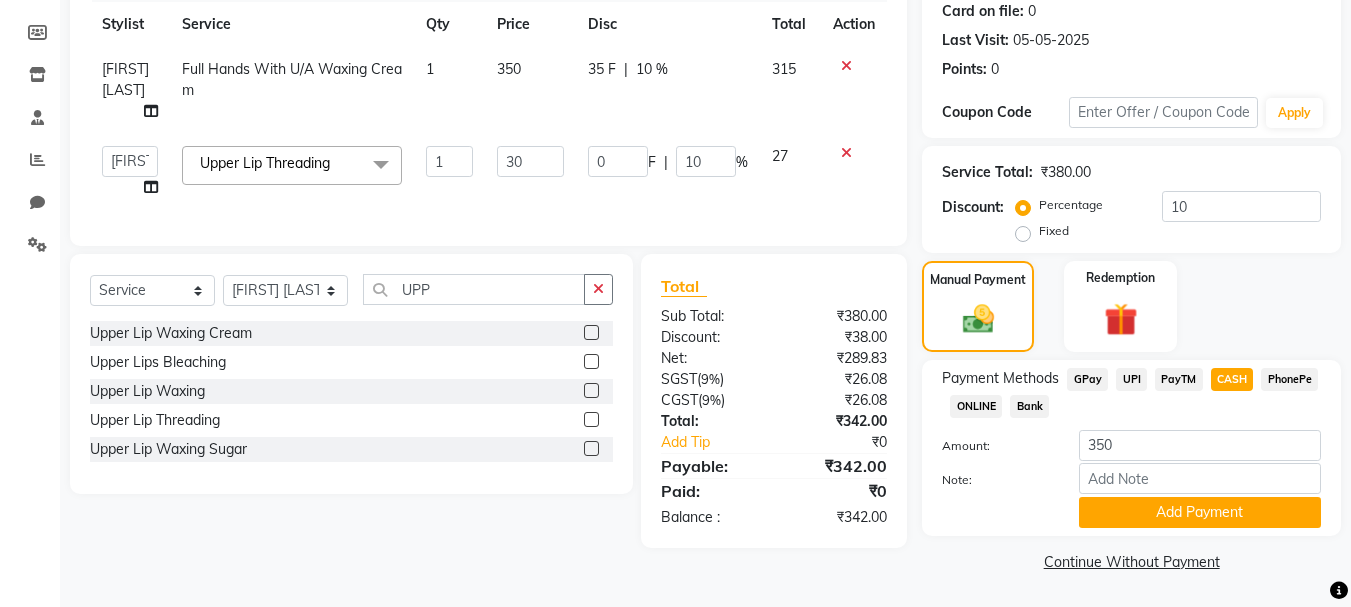click on "Services Stylist Service Qty Price Disc Total Action [FIRST] [LAST] Full Hands With U/A Waxing Cream 1 350 35 F | 10 % 315 Admin [FIRST] [LAST] [FIRST] [LAST] [FIRST] [LAST] Upper Lip Threading x Half Legs Waxing Cartridge Candy Crush Body Polishing Matrix Hairline Touch Up Loreal Long Power Polish On Feet Glass Skin Facial Whitening Cleanup Closed Hairstyling Half Front / Back Waxing Cream Engagement / Sangeet/Coctail Night / Garba Hd International Art* Reception Air Brush Lower Lip Waxing Cream Midriff Bleaching Half Face Trial Straight Blowdry Medium Feet D-Tan Brazilian Waxing Body (Exculding Brazilian) Waxing Sugar Neck Waxing Jawline Waxing Sugar Full Front / Back Waxing Cartridge Back Polishing Buttocks Waxing Cartridge Full Back / Full Arms / Half Legs Massage Loreal Hairline Touch Up Hydrating Cleanup Loreal Short Upper Lip Waxing Cream Brightening Facial Straight Blowdry Long Lower Lip Threading Sider Kids Heel Peel Treatment Airbrush Makeup Gel Polish On Hand Brightening Cleanup 1 0" 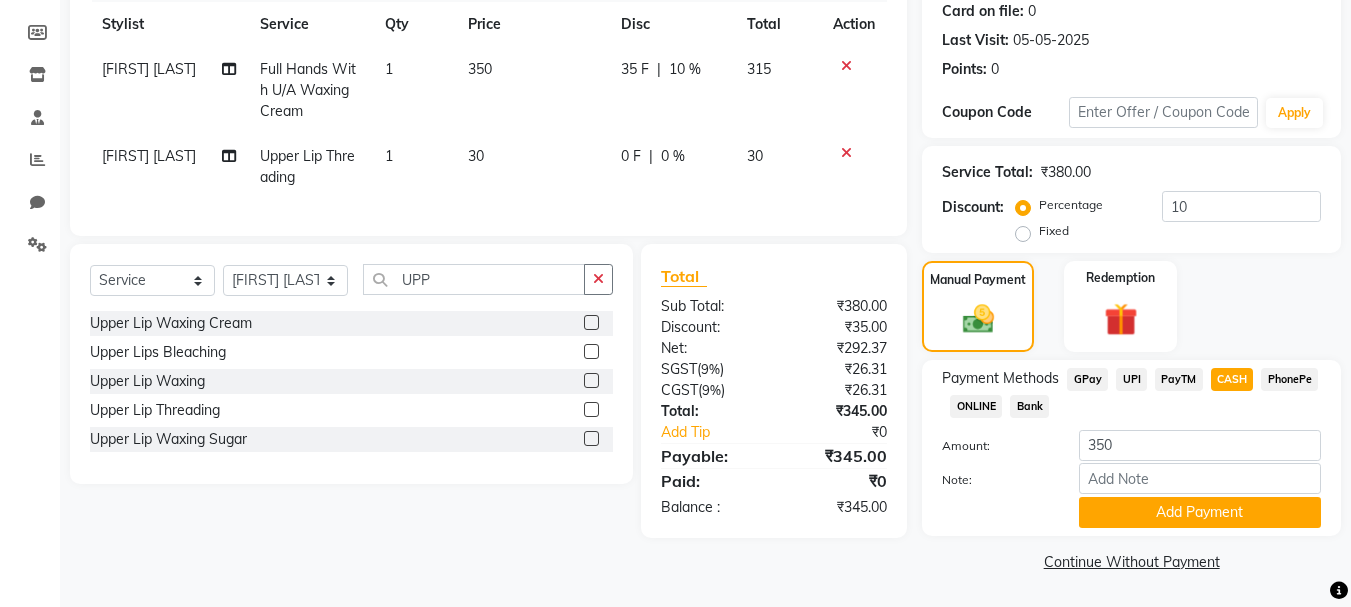 click on "35 F" 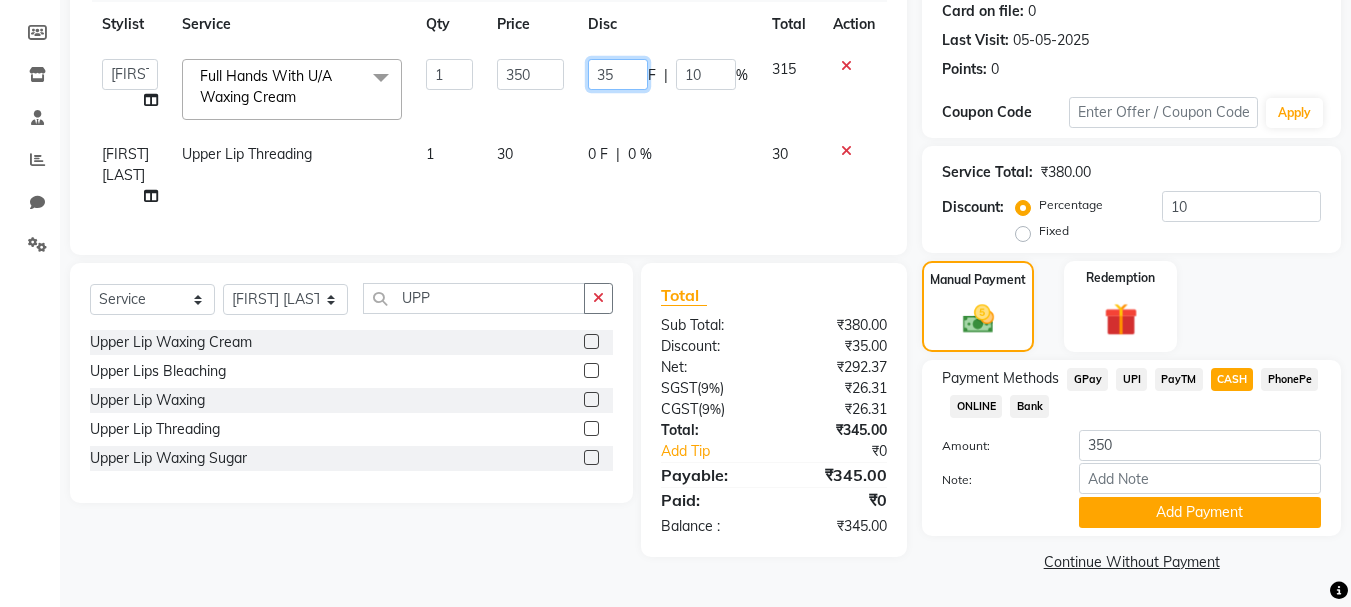 click on "35" 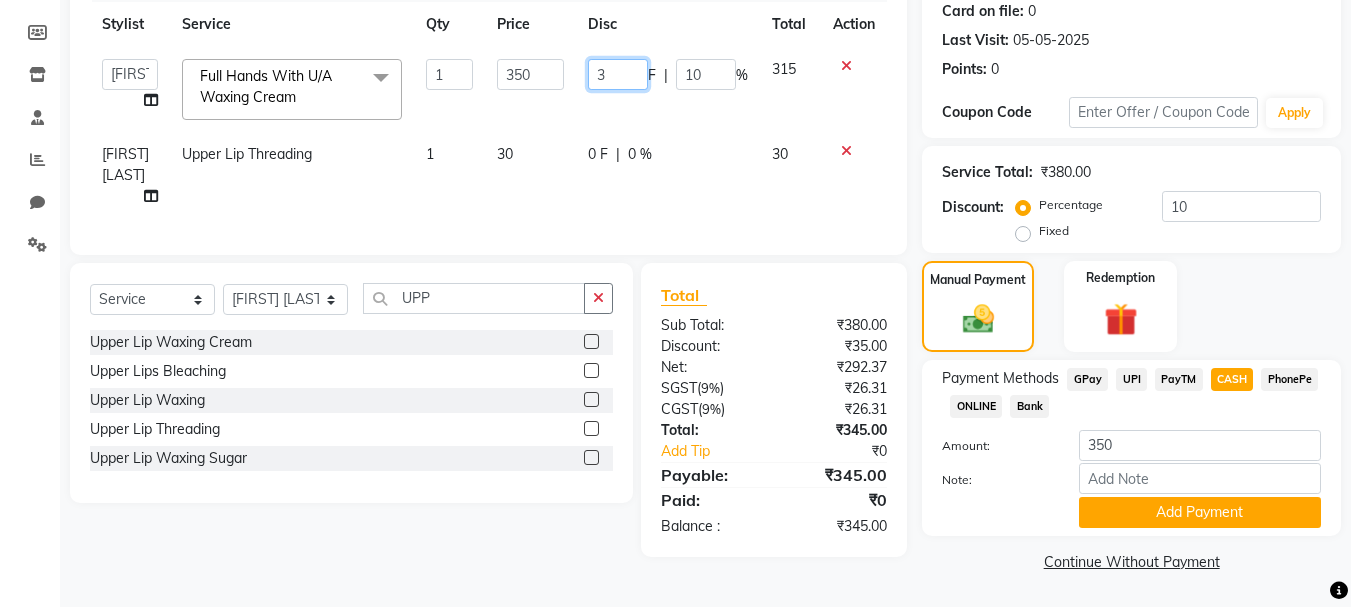 type on "30" 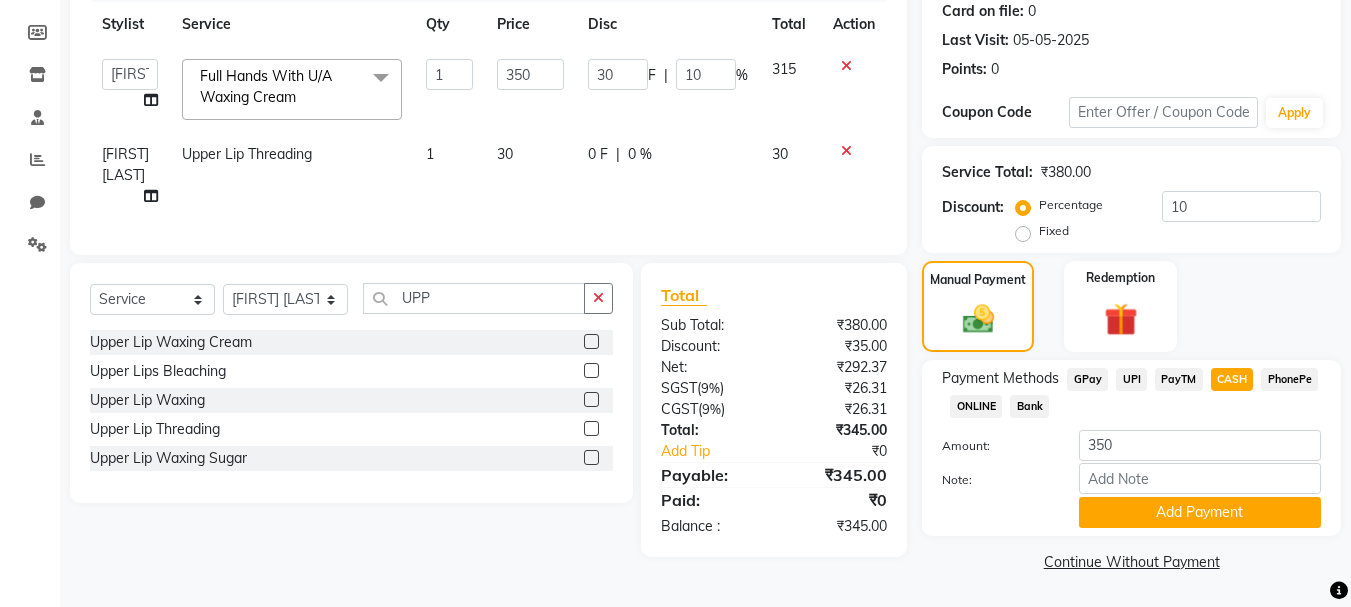 click on "Services Stylist Service Qty Price Disc Total Action Admin [FIRST] [LAST] [FIRST] [LAST] [FIRST] [LAST] Full Hands With U/A Waxing Cream x Half Legs Waxing Cartridge Candy Crush Body Polishing Matrix Hairline Touch Up Loreal Long Power Polish On Feet Glass Skin Facial Whitening Cleanup Closed Hairstyling Half Front / Back Waxing Cream Engagement / Sangeet/Coctail Night / Garba Hd International Art* Reception Air Brush Lower Lip Waxing Cream Midriff Bleaching Half Face Trial Straight Blowdry Medium Feet D-Tan Brazilian Waxing Body (Exculding Brazilian) Waxing Sugar Neck Waxing Jawline Waxing Sugar Full Front / Back Waxing Cartridge Back Polishing Buttocks Waxing Cartridge Full Back / Full Arms / Half Legs Massage Loreal Hairline Touch Up Hydrating Cleanup Loreal Short Upper Lip Waxing Cream Brightening Facial Straight Blowdry Long Lower Lip Threading Sider Kids Heel Peel Treatment Airbrush Makeup Gel Polish On Hand Brightening Cleanup Upper Lips Bleaching Neck Waxing Sugar Anti Dandruff Treatment Matrix Global Hair Colour Long Oil Massage Ironing" 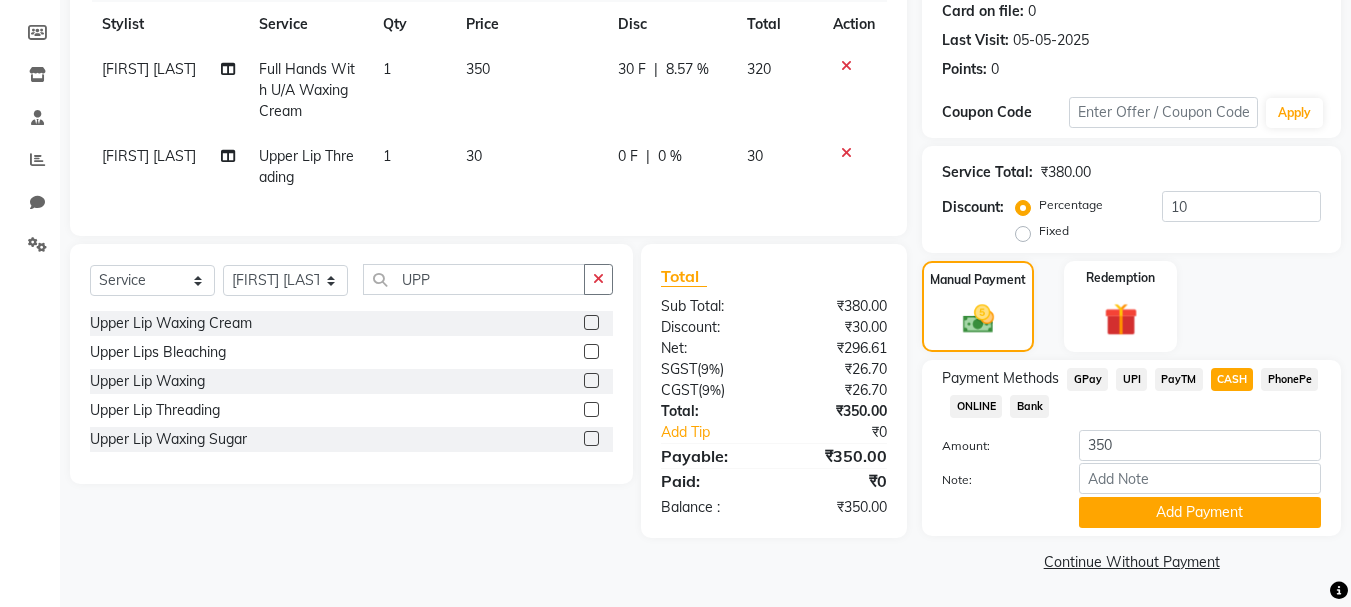 click on "8.57 %" 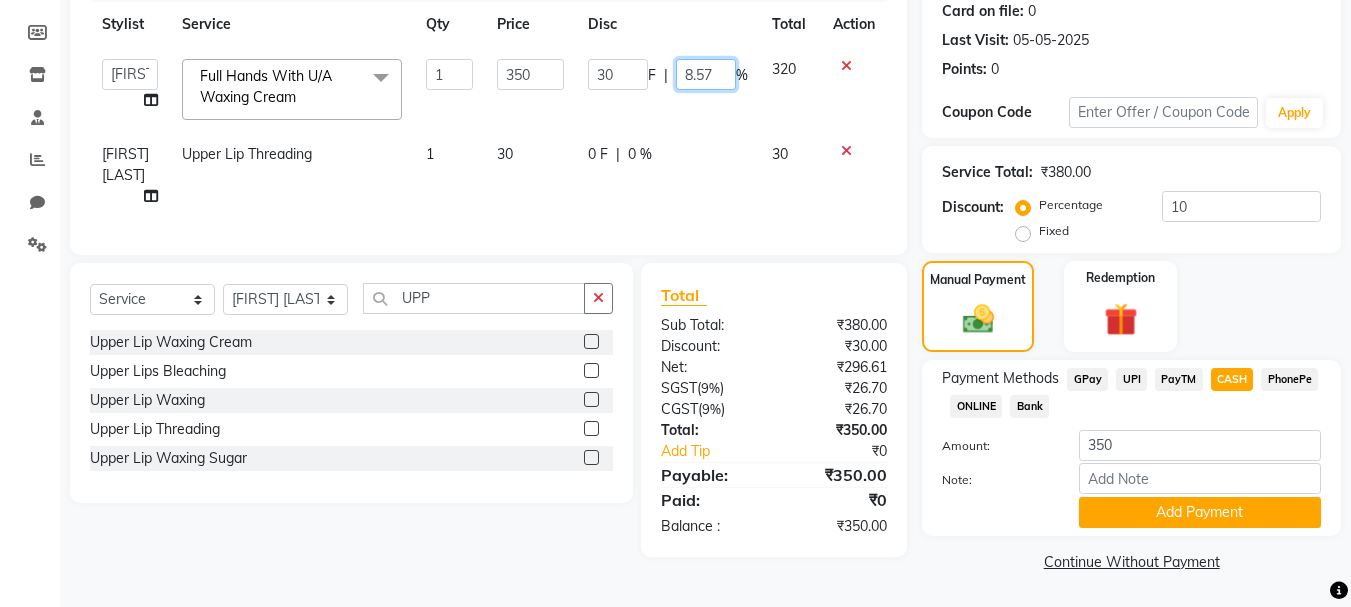 drag, startPoint x: 713, startPoint y: 81, endPoint x: 679, endPoint y: 102, distance: 39.962482 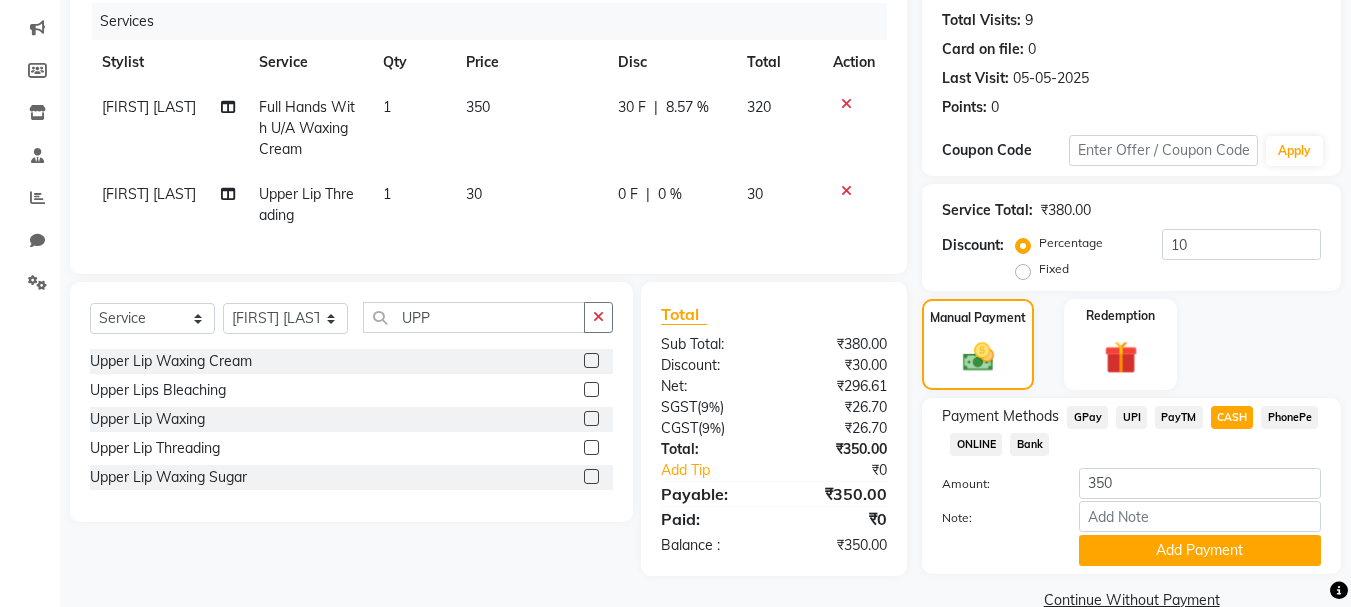 scroll, scrollTop: 283, scrollLeft: 0, axis: vertical 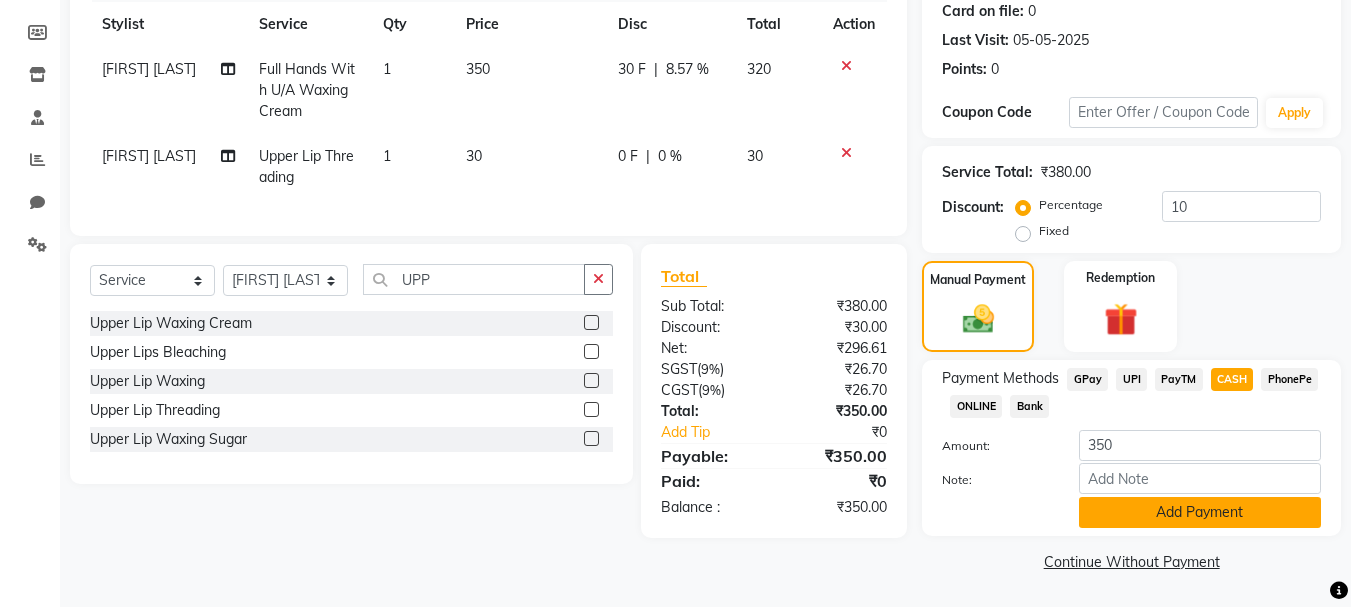 click on "Add Payment" 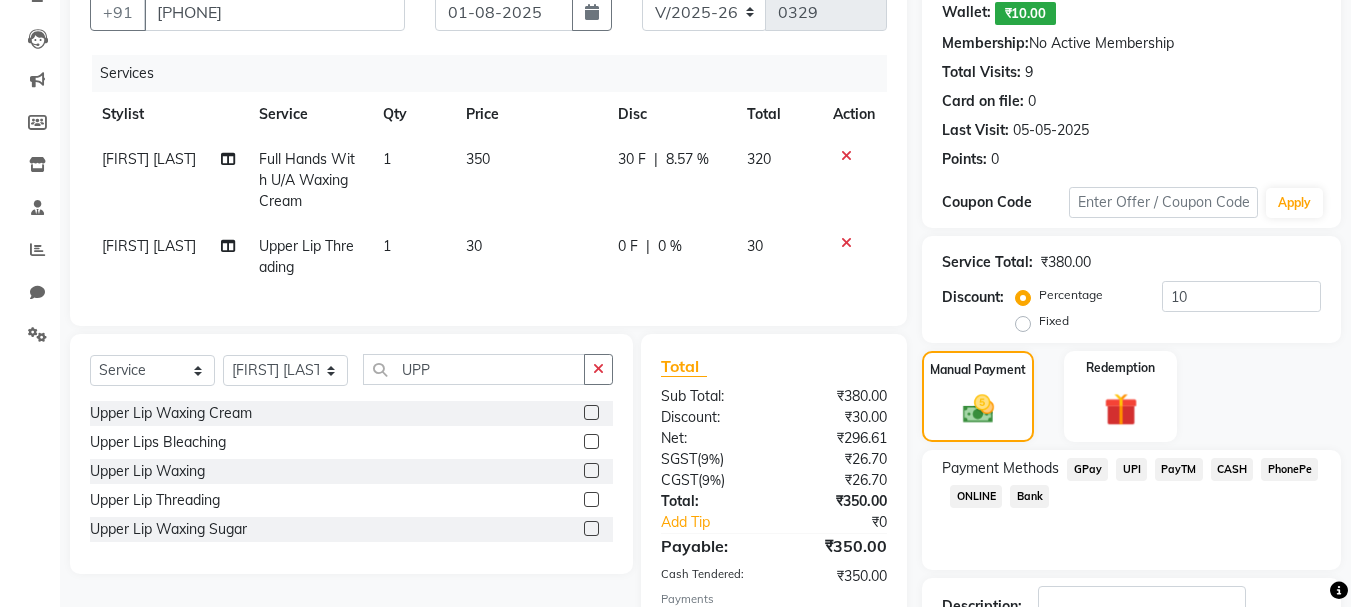 scroll, scrollTop: 240, scrollLeft: 0, axis: vertical 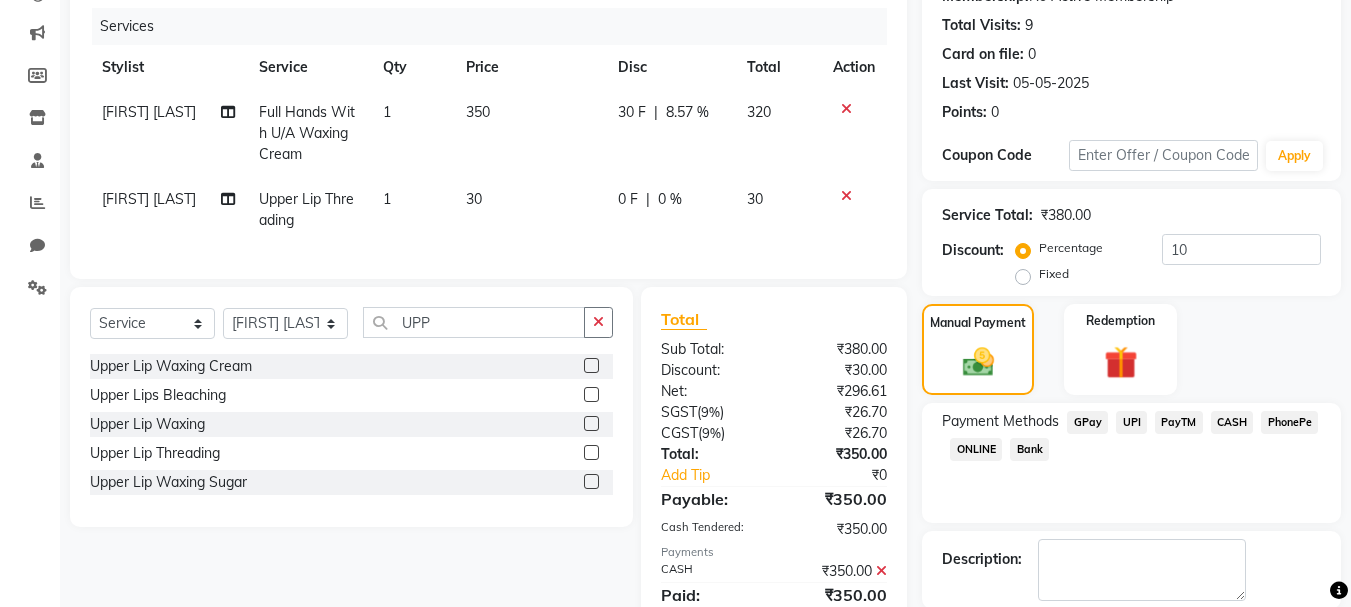 click on "0 F" 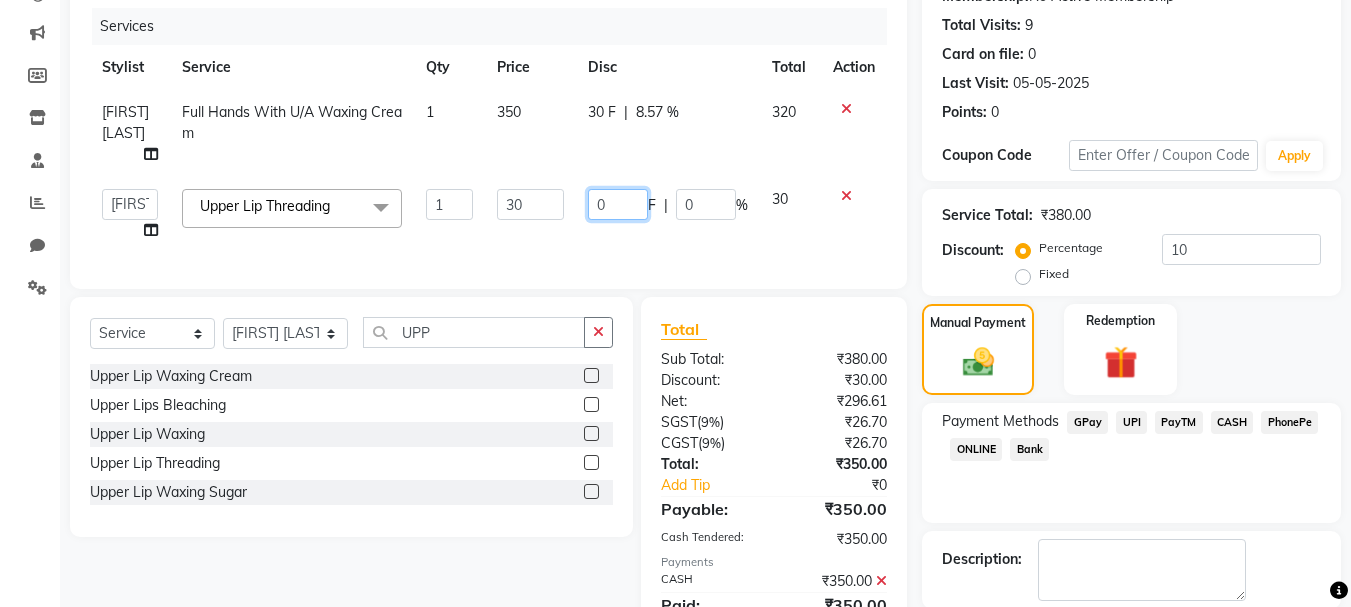 drag, startPoint x: 618, startPoint y: 201, endPoint x: 588, endPoint y: 234, distance: 44.598206 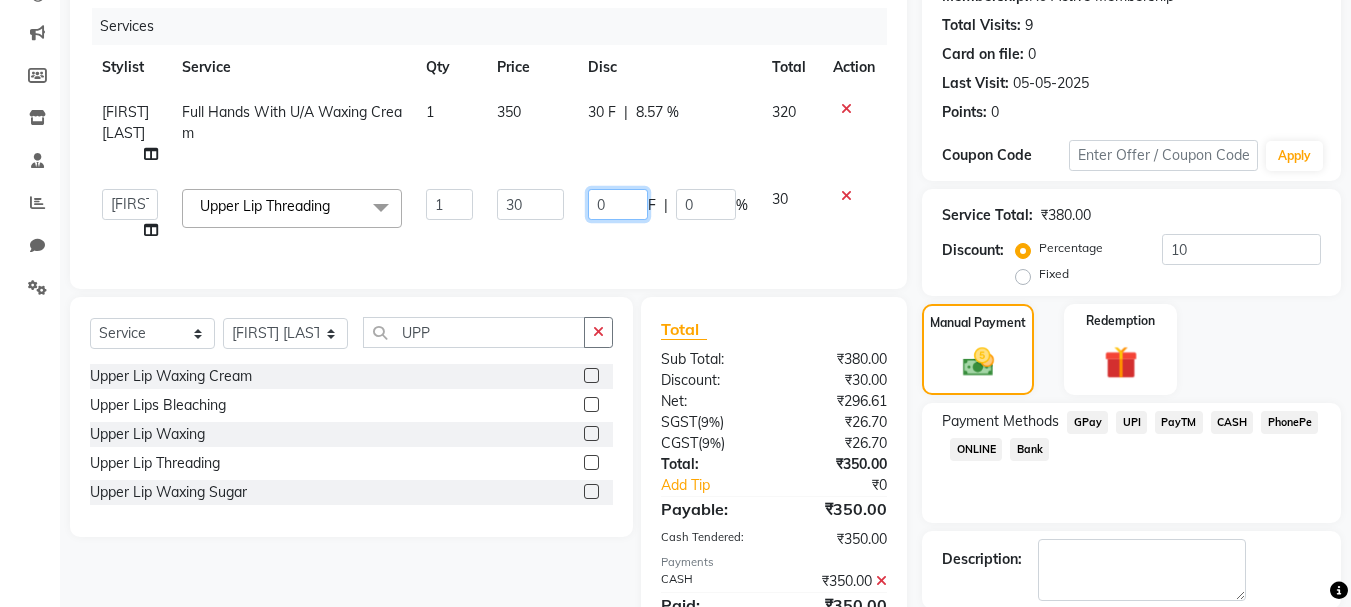 type on "3" 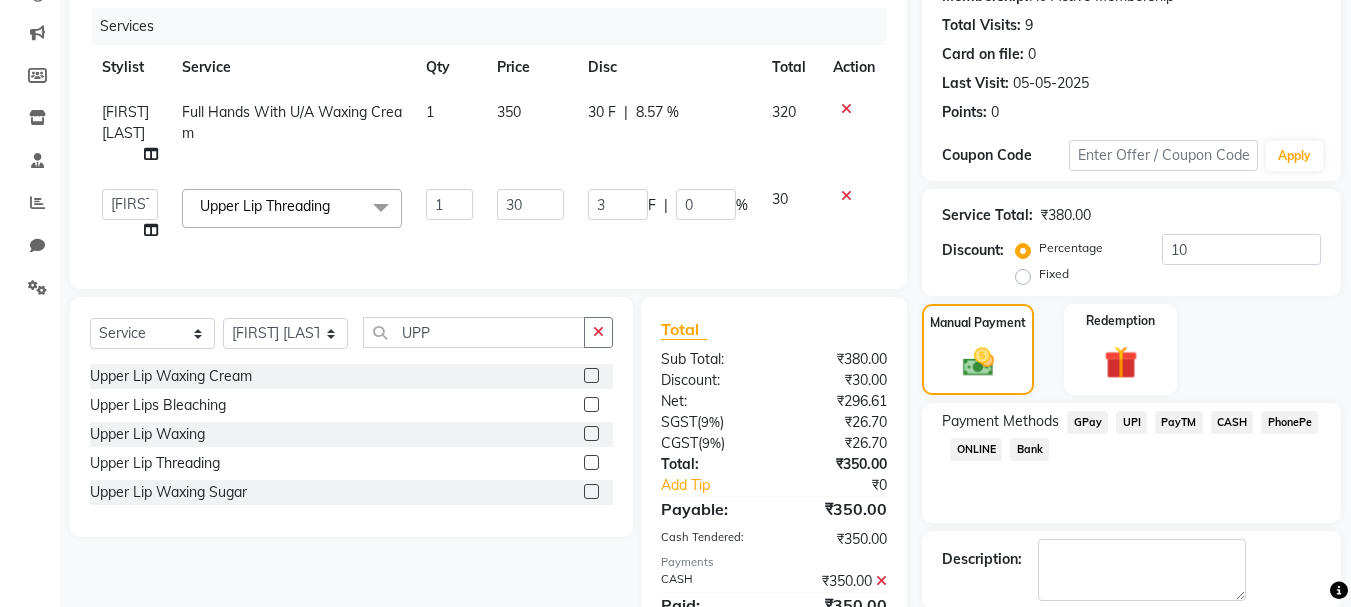 click on "Services Stylist Service Qty Price Disc Total Action [FIRST] [LAST] Full Hands With U/A Waxing Cream 1 350 30 F | 8.57 % 320 Admin [FIRST] [LAST] [FIRST] [LAST] [FIRST] [LAST] Upper Lip Threading x Half Legs Waxing Cartridge Candy Crush Body Polishing Matrix Hairline Touch Up Loreal Long Power Polish On Feet Glass Skin Facial Whitening Cleanup Closed Hairstyling Half Front / Back Waxing Cream Engagement / Sangeet/Coctail Night / Garba Hd International Art* Reception Air Brush Lower Lip Waxing Cream Midriff Bleaching Half Face Trial Straight Blowdry Medium Feet D-Tan Brazilian Waxing Body (Exculding Brazilian) Waxing Sugar Neck Waxing Jawline Waxing Sugar Full Front / Back Waxing Cartridge Back Polishing Buttocks Waxing Cartridge Full Back / Full Arms / Half Legs Massage Loreal Hairline Touch Up Hydrating Cleanup Loreal Short Upper Lip Waxing Cream Brightening Facial Straight Blowdry Long Lower Lip Threading Sider Kids Heel Peel Treatment Airbrush Makeup Gel Polish On Hand Brightening Cleanup" 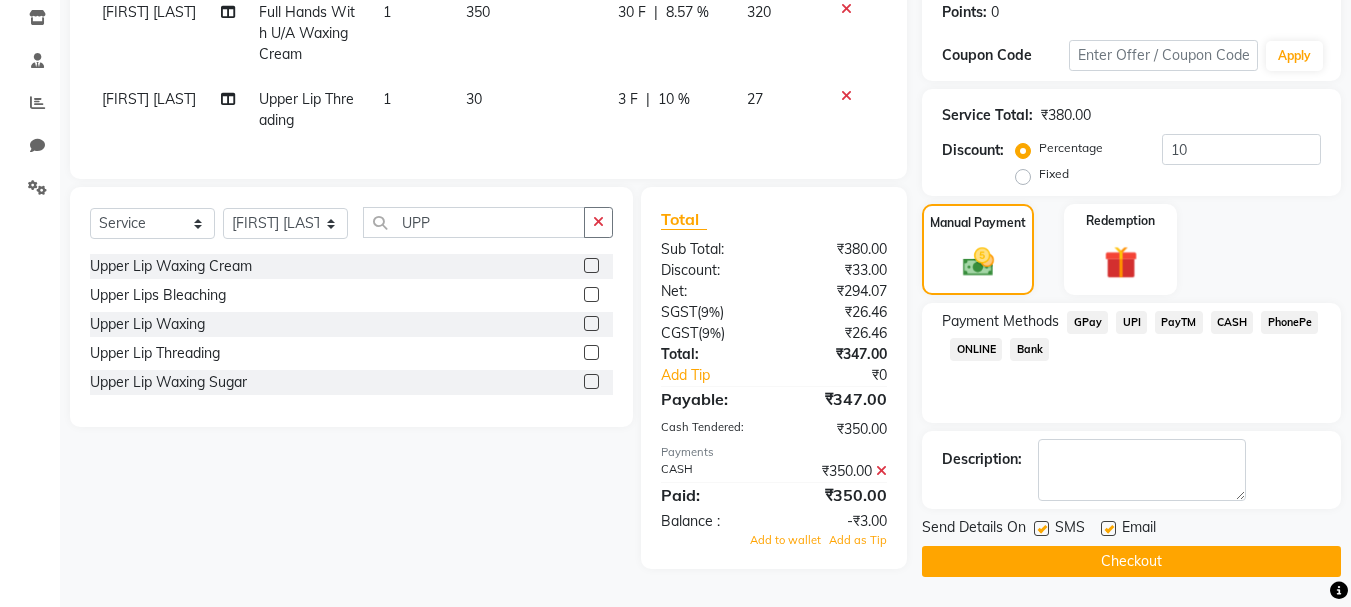 scroll, scrollTop: 347, scrollLeft: 0, axis: vertical 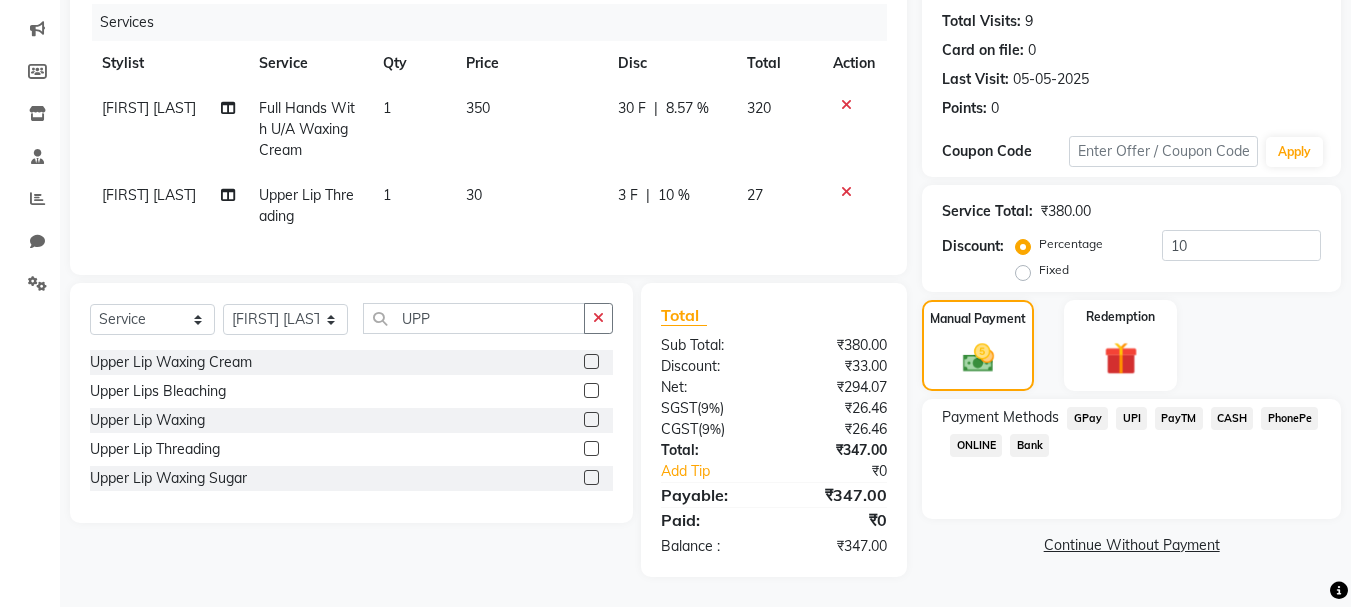 click on "30 F" 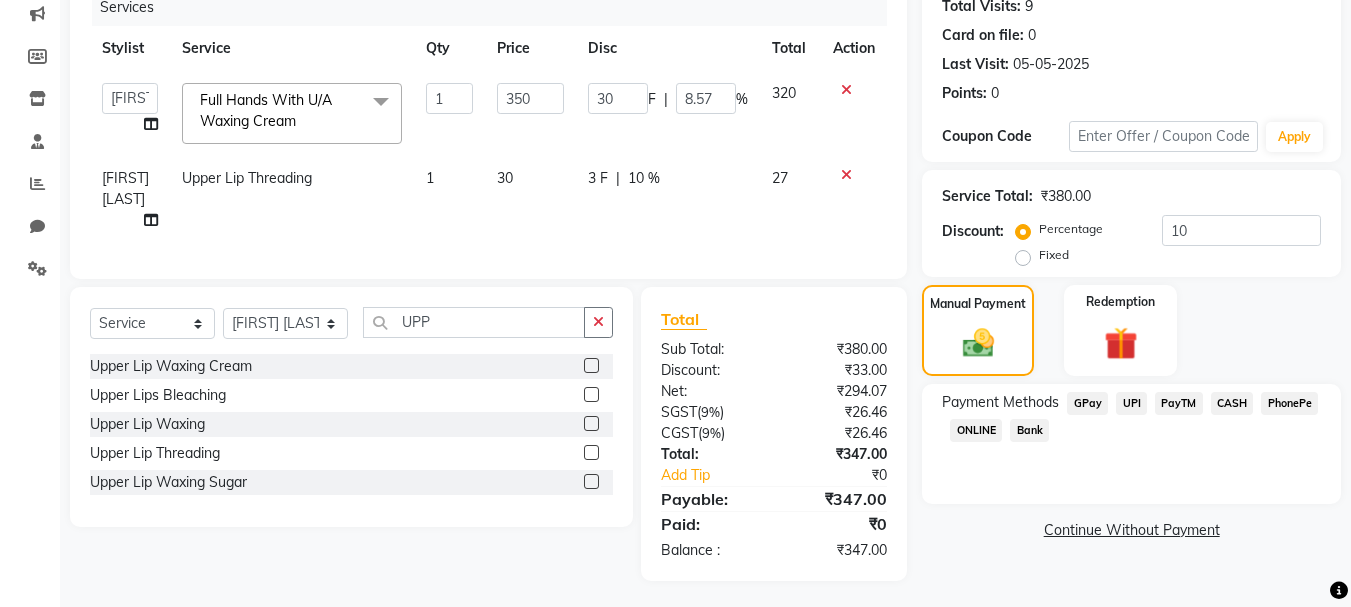 scroll, scrollTop: 278, scrollLeft: 0, axis: vertical 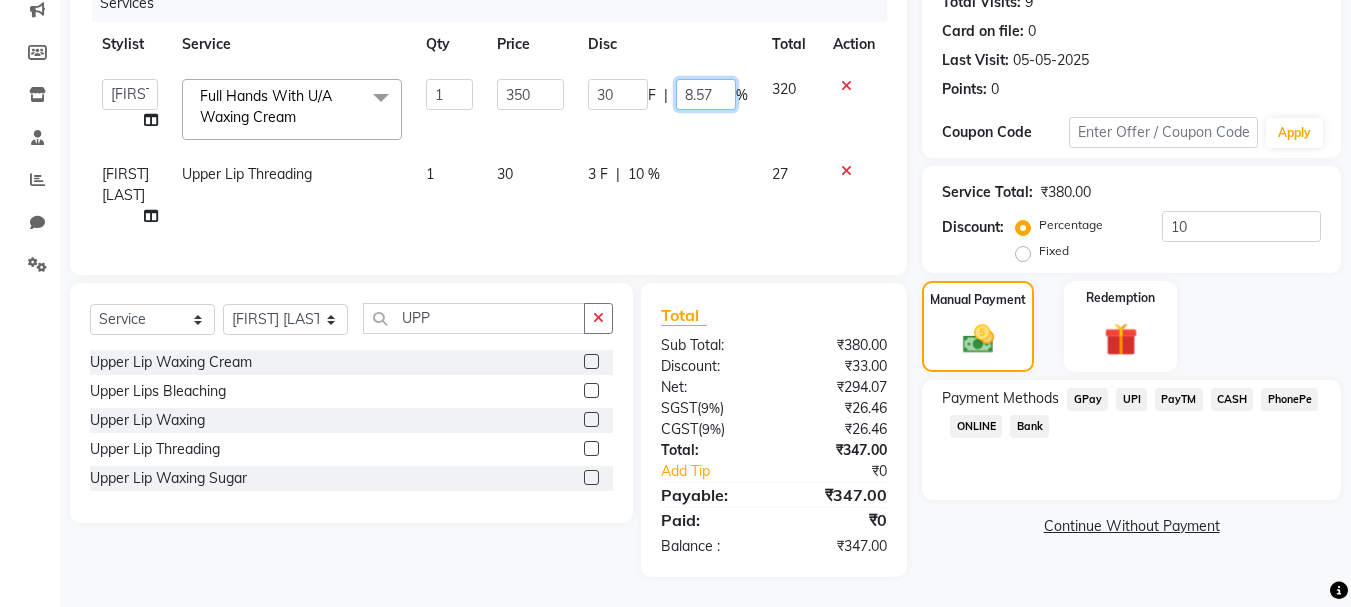 drag, startPoint x: 713, startPoint y: 73, endPoint x: 707, endPoint y: 92, distance: 19.924858 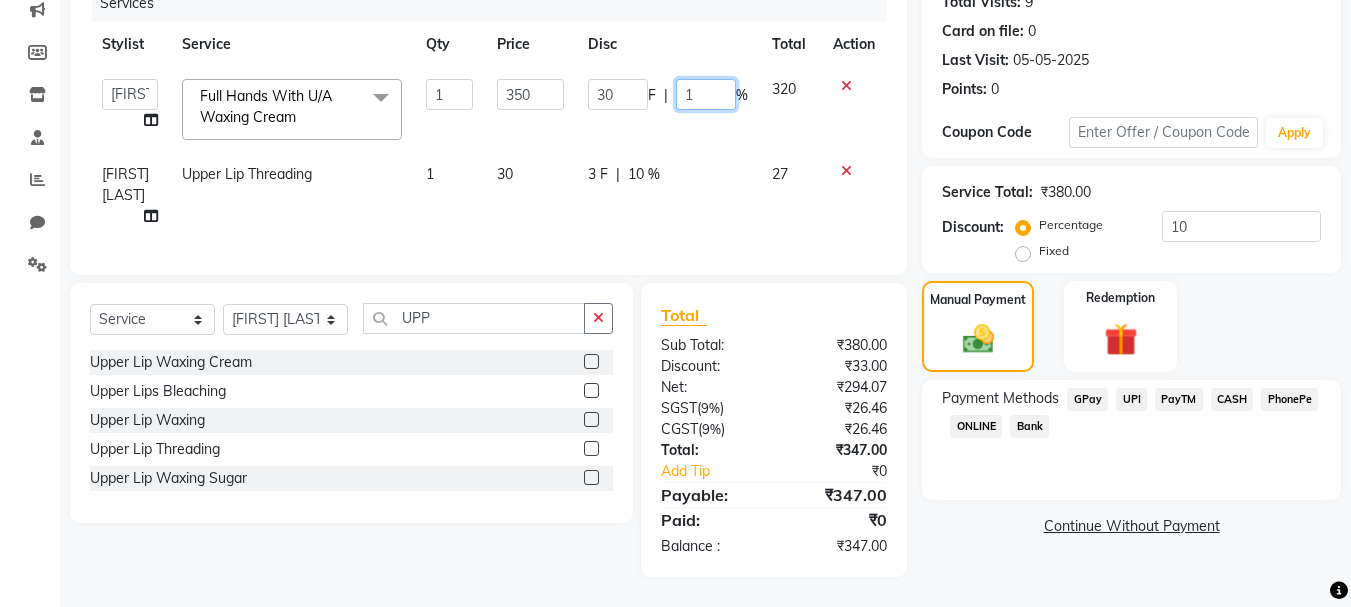 type on "10" 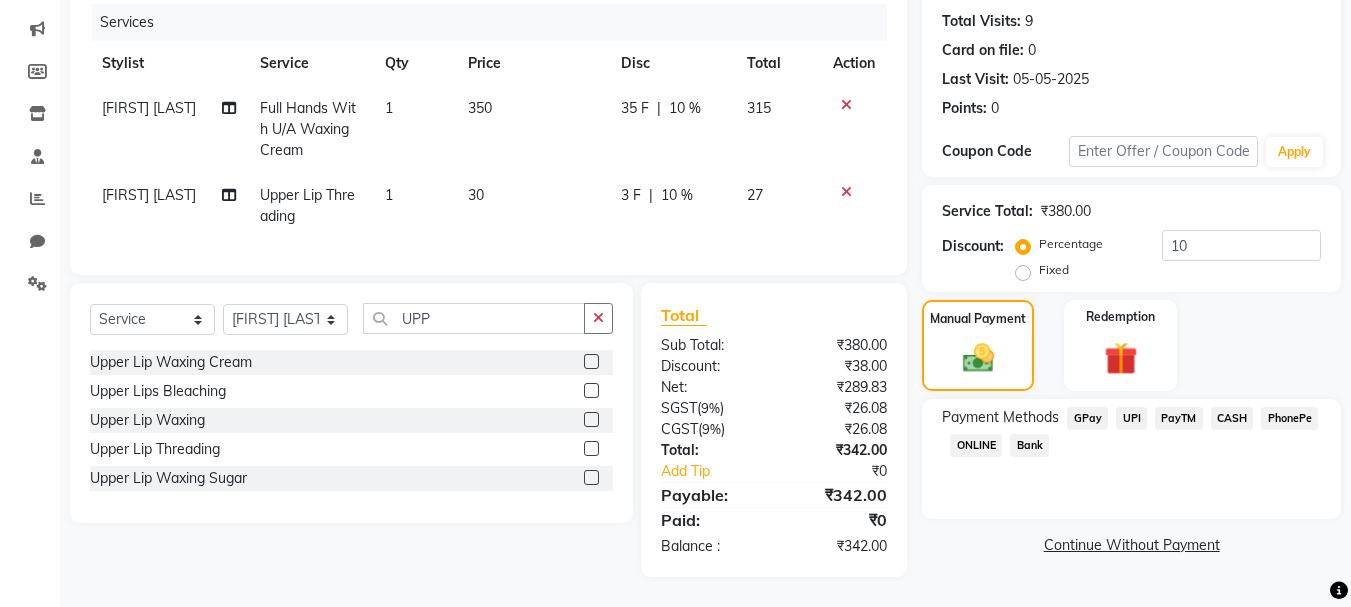click on "Services Stylist Service Qty Price Disc Total Action [FIRST] [LAST] Full Hands With U/A Waxing Cream 1 350 35 F | 10 % 315 [FIRST] [LAST] Upper Lip Threading 1 30 3 F | 10 % 27" 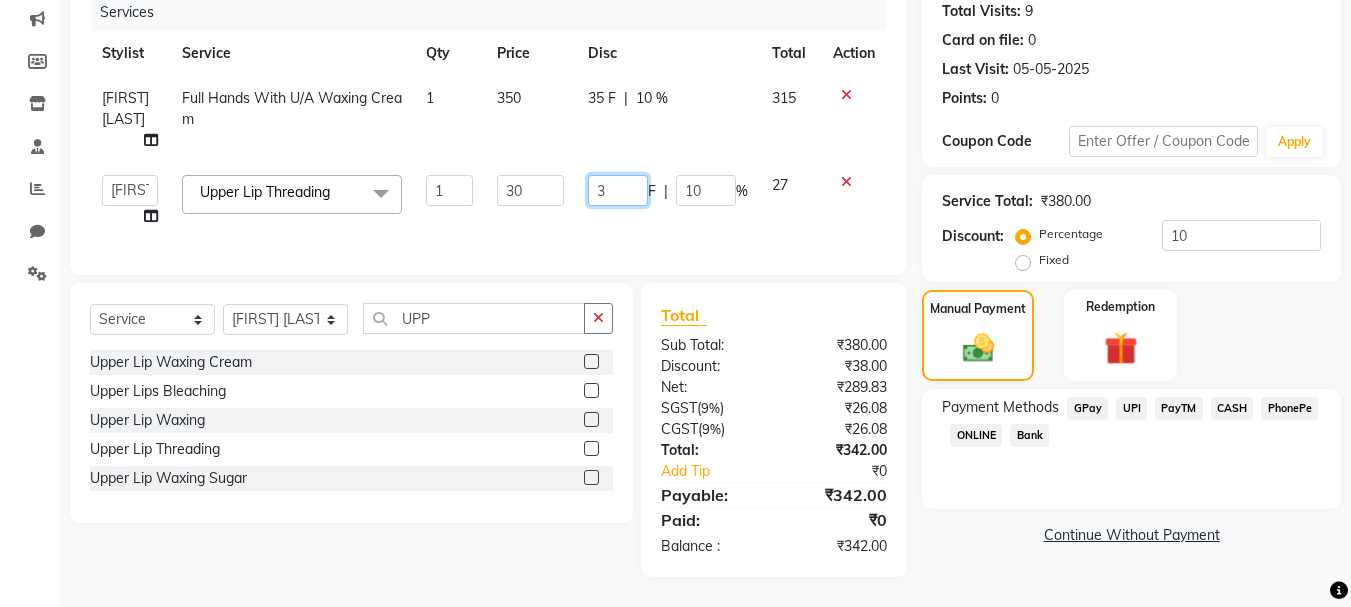 click on "3 F | 10 %" 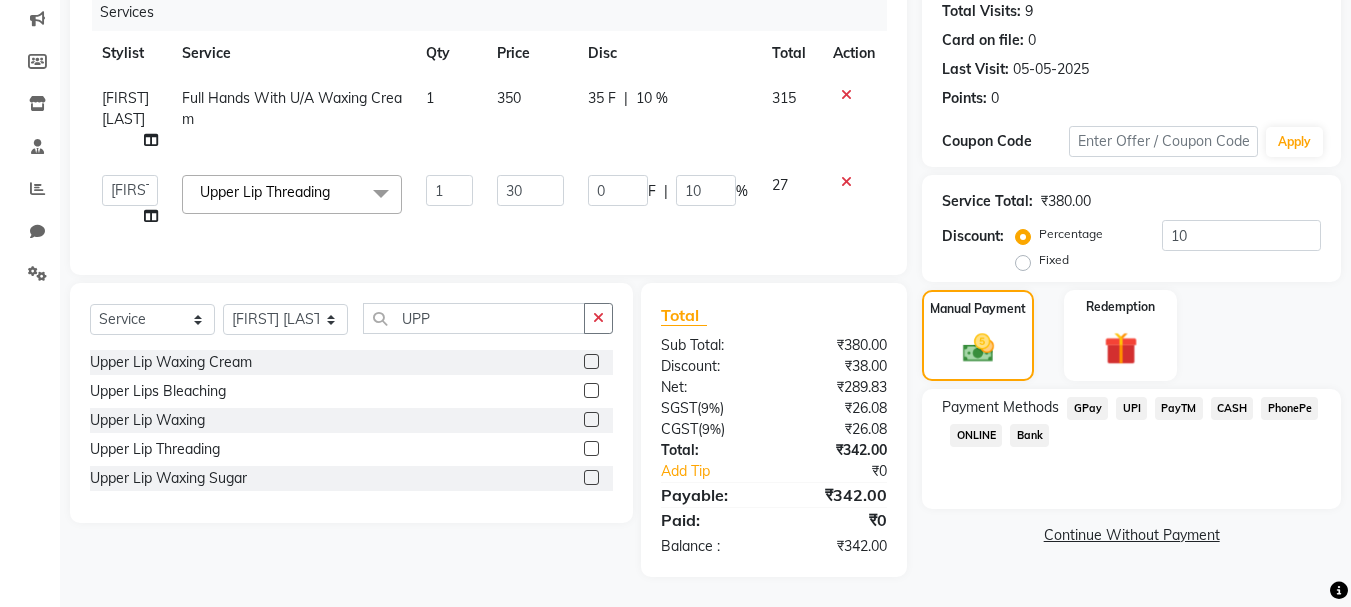 click on "Services Stylist Service Qty Price Disc Total Action [FIRST] [LAST] Full Hands With U/A Waxing Cream 1 350 35 F | 10 % 315 Admin [FIRST] [LAST] [FIRST] [LAST] [FIRST] [LAST] Upper Lip Threading x Half Legs Waxing Cartridge Candy Crush Body Polishing Matrix Hairline Touch Up Loreal Long Power Polish On Feet Glass Skin Facial Whitening Cleanup Closed Hairstyling Half Front / Back Waxing Cream Engagement / Sangeet/Coctail Night / Garba Hd International Art* Reception Air Brush Lower Lip Waxing Cream Midriff Bleaching Half Face Trial Straight Blowdry Medium Feet D-Tan Brazilian Waxing Body (Exculding Brazilian) Waxing Sugar Neck Waxing Jawline Waxing Sugar Full Front / Back Waxing Cartridge Back Polishing Buttocks Waxing Cartridge Full Back / Full Arms / Half Legs Massage Loreal Hairline Touch Up Hydrating Cleanup Loreal Short Upper Lip Waxing Cream Brightening Facial Straight Blowdry Long Lower Lip Threading Sider Kids Heel Peel Treatment Airbrush Makeup Gel Polish On Hand Brightening Cleanup 1 0" 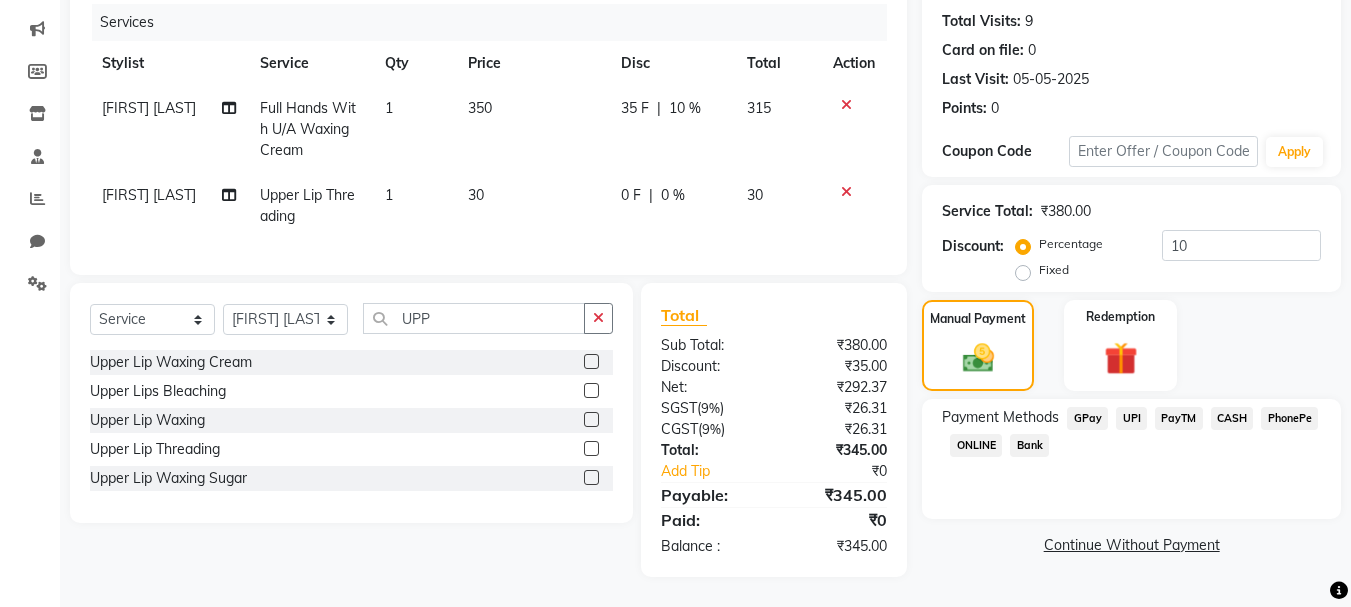 click on "35 F" 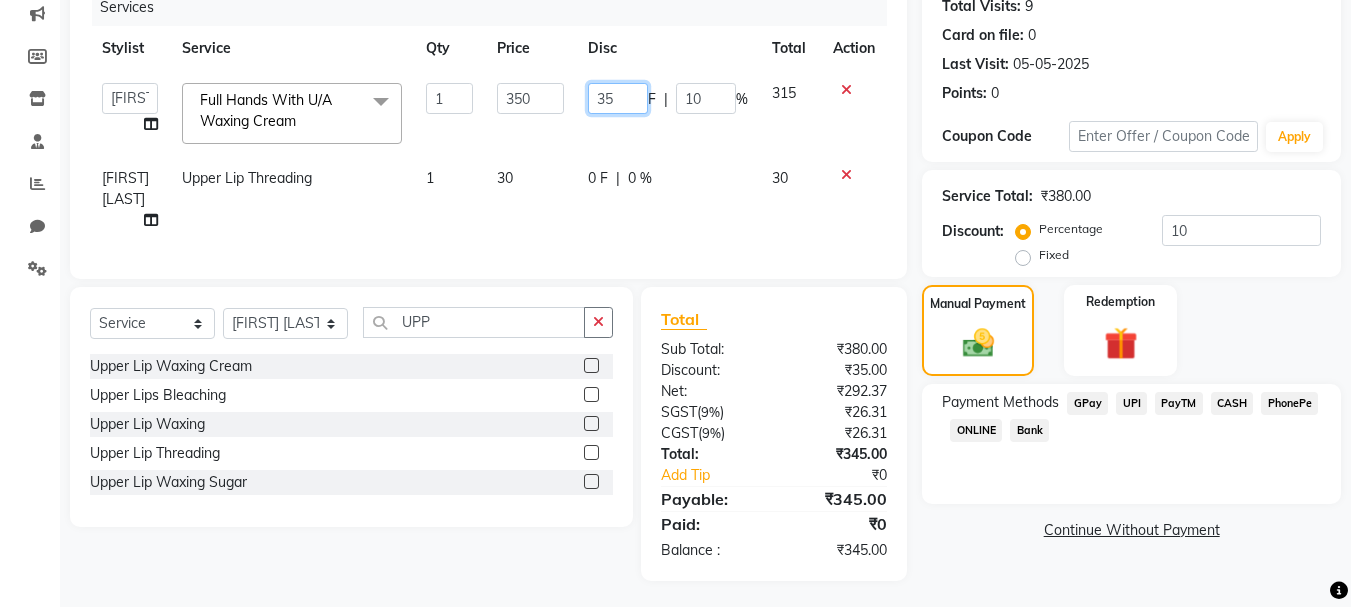 click on "35" 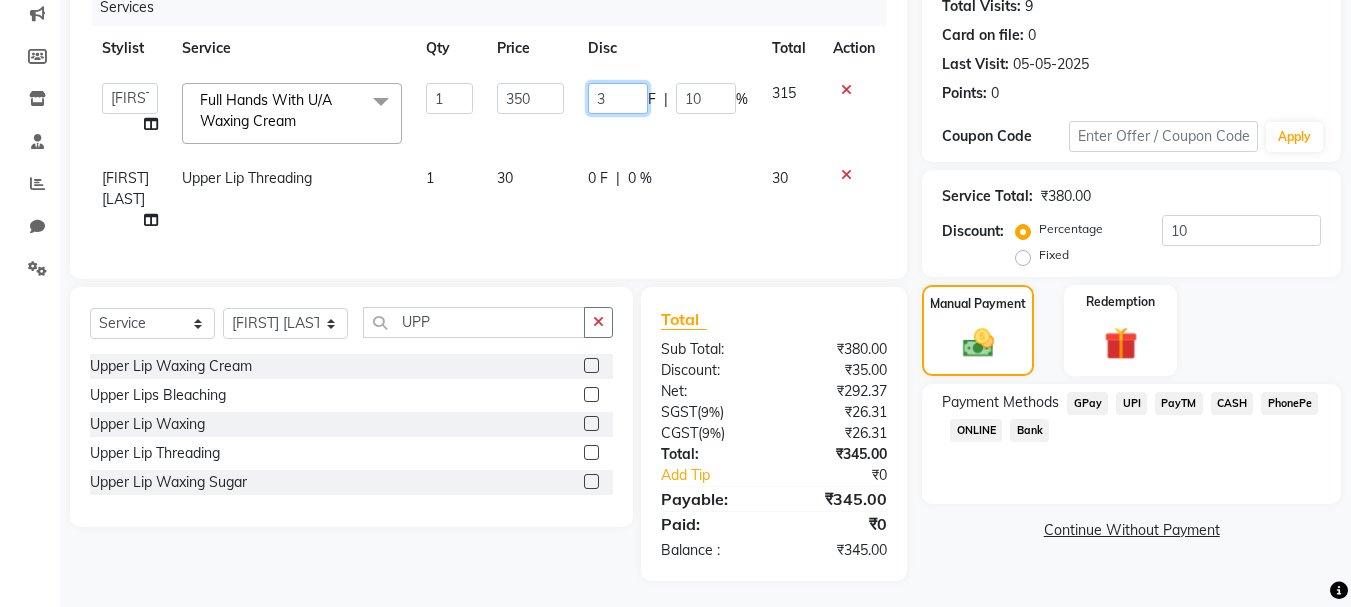 type on "30" 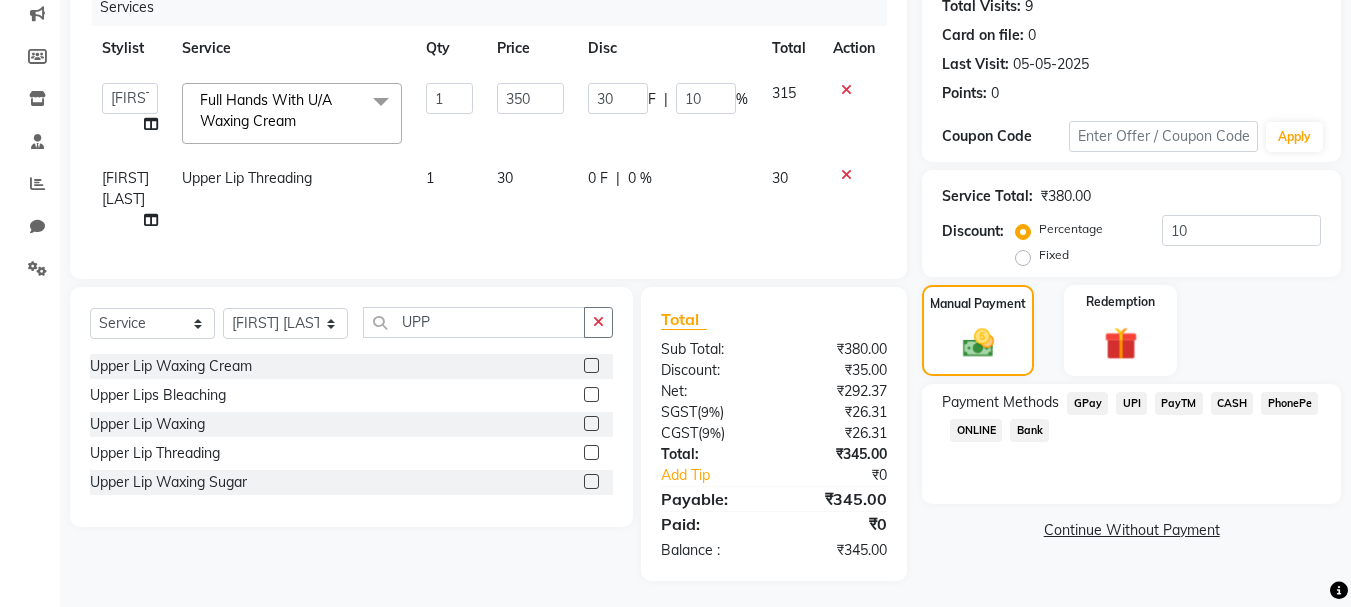 click on "Services Stylist Service Qty Price Disc Total Action Admin [FIRST] [LAST] [FIRST] [LAST] [FIRST] [LAST] Full Hands With U/A Waxing Cream x Half Legs Waxing Cartridge Candy Crush Body Polishing Matrix Hairline Touch Up Loreal Long Power Polish On Feet Glass Skin Facial Whitening Cleanup Closed Hairstyling Half Front / Back Waxing Cream Engagement / Sangeet/Coctail Night / Garba Hd International Art* Reception Air Brush Lower Lip Waxing Cream Midriff Bleaching Half Face Trial Straight Blowdry Medium Feet D-Tan Brazilian Waxing Body (Exculding Brazilian) Waxing Sugar Neck Waxing Jawline Waxing Sugar Full Front / Back Waxing Cartridge Back Polishing Buttocks Waxing Cartridge Full Back / Full Arms / Half Legs Massage Loreal Hairline Touch Up Hydrating Cleanup Loreal Short Upper Lip Waxing Cream Brightening Facial Straight Blowdry Long Lower Lip Threading Sider Kids Heel Peel Treatment Airbrush Makeup Gel Polish On Hand Brightening Cleanup Upper Lips Bleaching Neck Waxing Sugar Anti Dandruff Treatment Matrix Global Hair Colour Long Oil Massage Ironing" 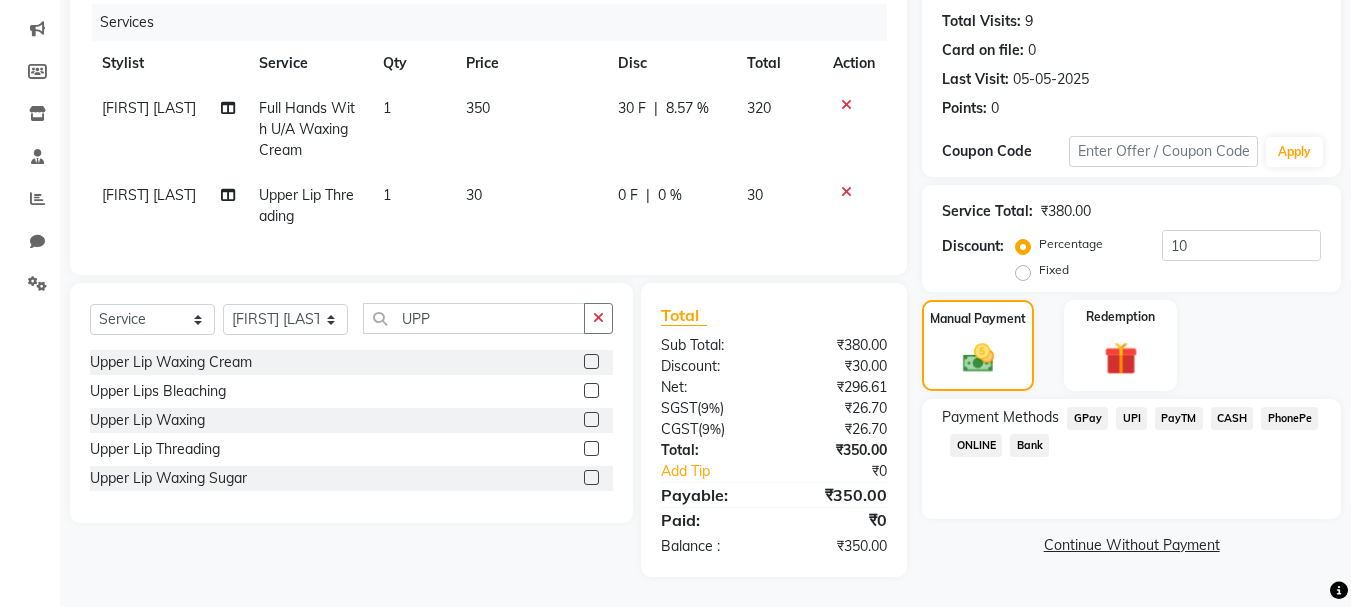click on "CASH" 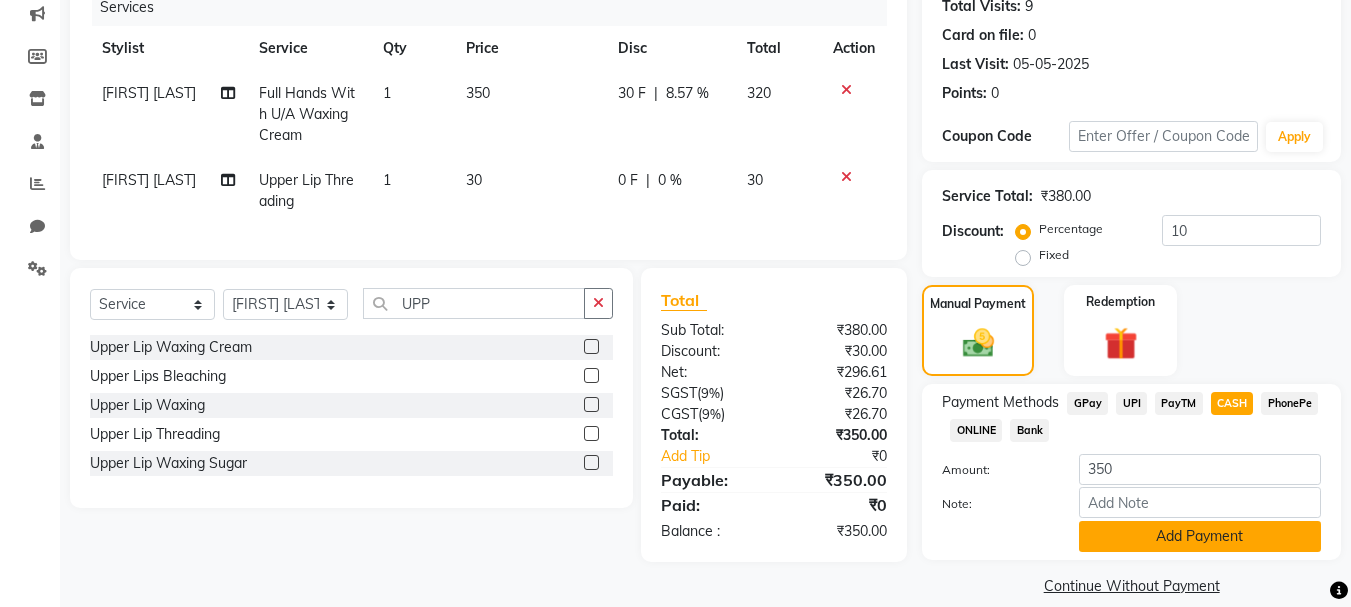 click on "Add Payment" 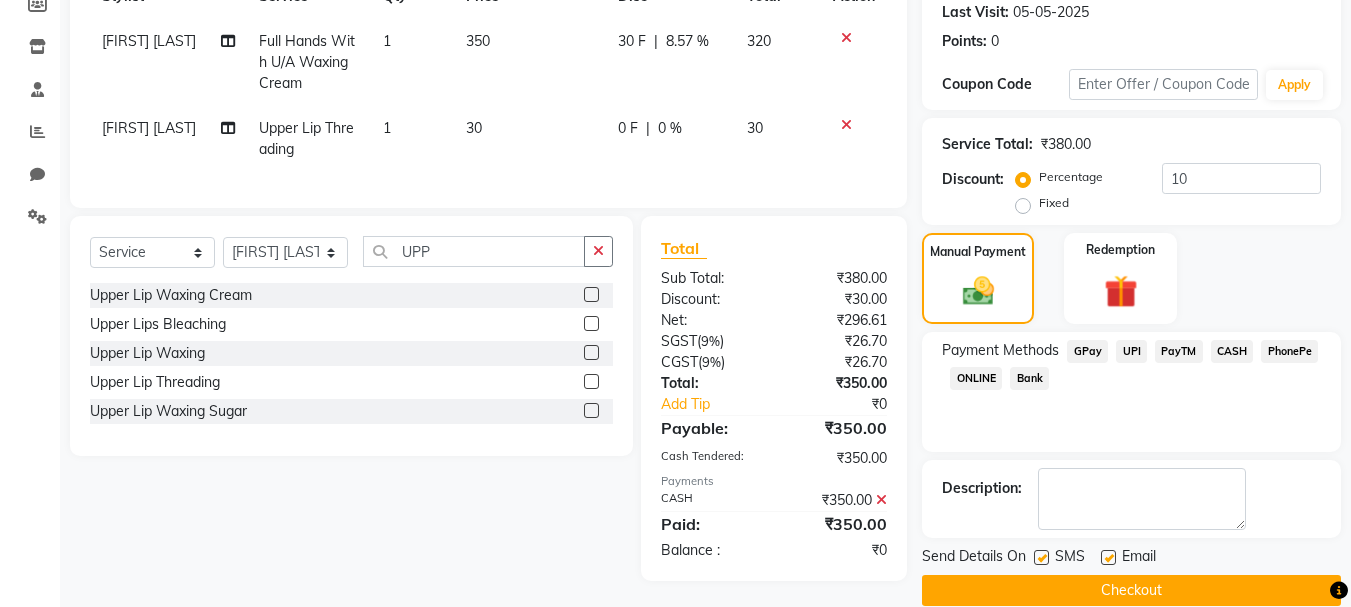 scroll, scrollTop: 340, scrollLeft: 0, axis: vertical 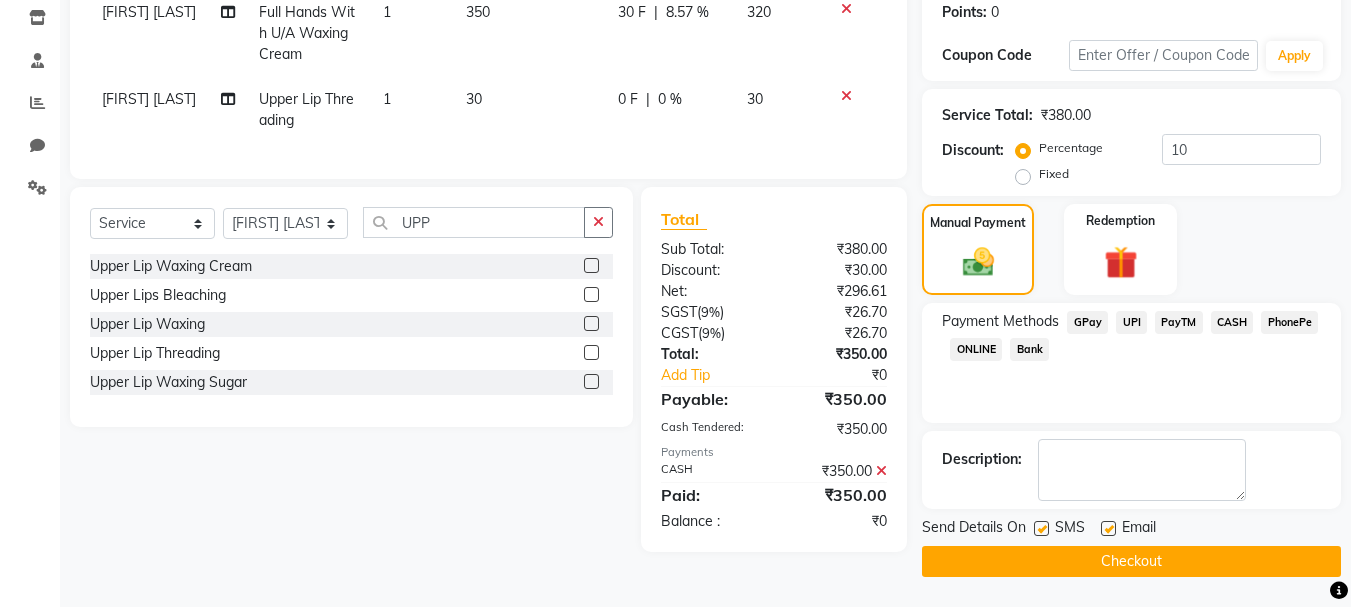 click 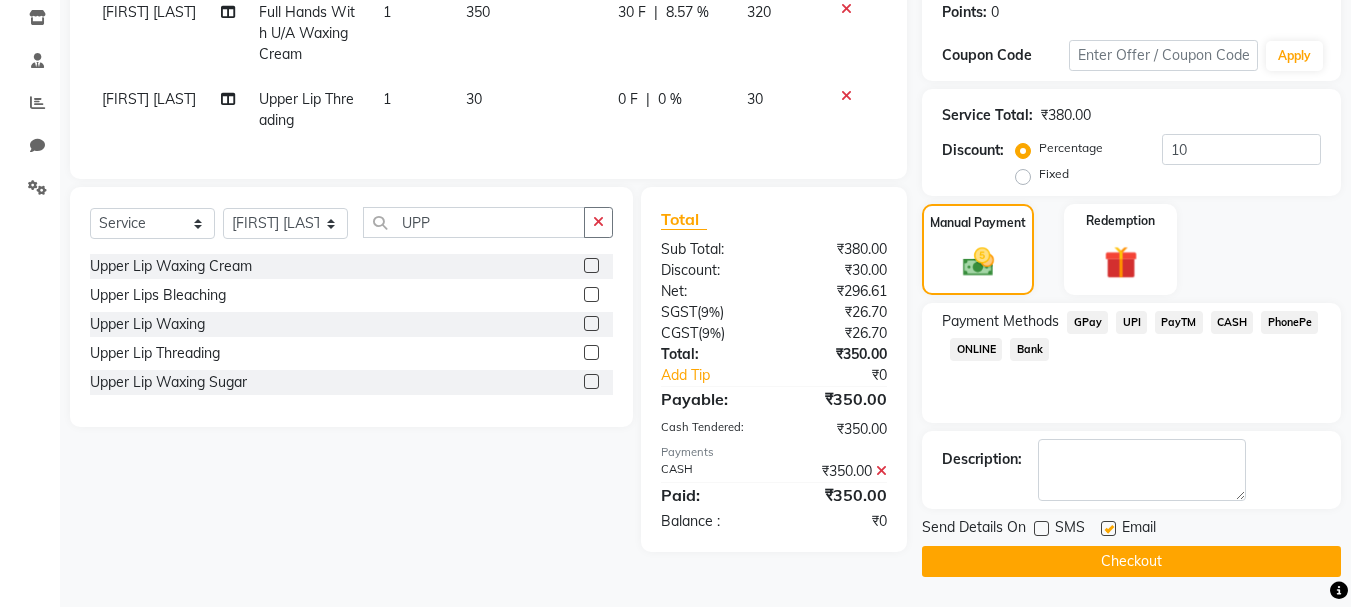 click 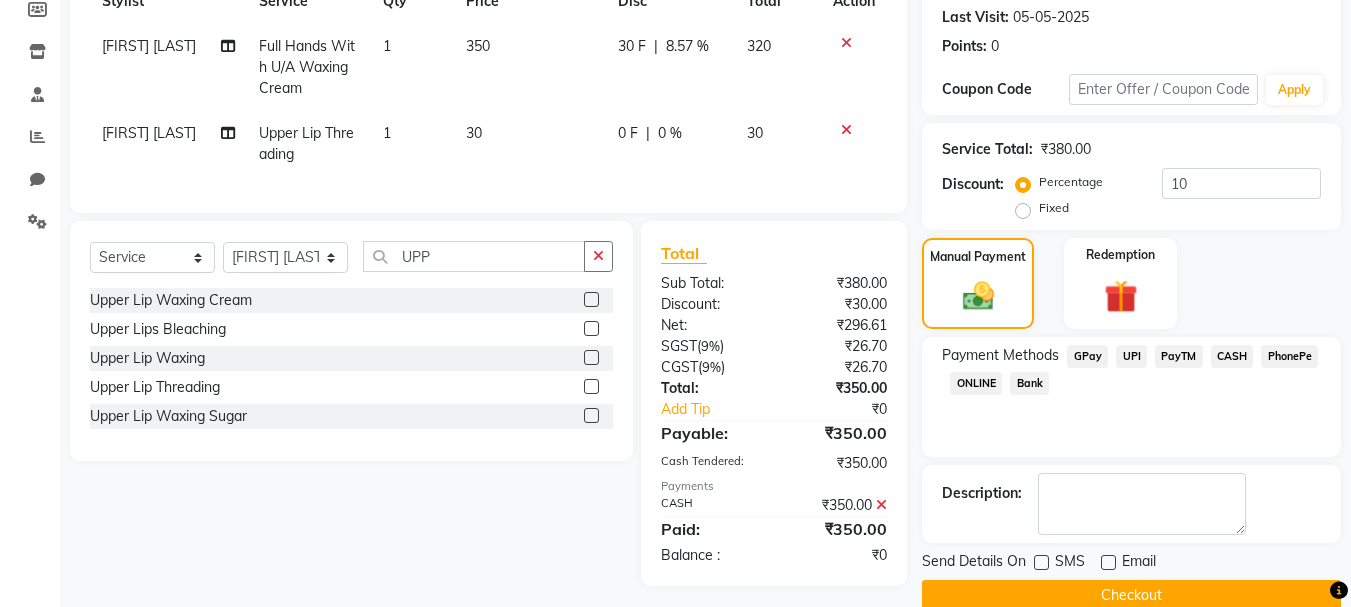 scroll, scrollTop: 340, scrollLeft: 0, axis: vertical 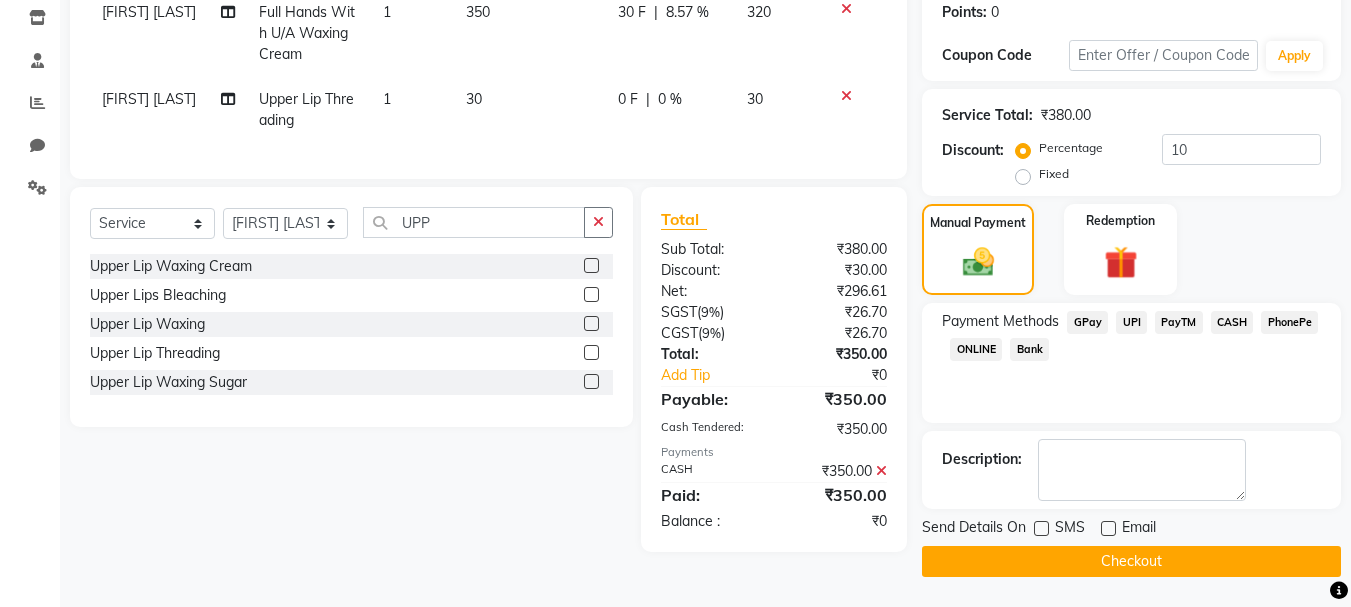 click on "Checkout" 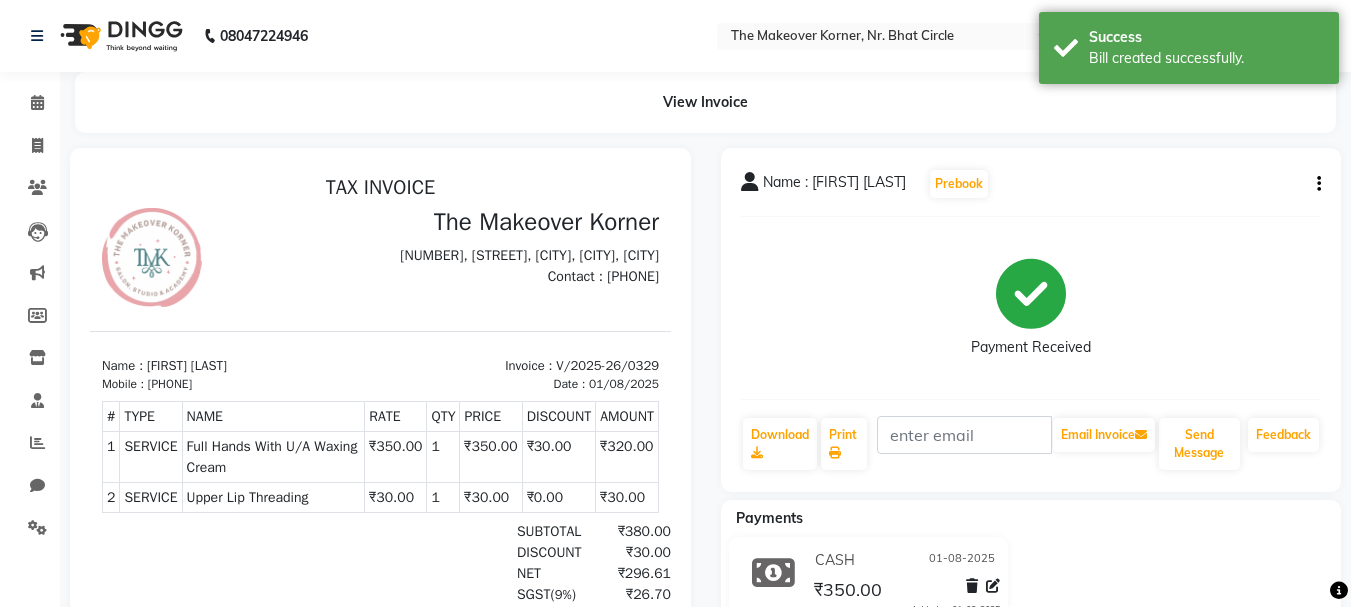 scroll, scrollTop: 0, scrollLeft: 0, axis: both 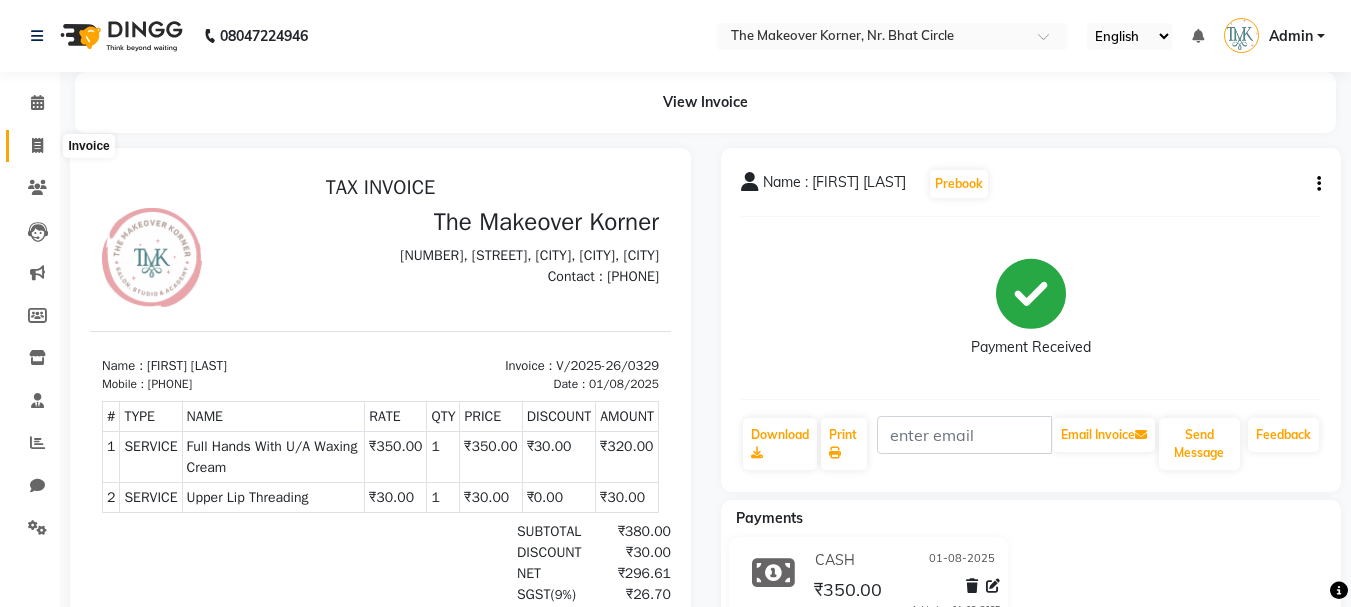 click 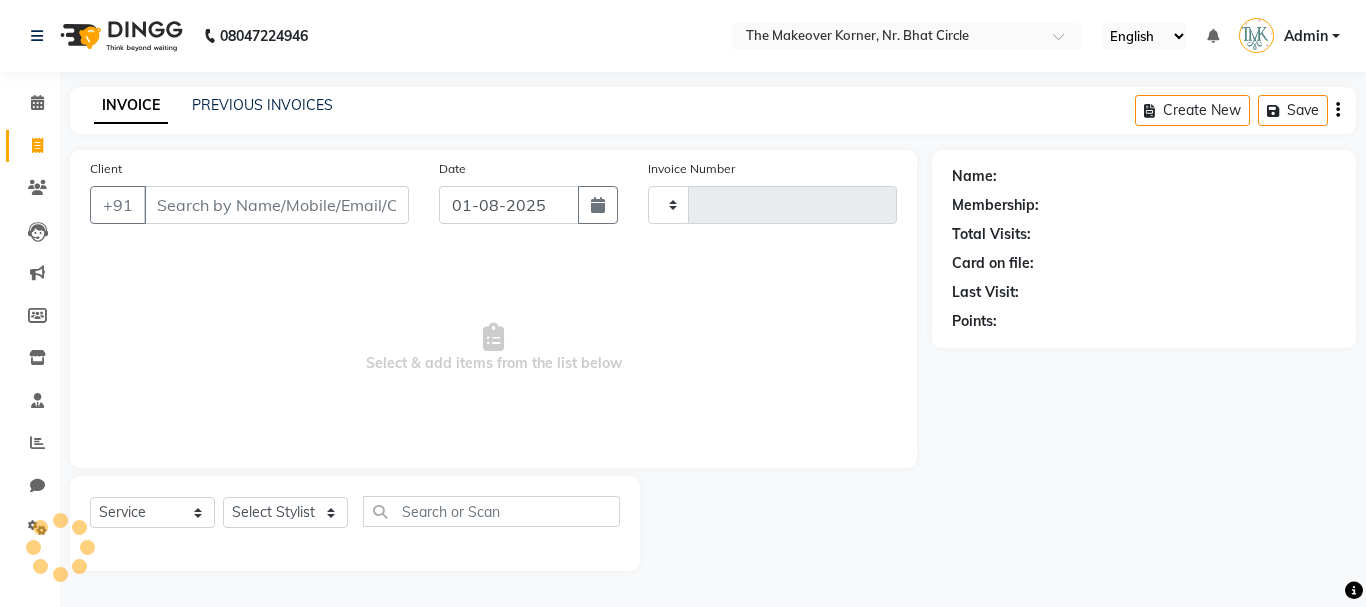 type on "0330" 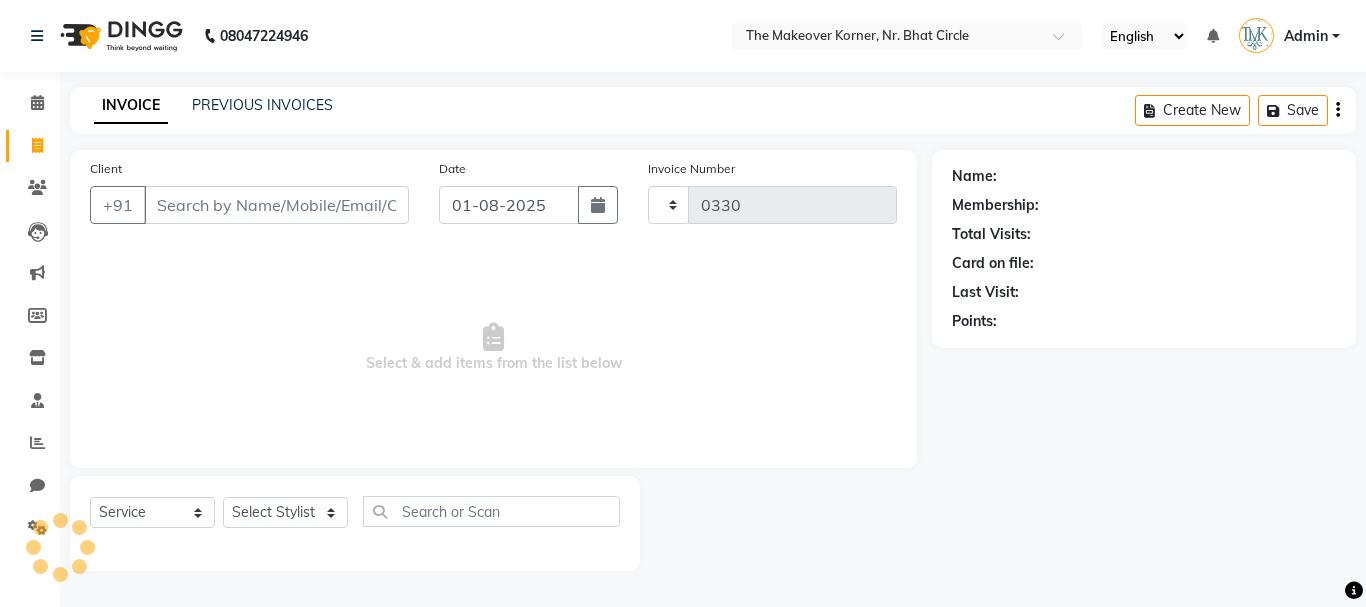 select on "5477" 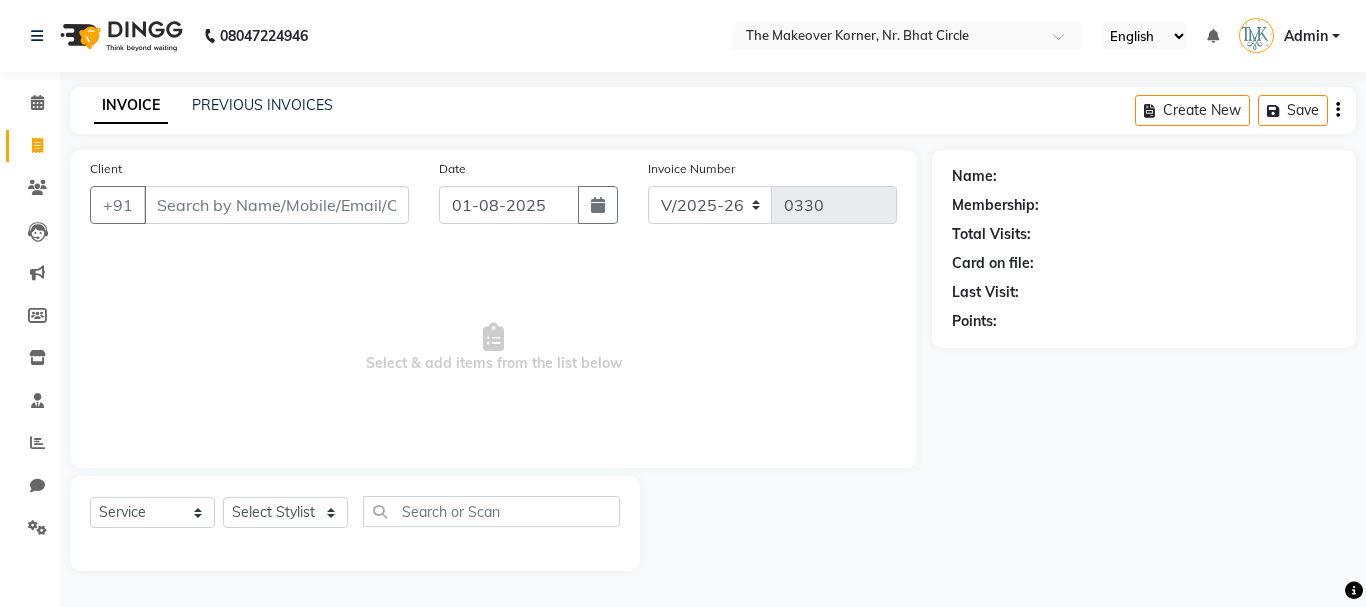 click on "Client" at bounding box center [276, 205] 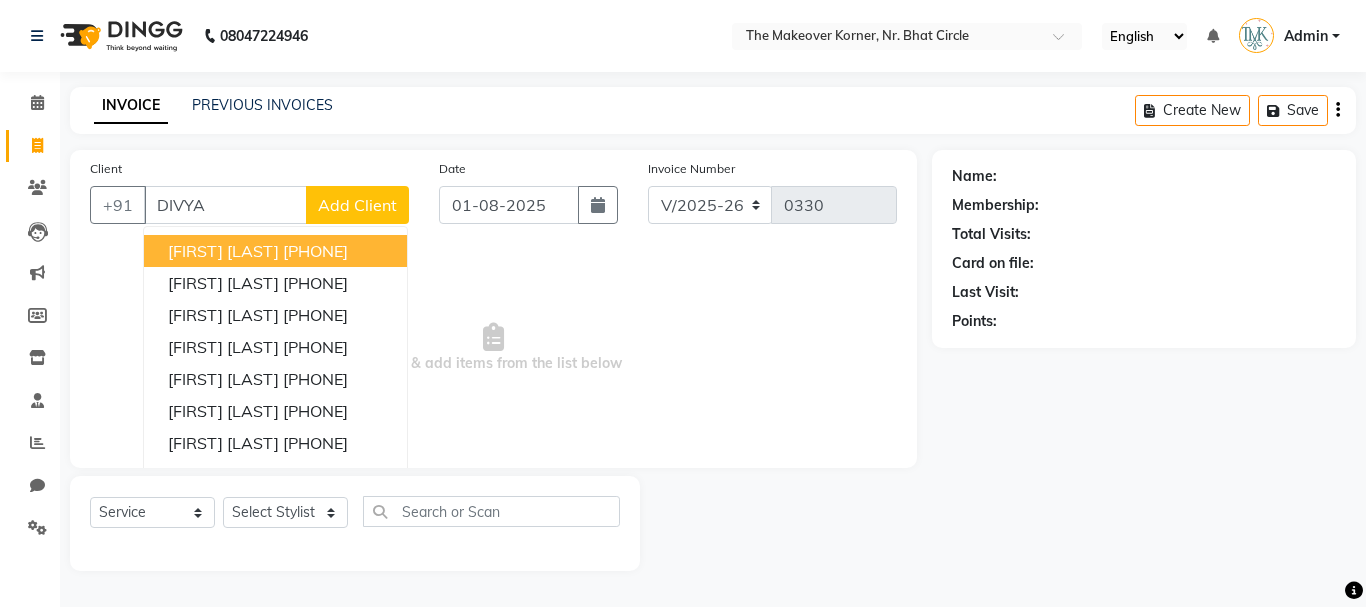 click on "[FIRST] [LAST]" at bounding box center (223, 251) 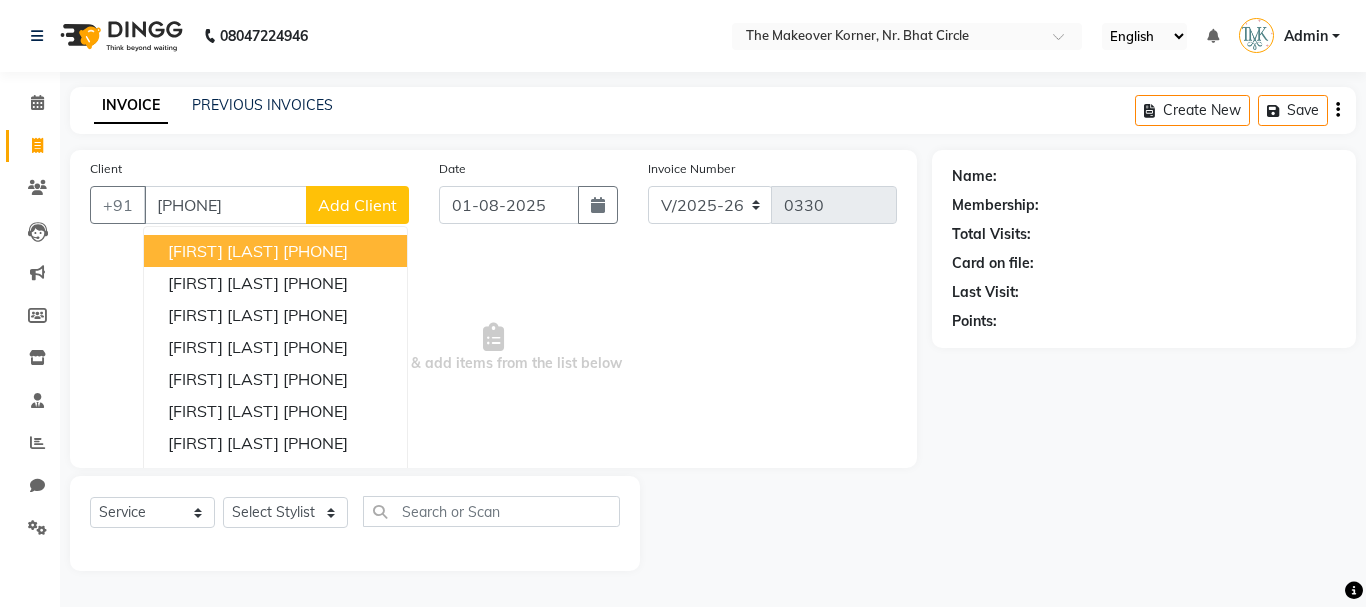 type on "[PHONE]" 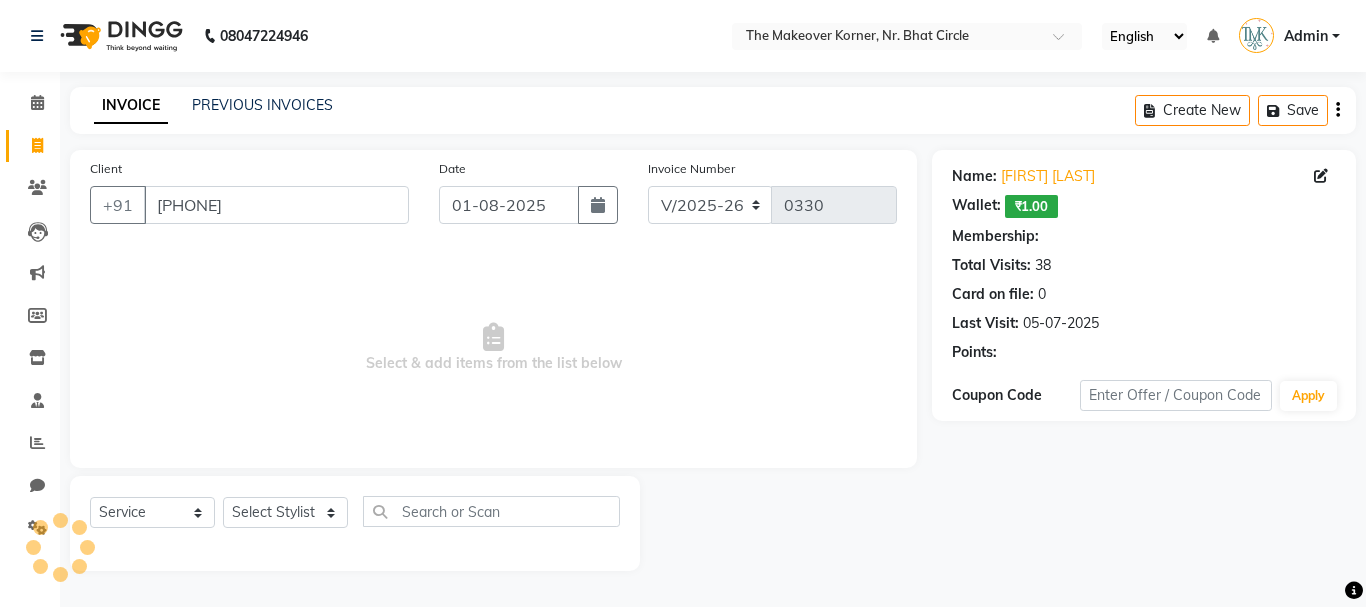 select on "1: Object" 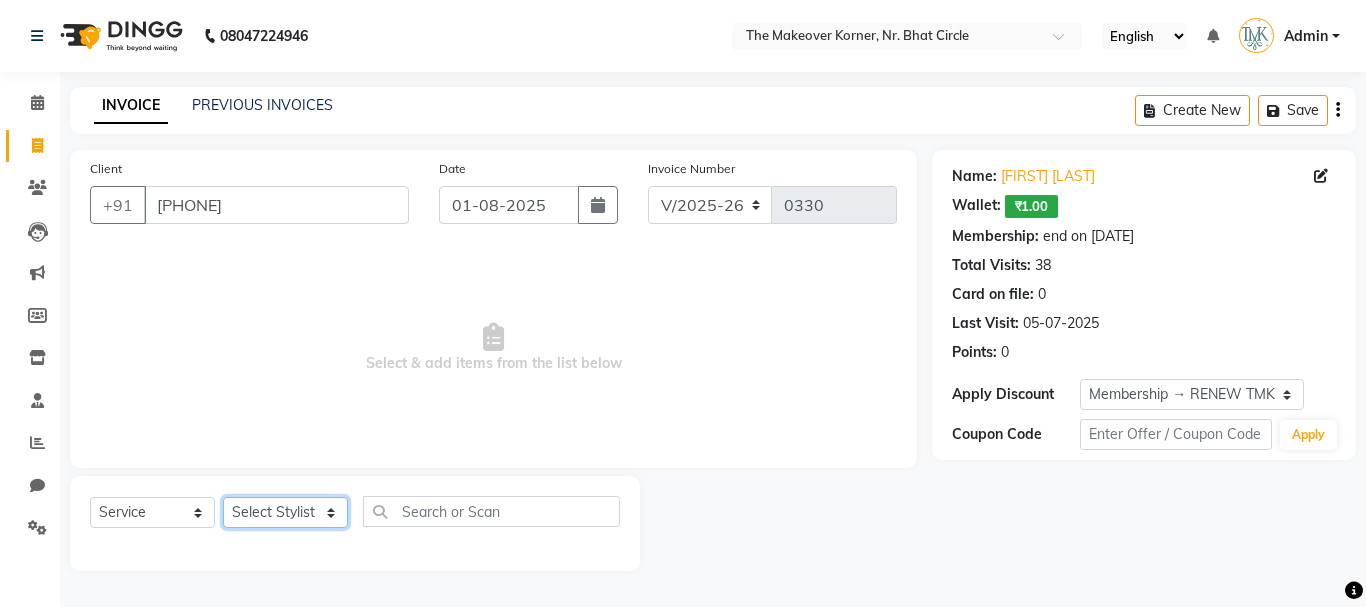 click on "Select Stylist Admin [FIRST] [LAST] [FIRST] [LAST] [FIRST] [LAST]" 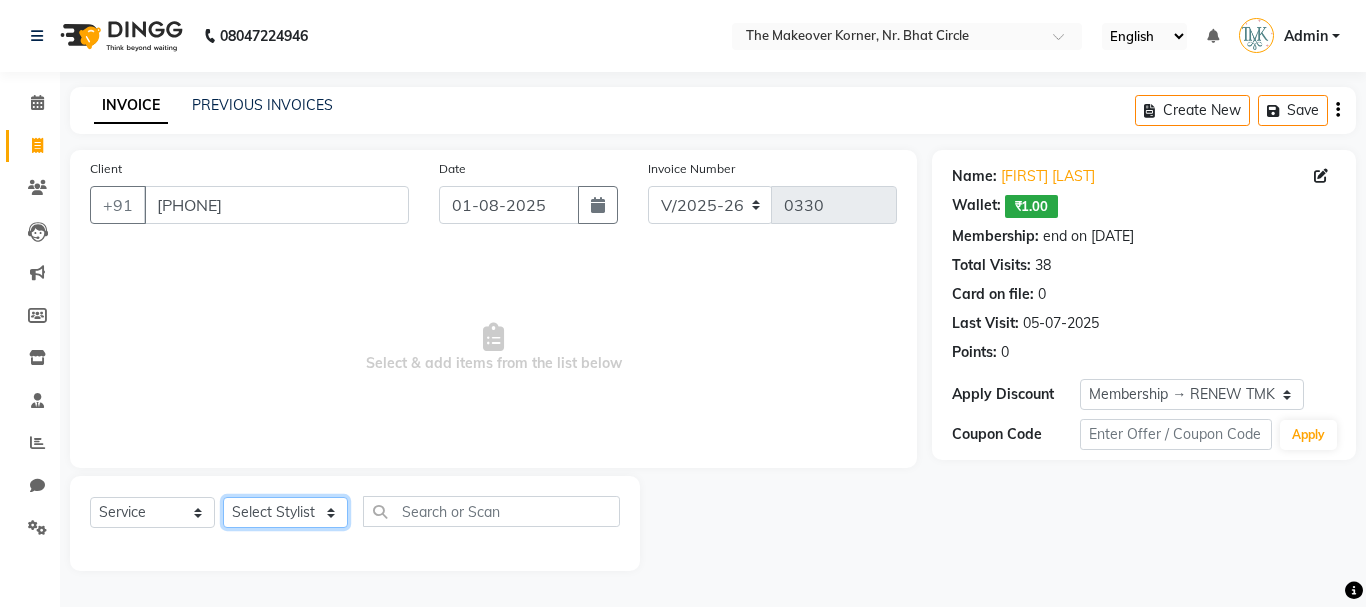select on "53830" 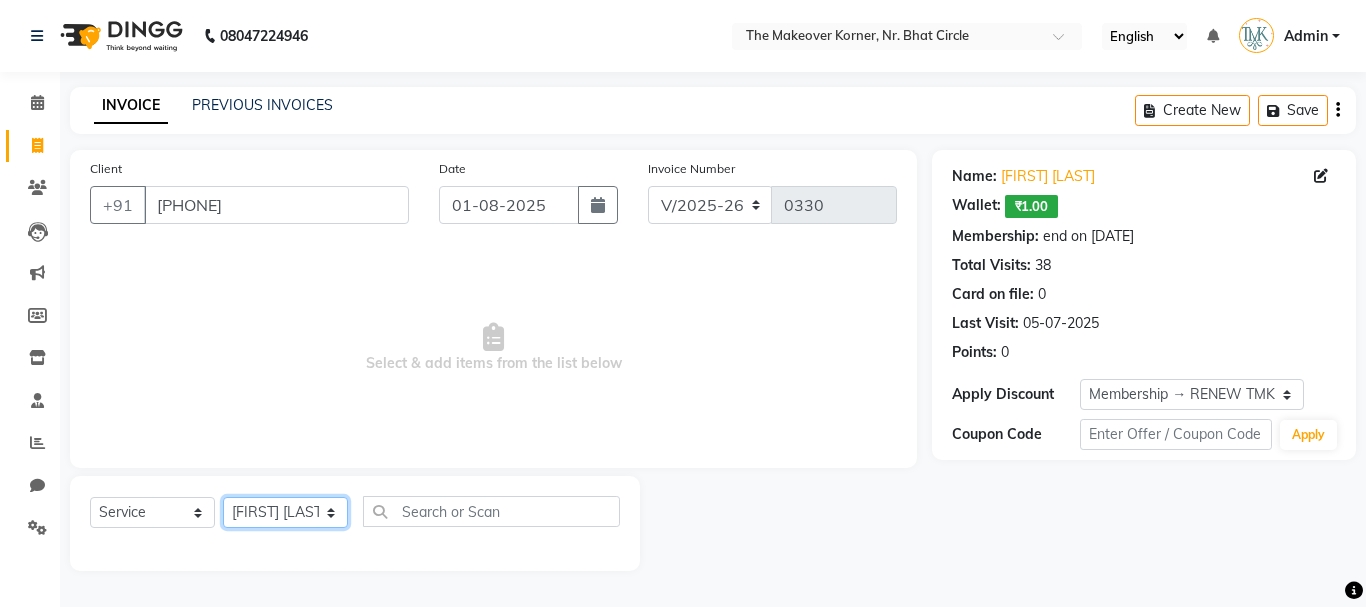 click on "Select Stylist Admin [FIRST] [LAST] [FIRST] [LAST] [FIRST] [LAST]" 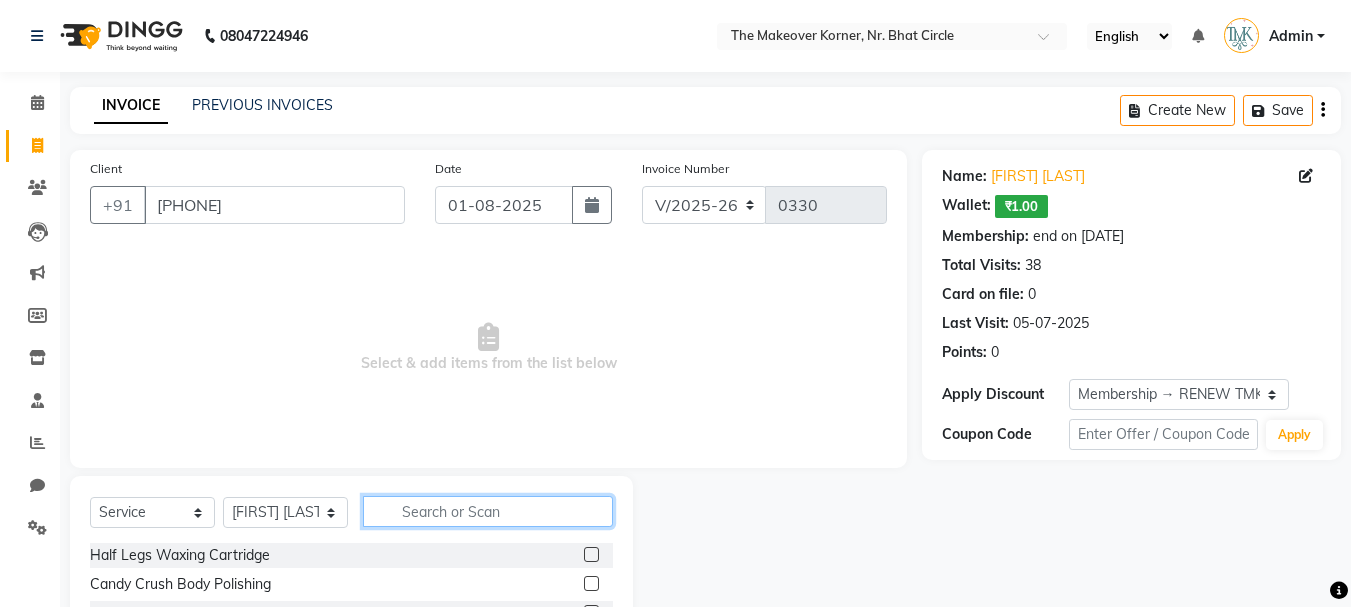 click 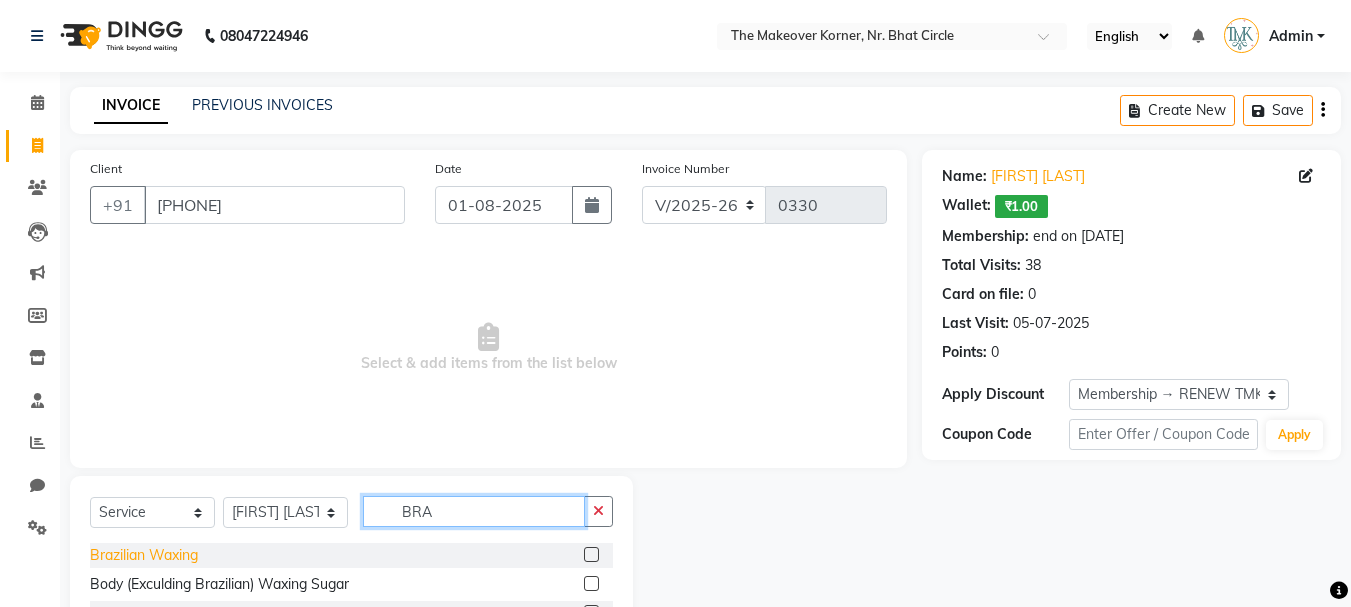type on "BRA" 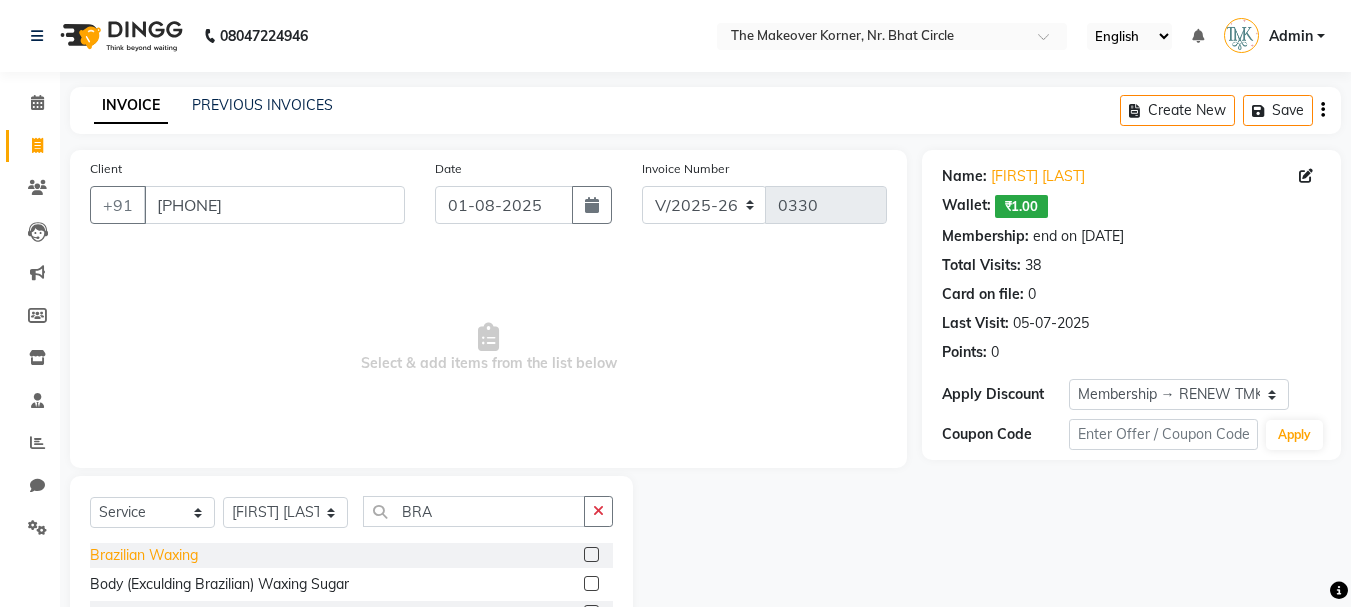 click on "Brazilian Waxing" 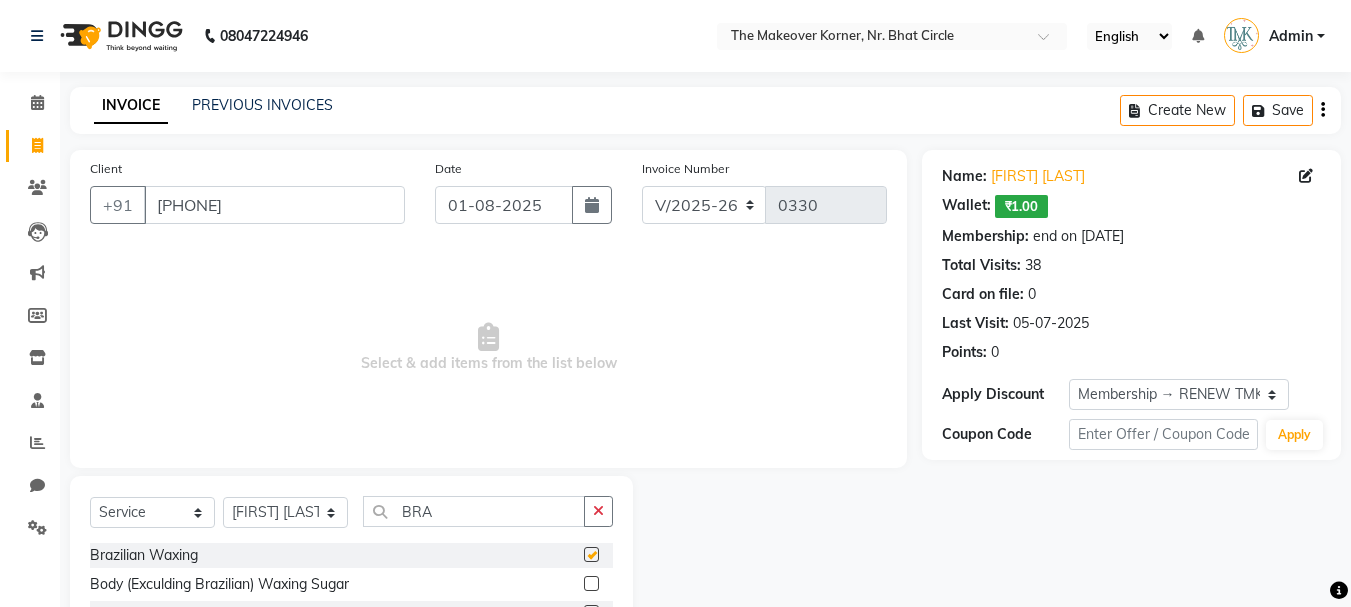 checkbox on "false" 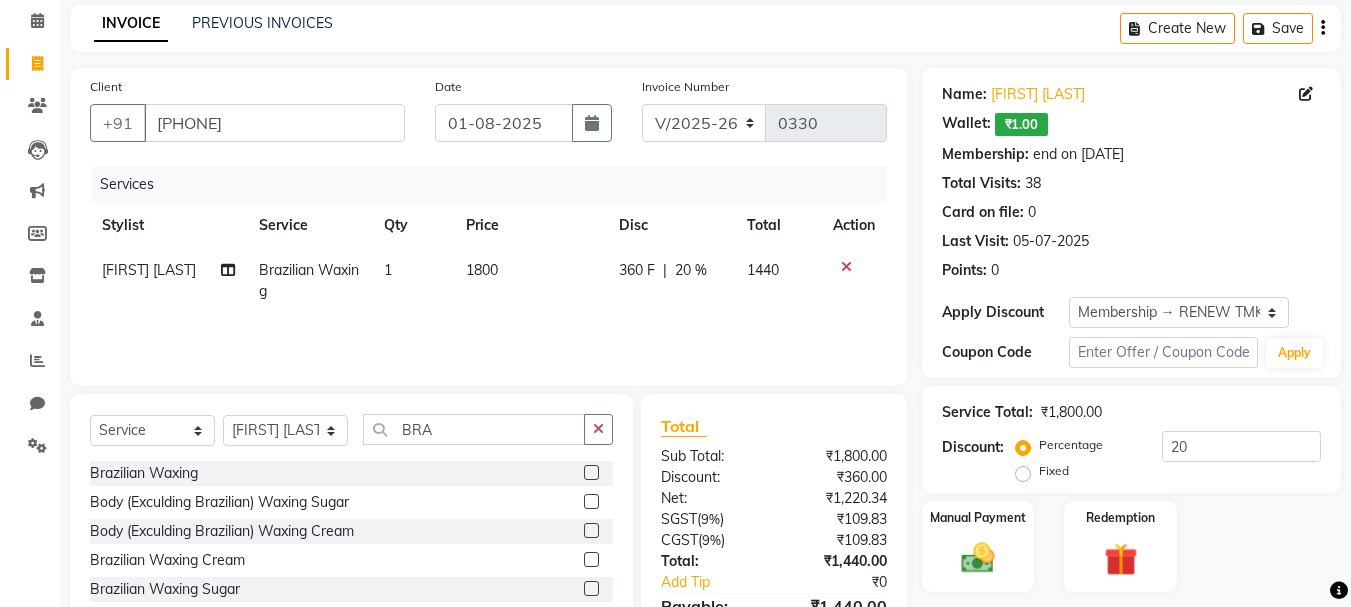 scroll, scrollTop: 194, scrollLeft: 0, axis: vertical 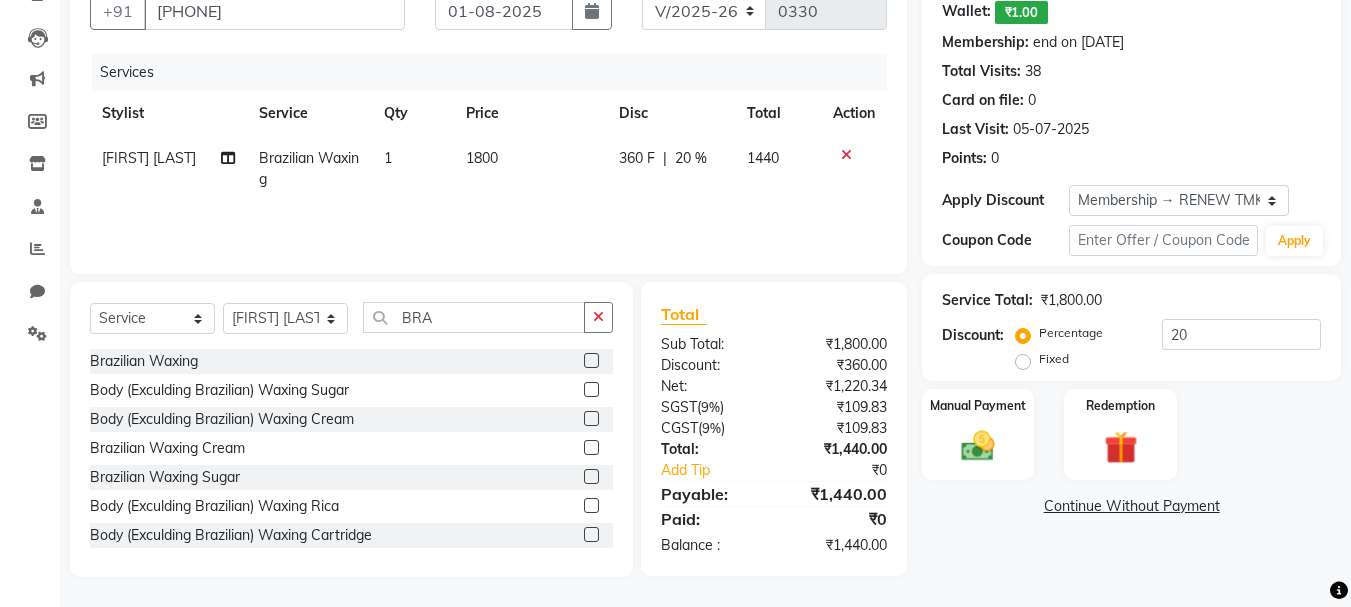 click on "20 %" 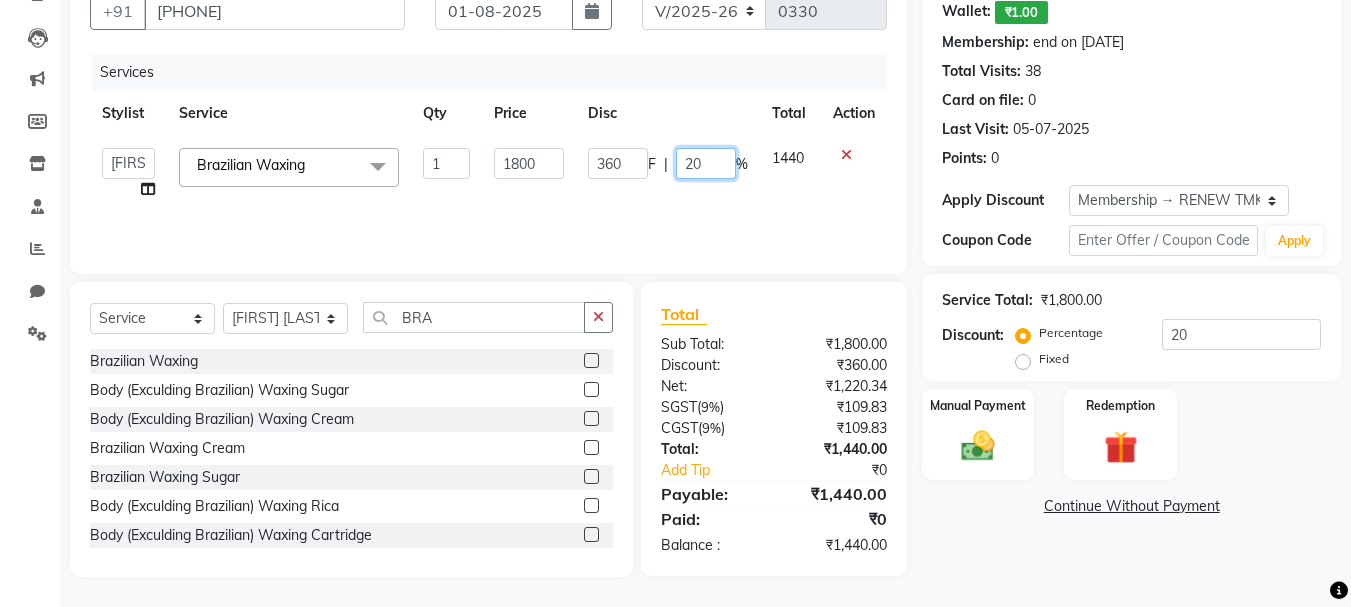 click on "20" 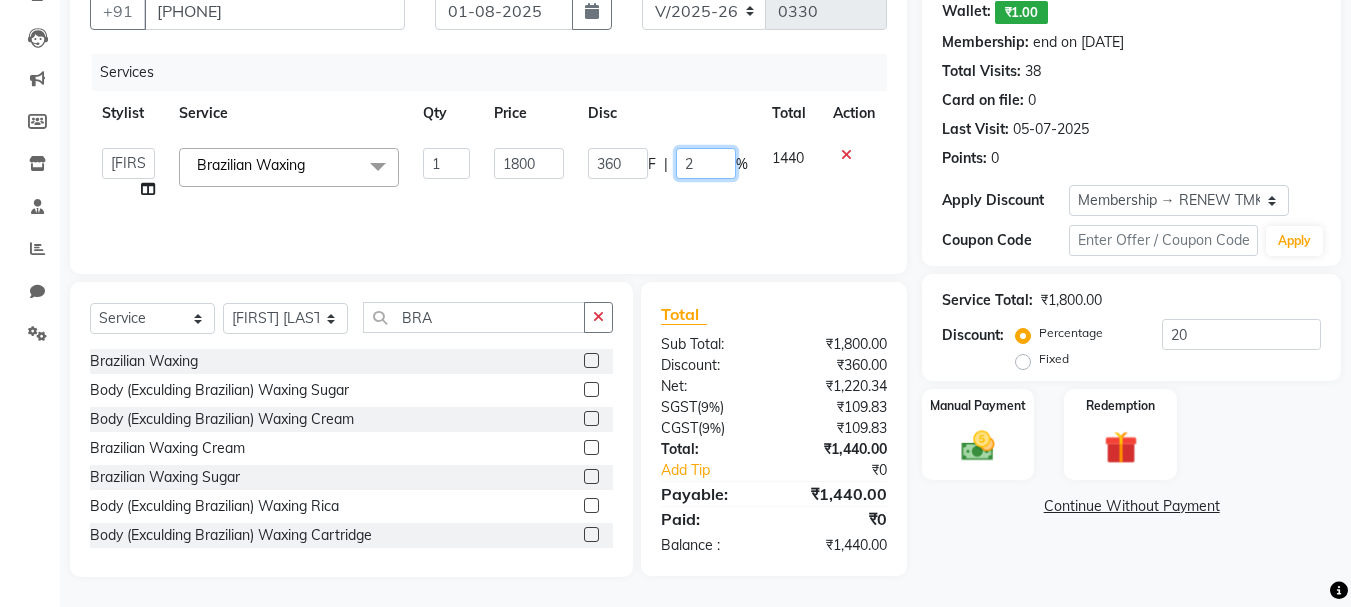 type on "25" 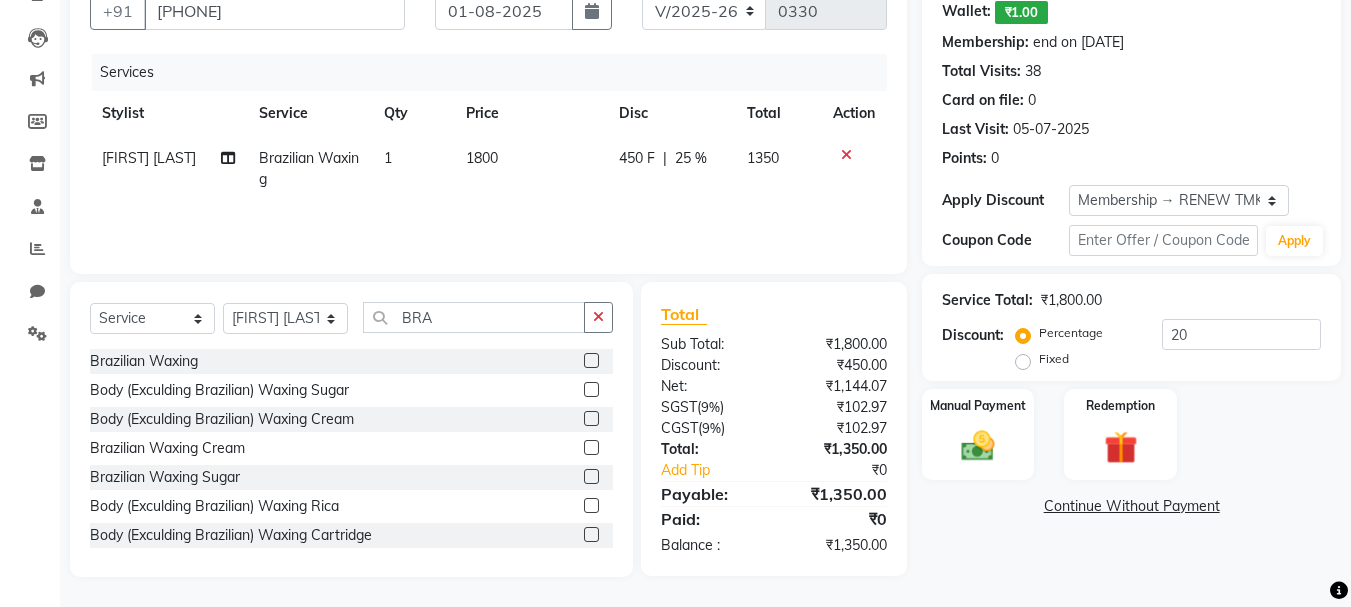 click on "Services Stylist Service Qty Price Disc Total Action [FIRST] [LAST] Brazilian Waxing 1 1800 450 F | 25 % 1350" 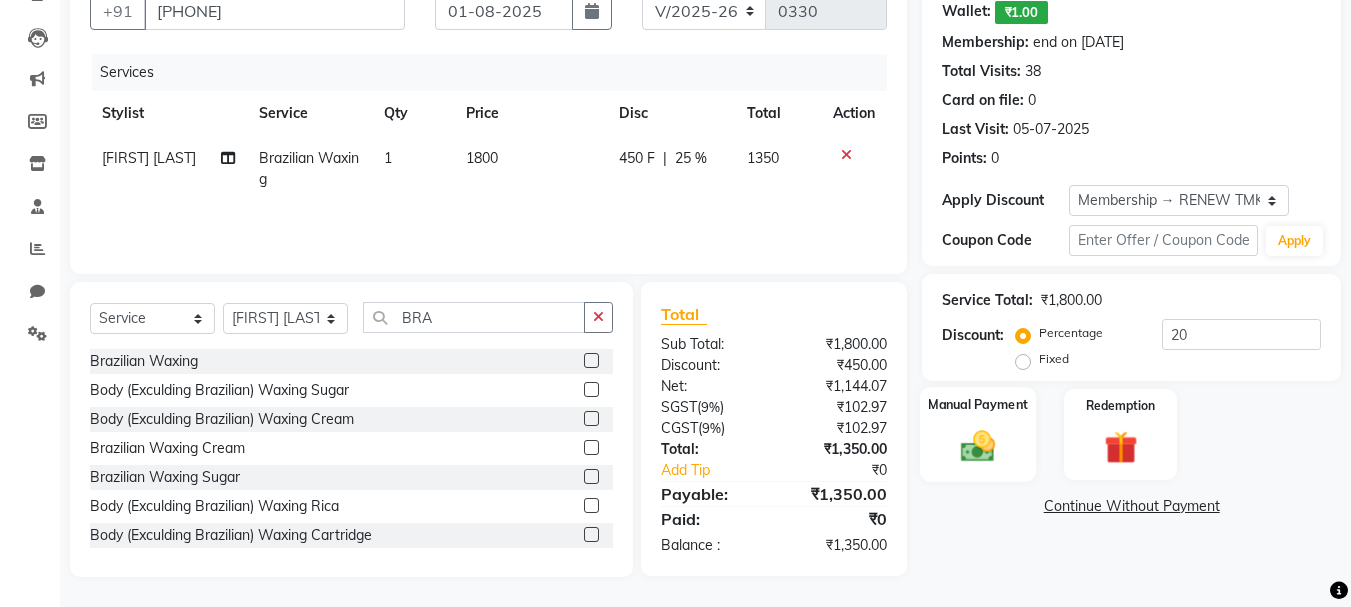 click 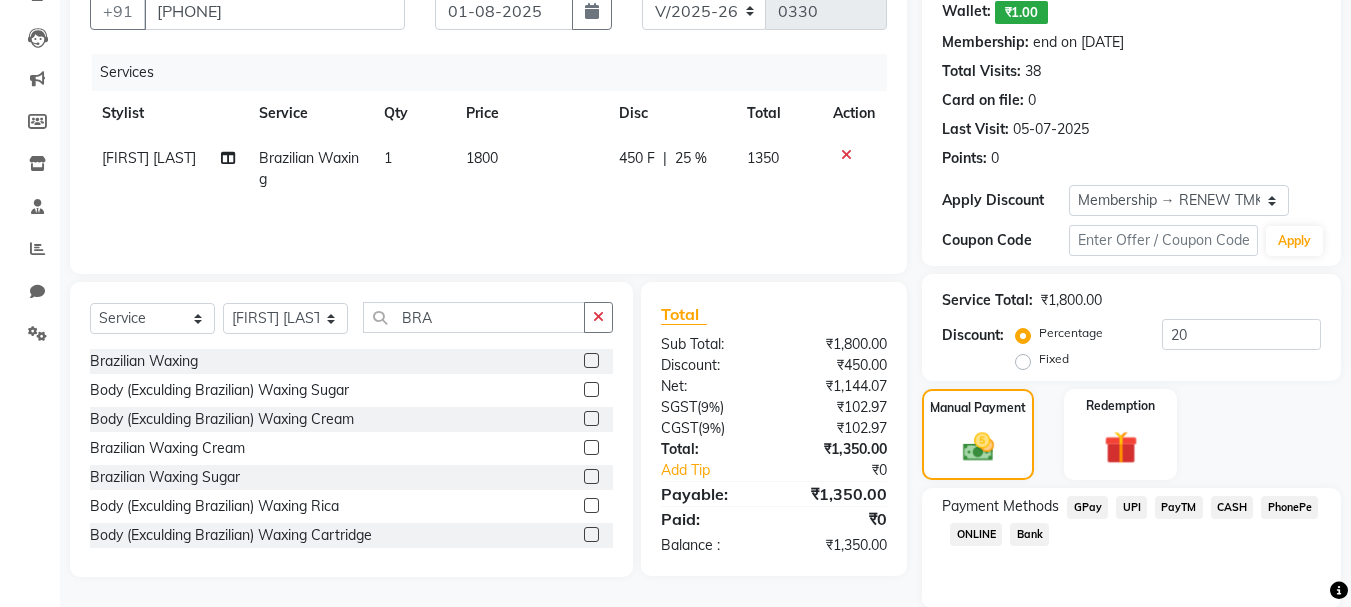 click on "CASH" 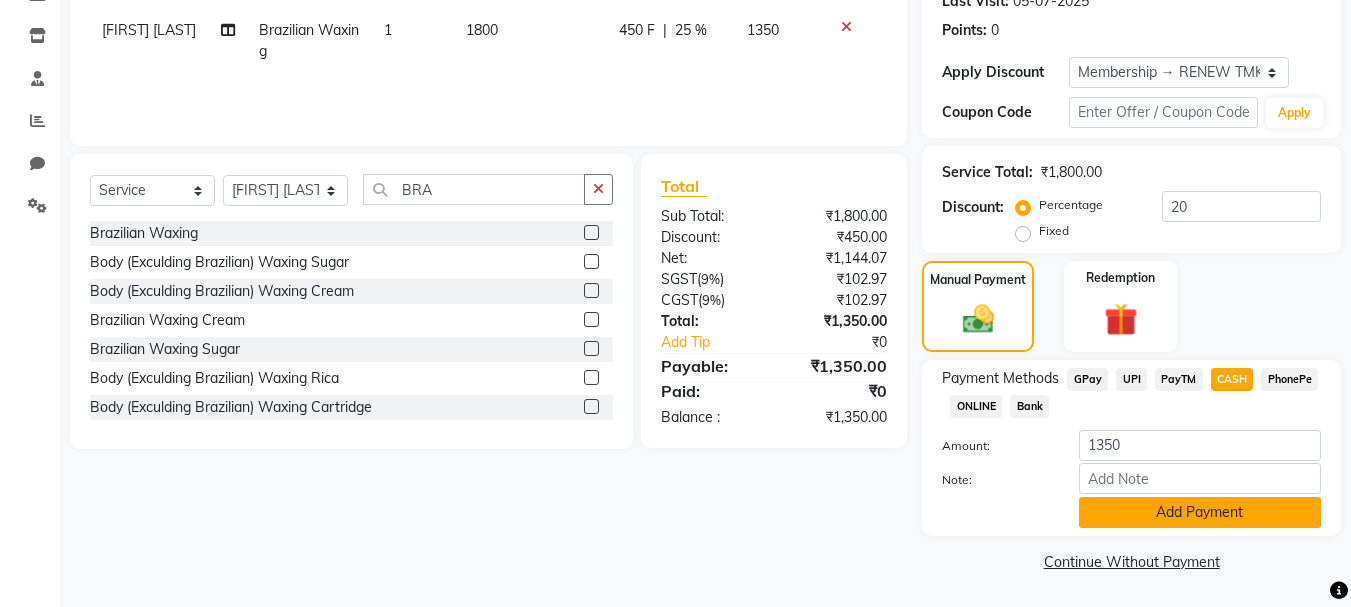 click on "Add Payment" 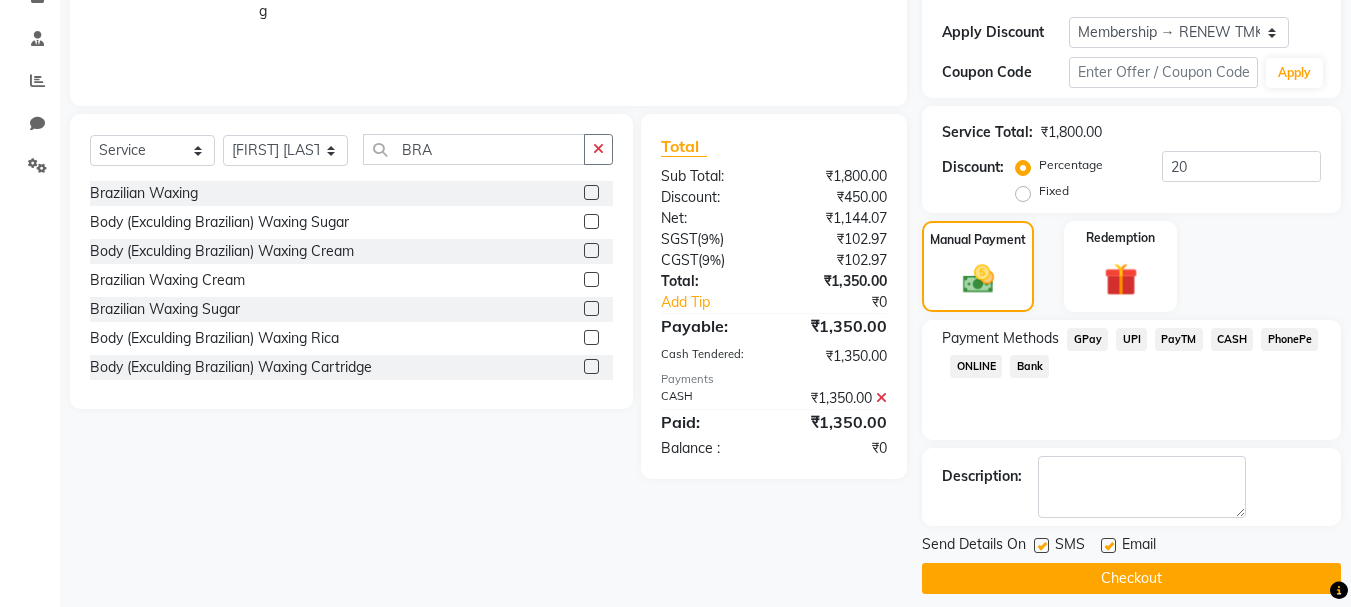 scroll, scrollTop: 379, scrollLeft: 0, axis: vertical 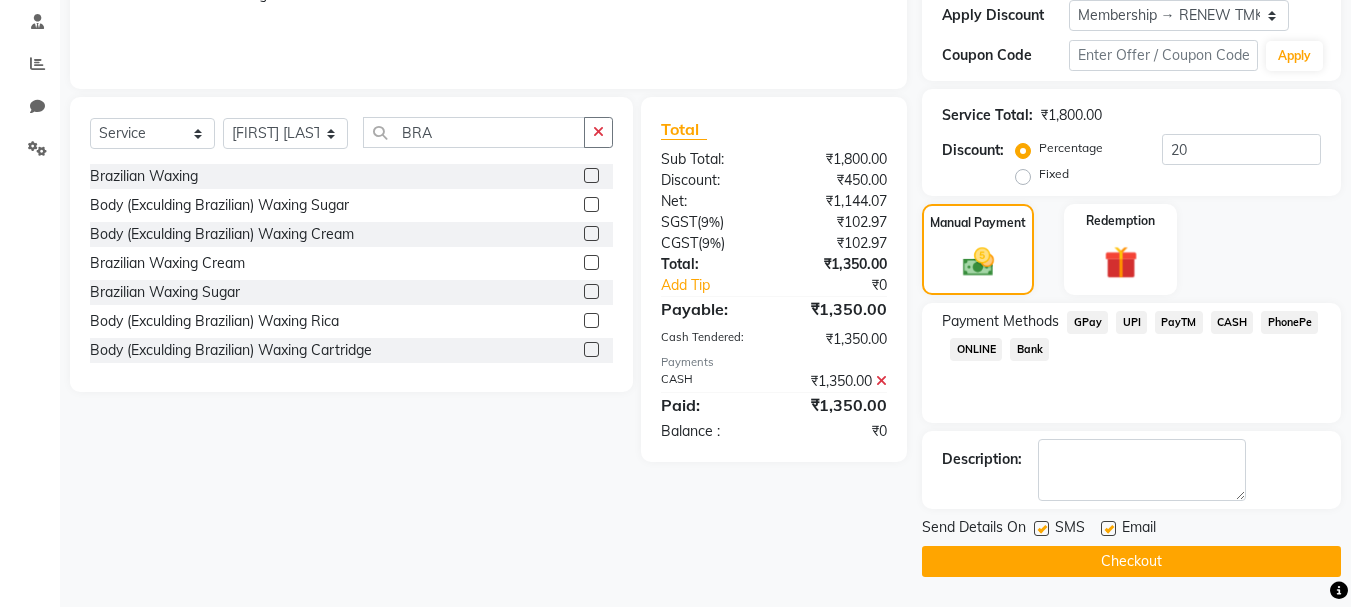 click on "Checkout" 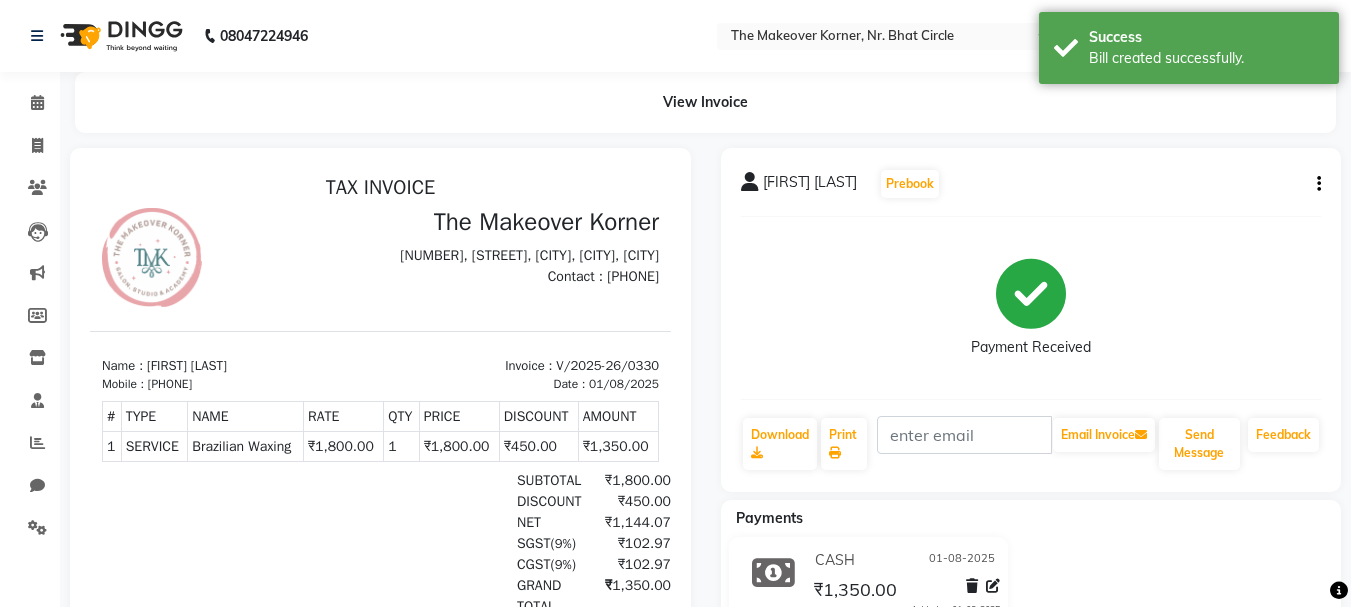 scroll, scrollTop: 0, scrollLeft: 0, axis: both 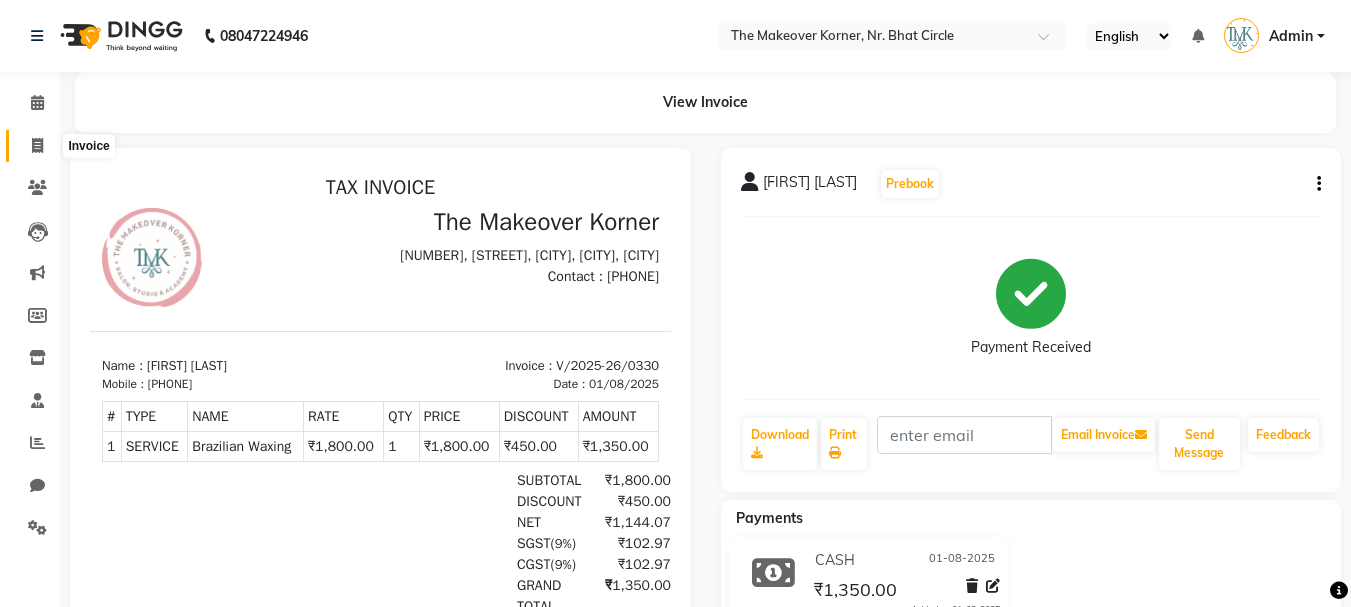 click 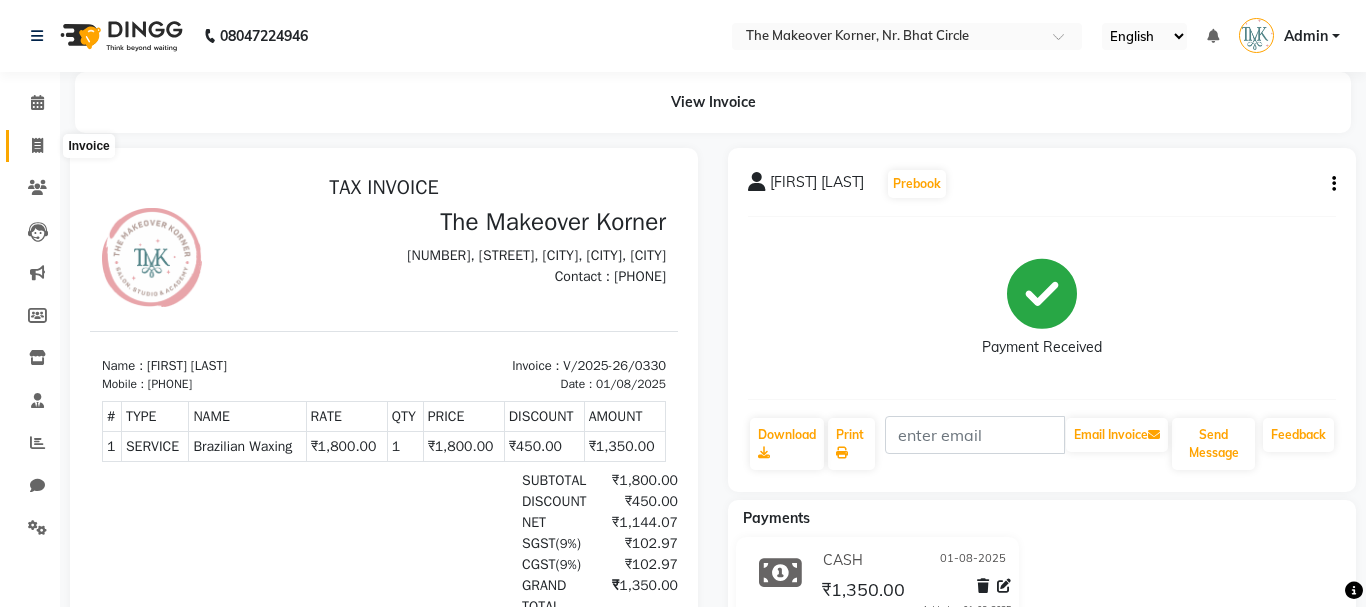 select on "5477" 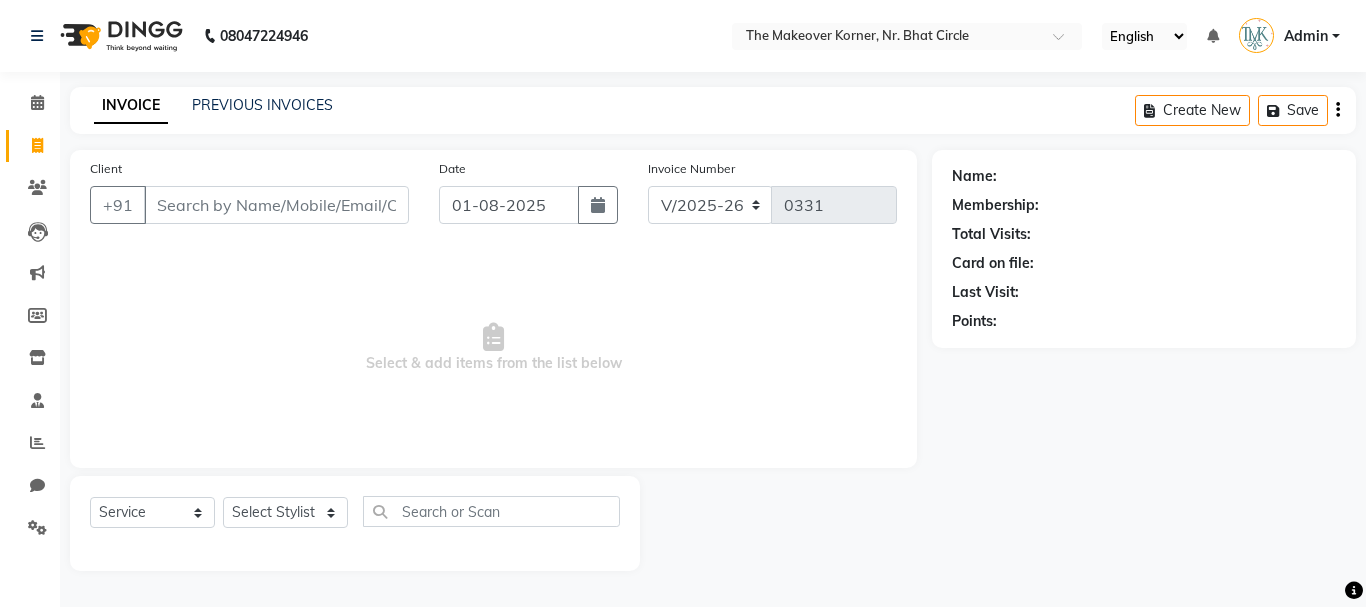 click on "Client +91" 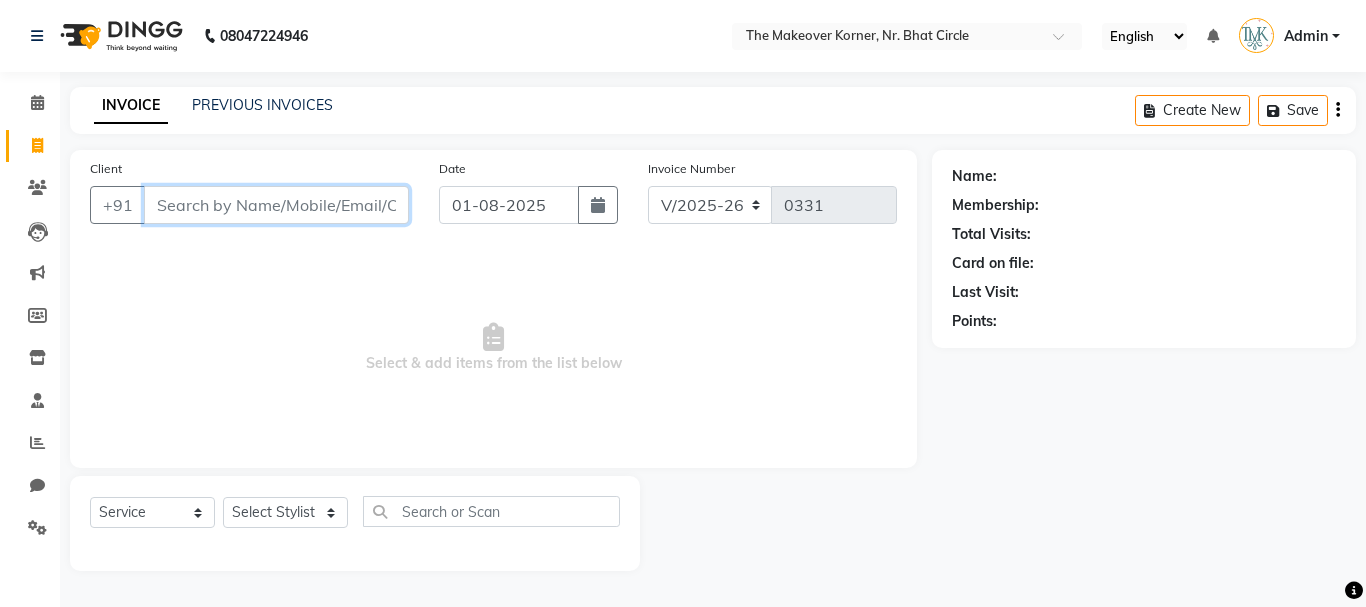 click on "Client" at bounding box center (276, 205) 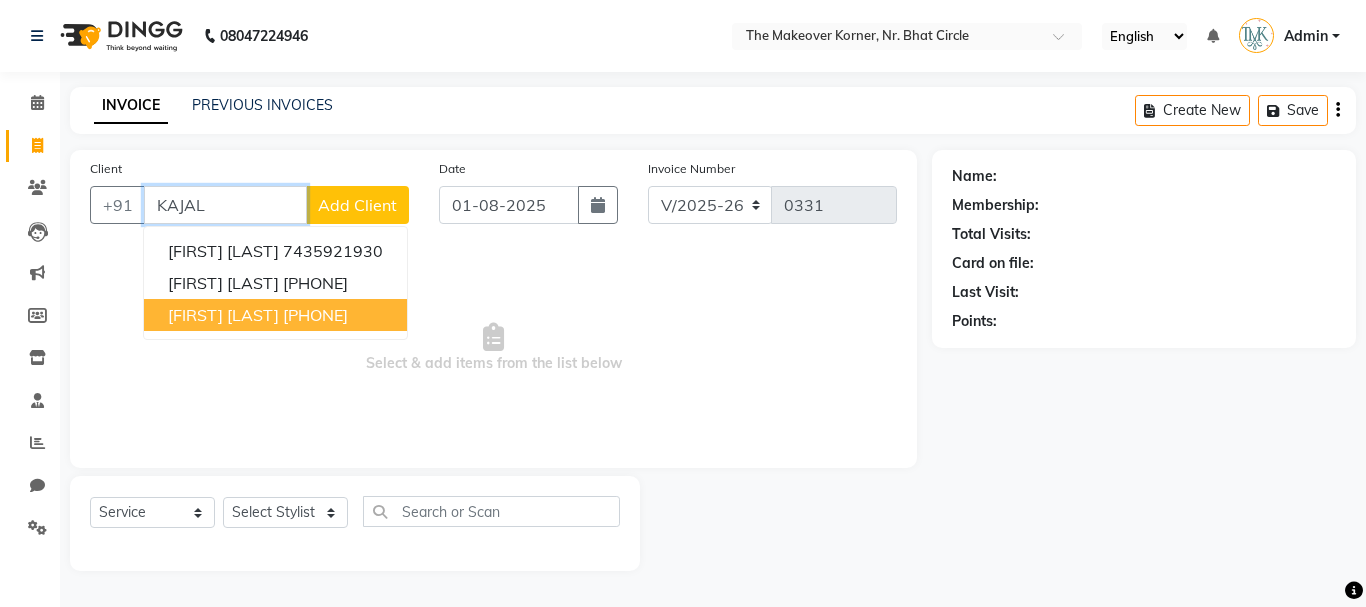 click on "[PHONE]" at bounding box center [315, 315] 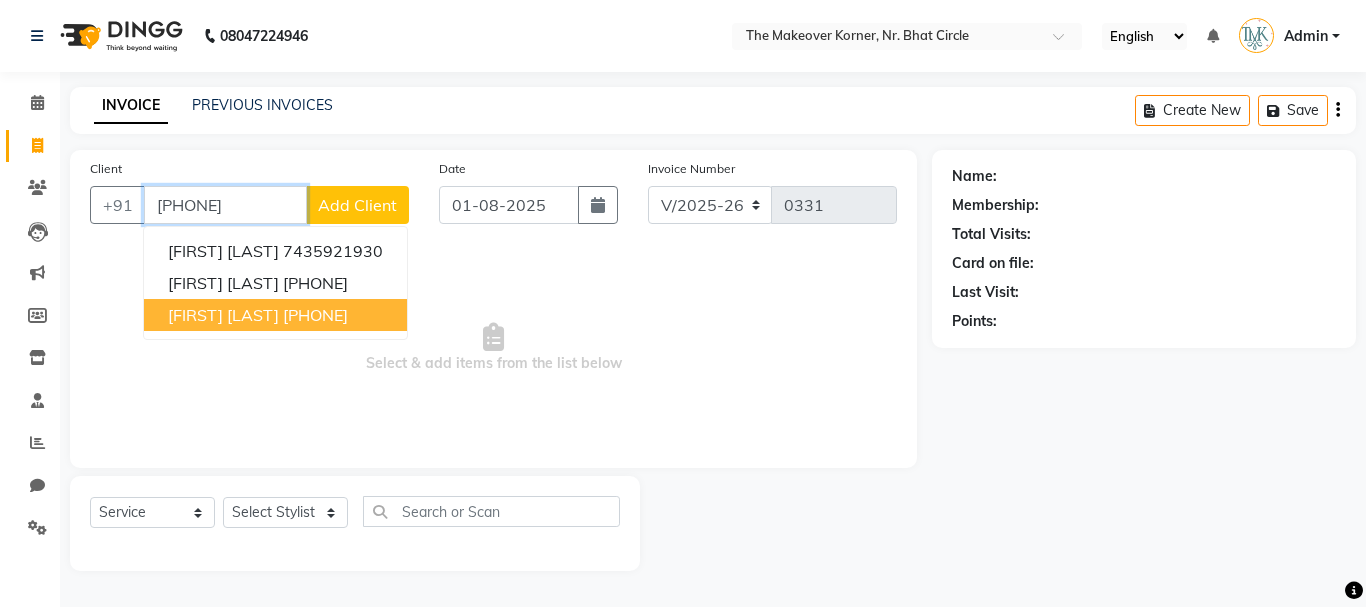 type on "[PHONE]" 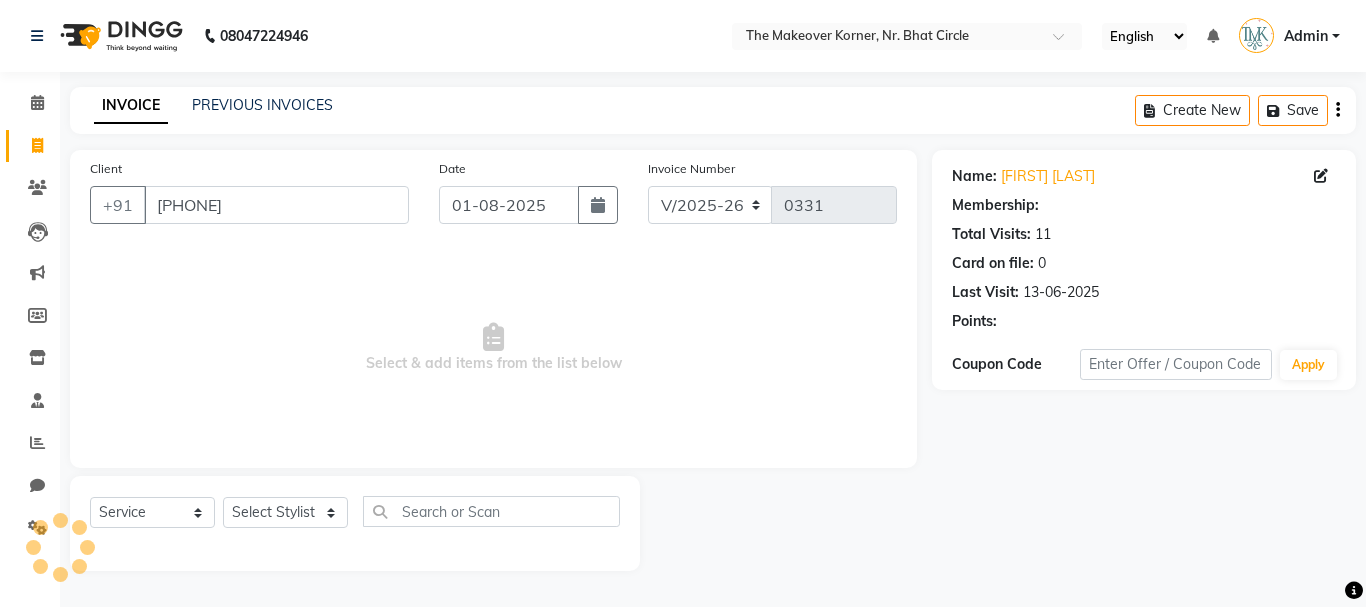 select on "1: Object" 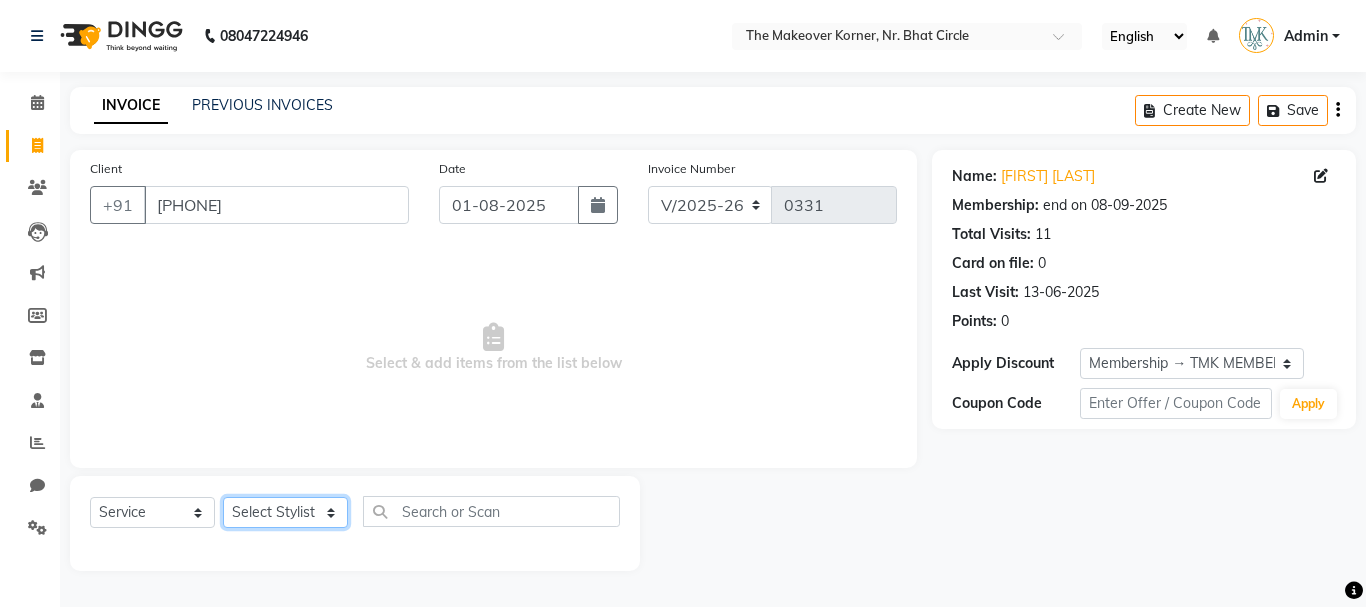 click on "Select Stylist Admin [FIRST] [LAST] [FIRST] [LAST] [FIRST] [LAST]" 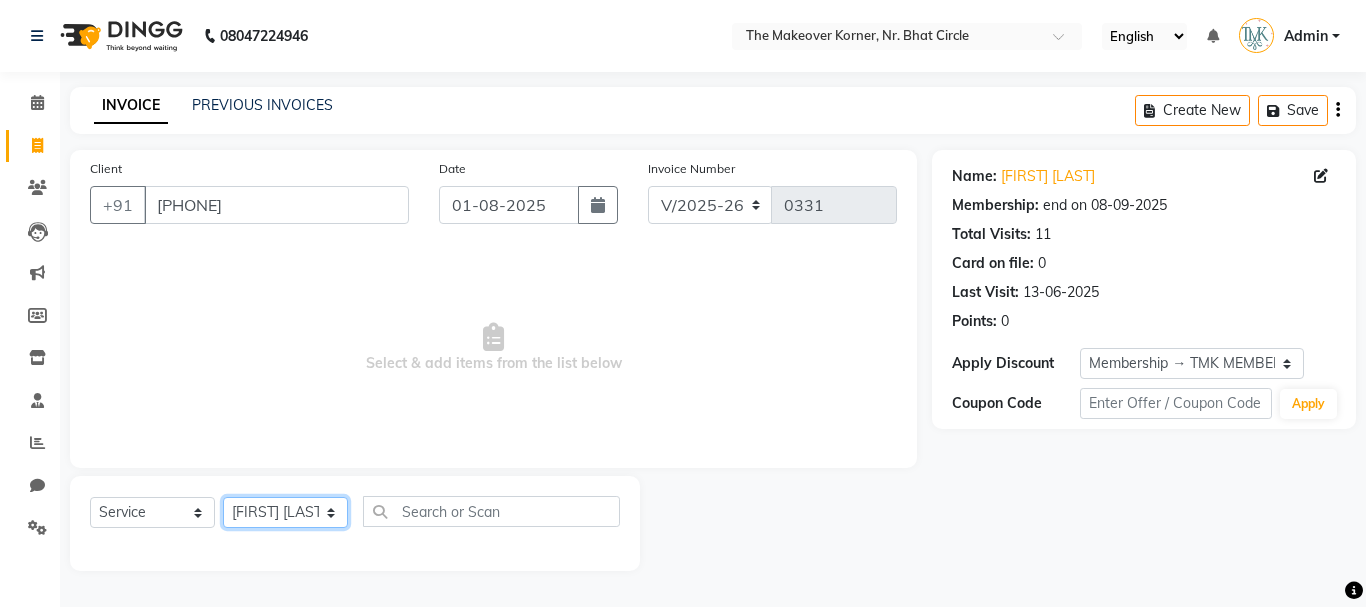 click on "Select Stylist Admin [FIRST] [LAST] [FIRST] [LAST] [FIRST] [LAST]" 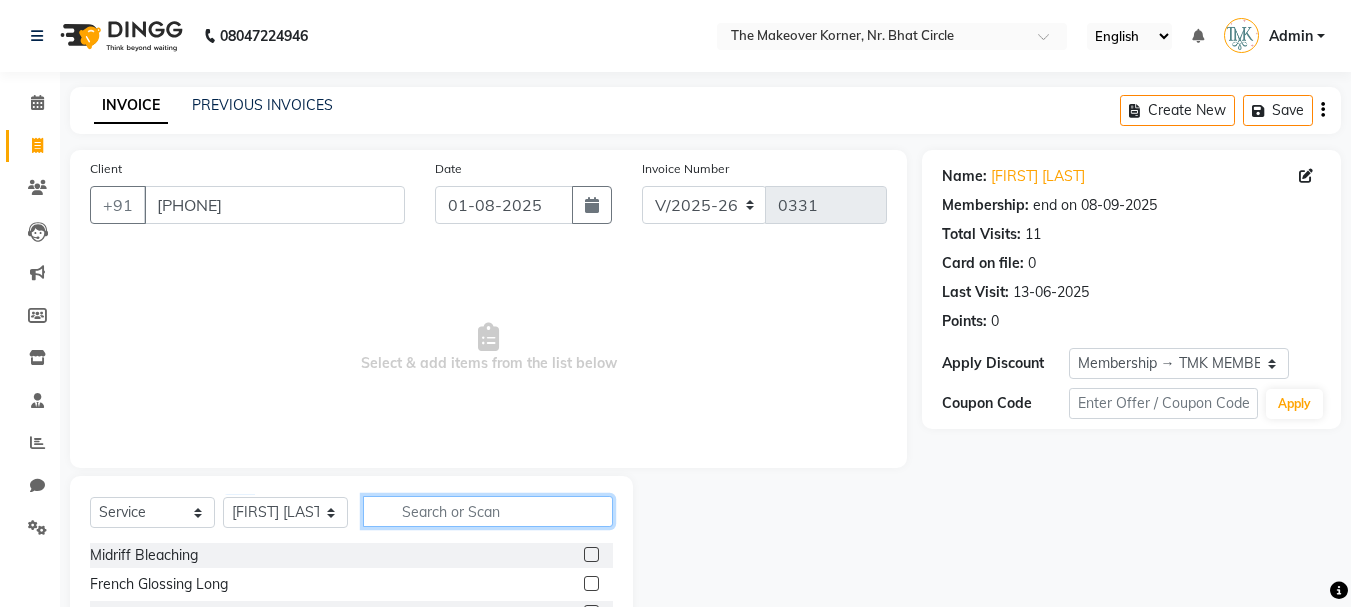 click 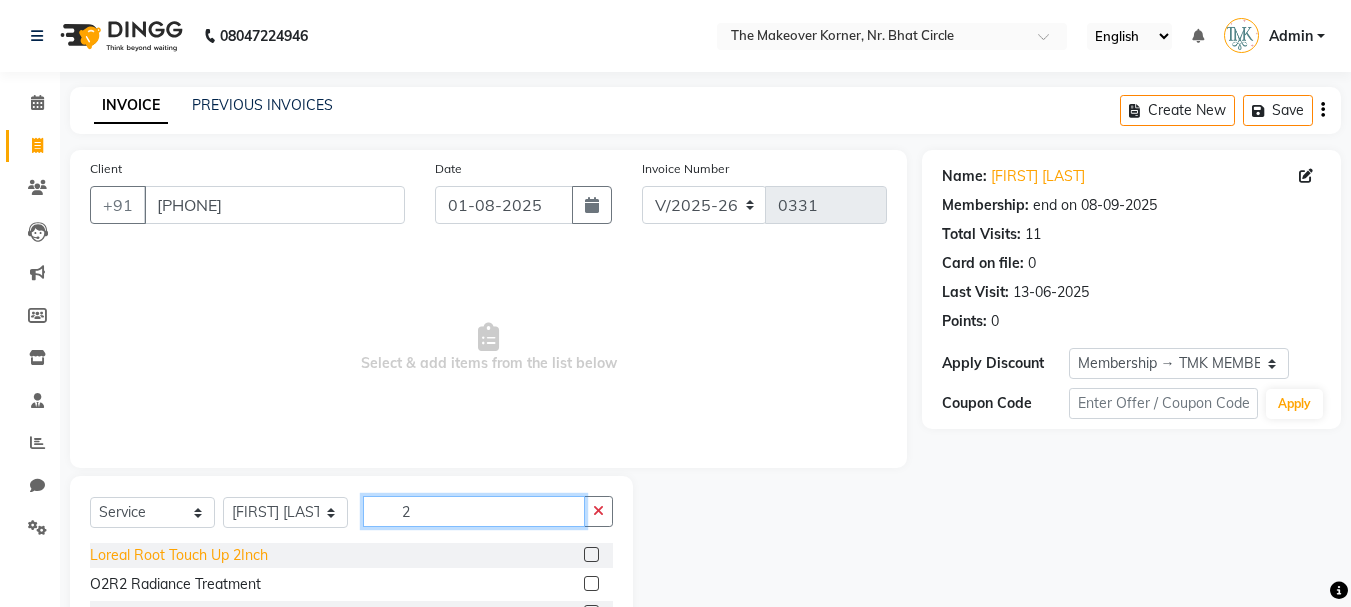 type on "2" 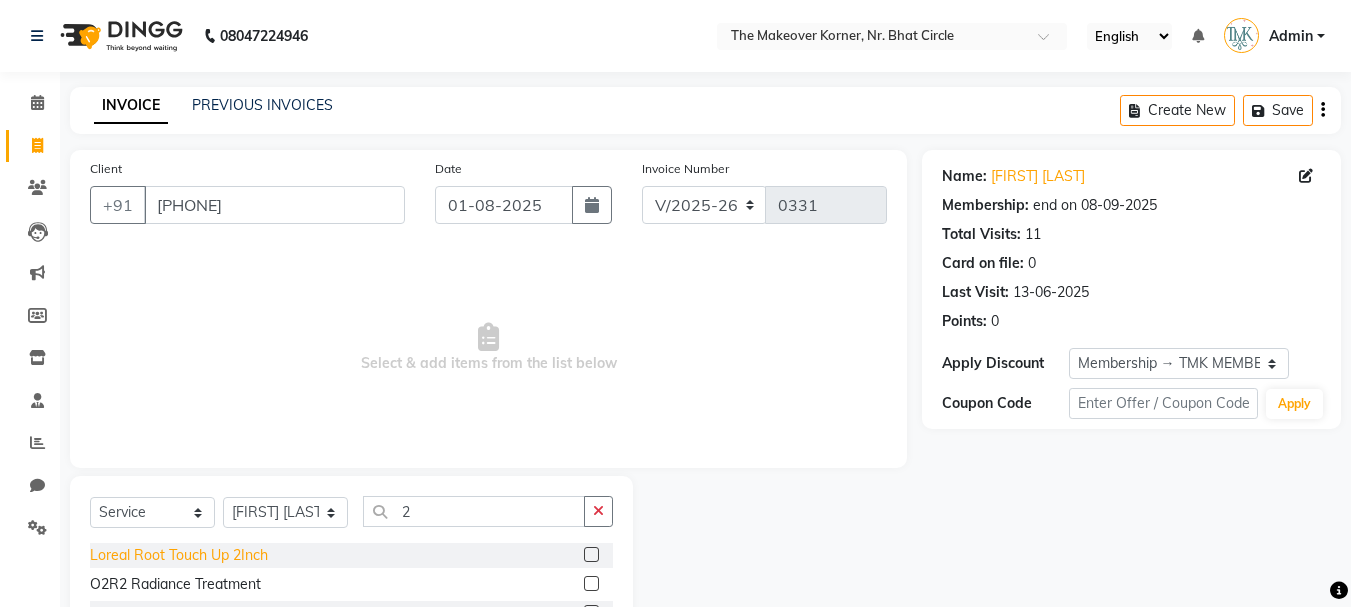 click on "Loreal Root Touch Up 2Inch" 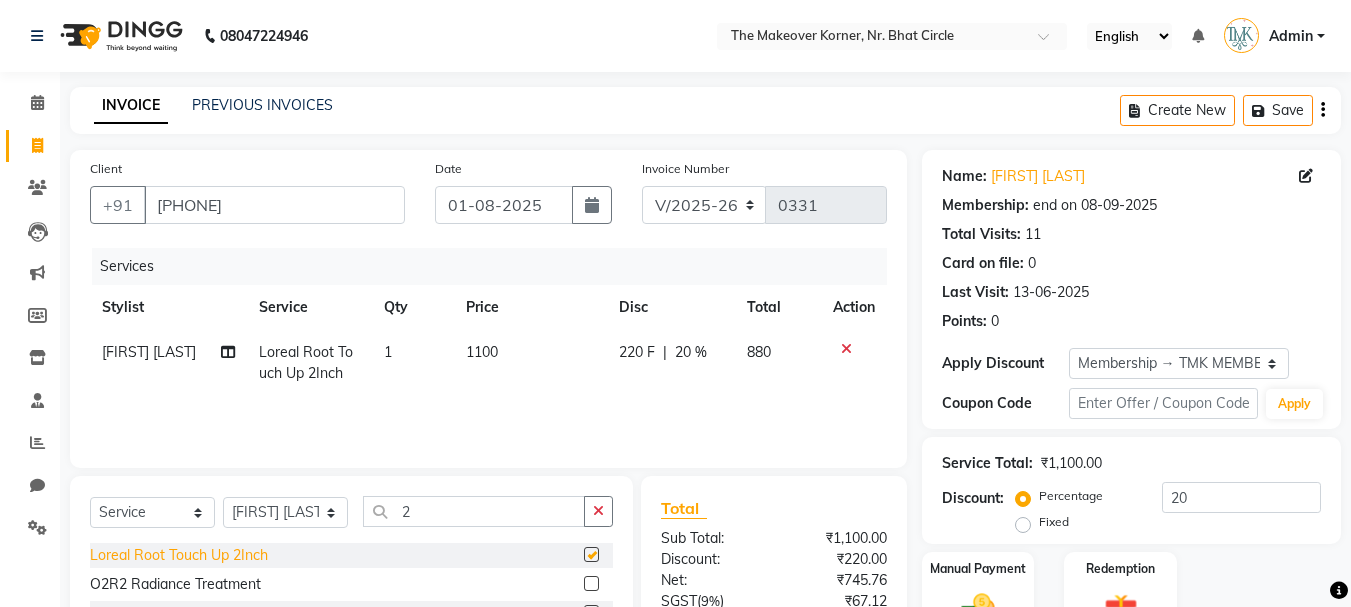 checkbox on "false" 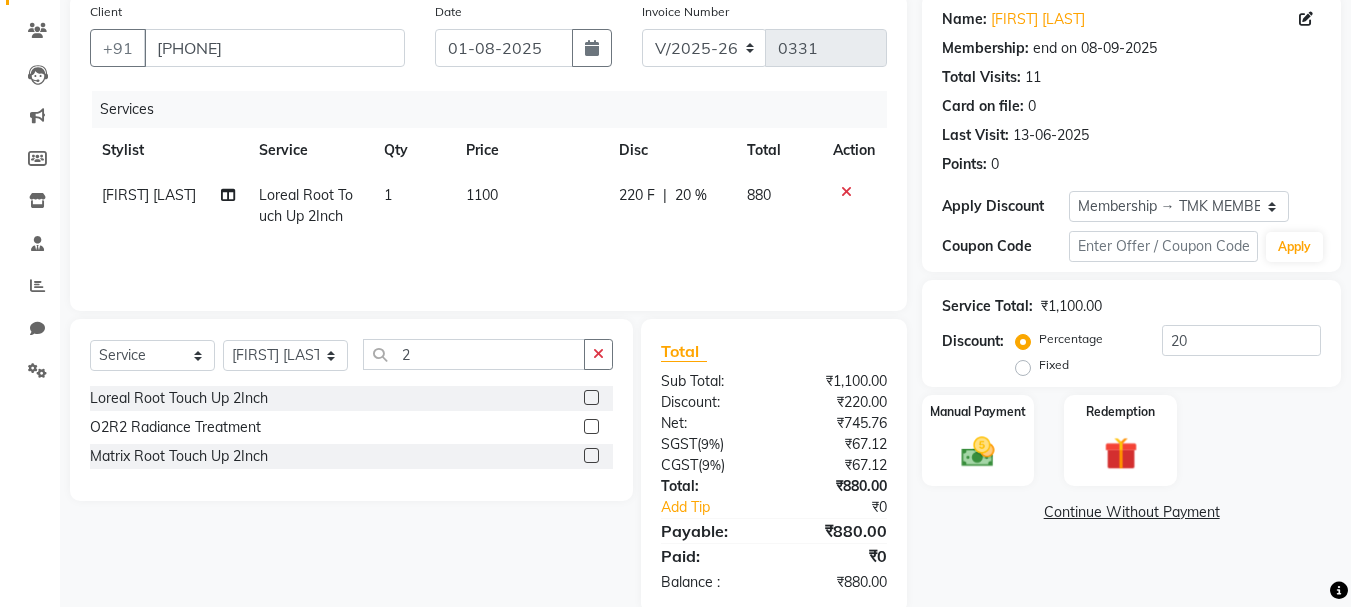 scroll, scrollTop: 193, scrollLeft: 0, axis: vertical 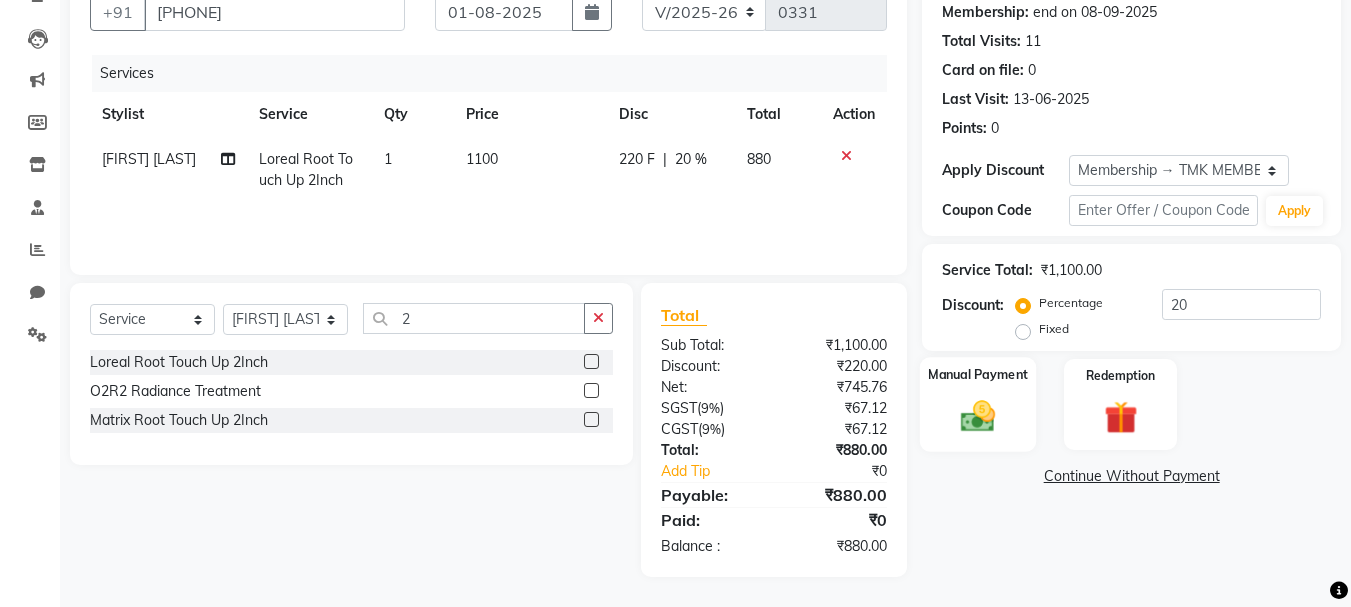 click 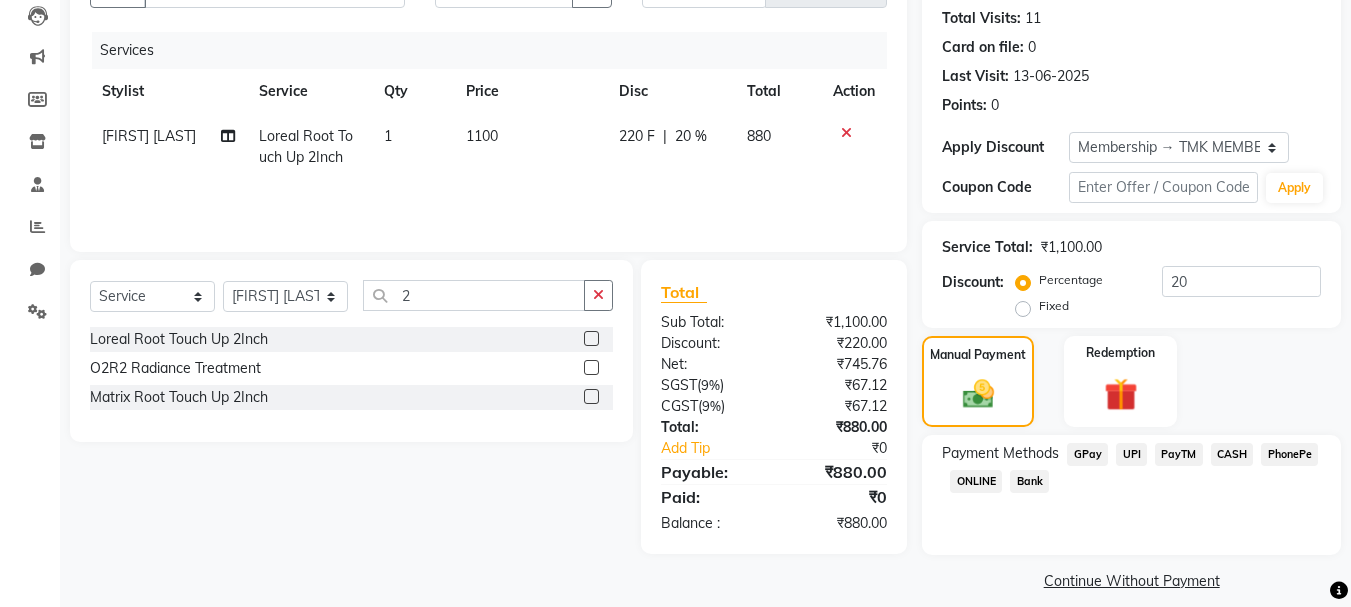 scroll, scrollTop: 235, scrollLeft: 0, axis: vertical 